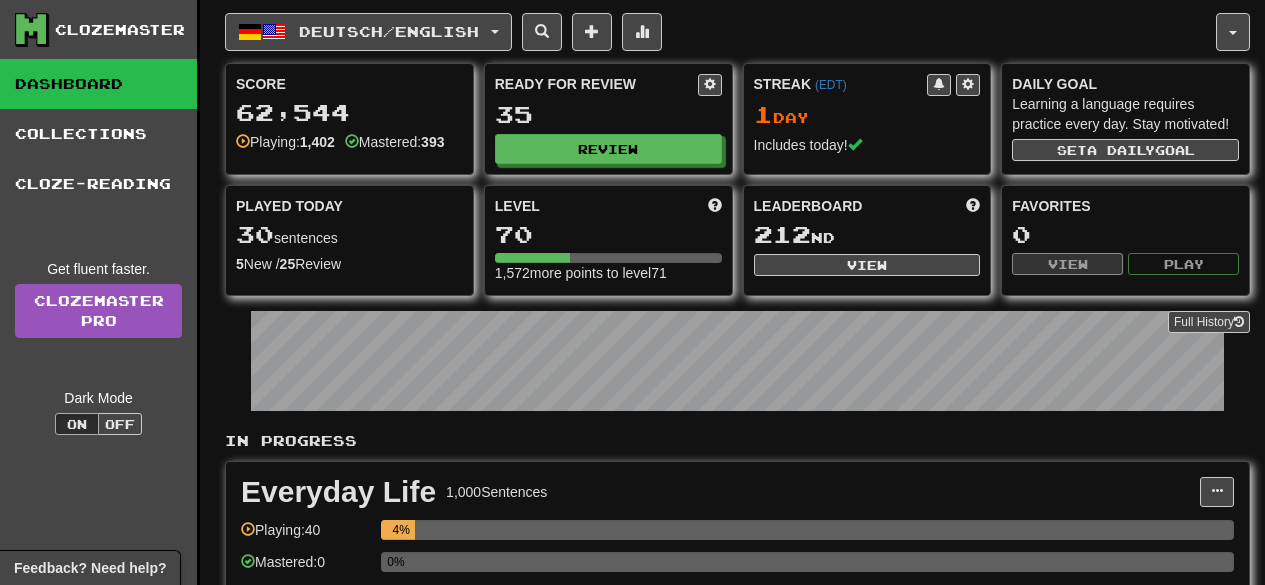scroll, scrollTop: 0, scrollLeft: 0, axis: both 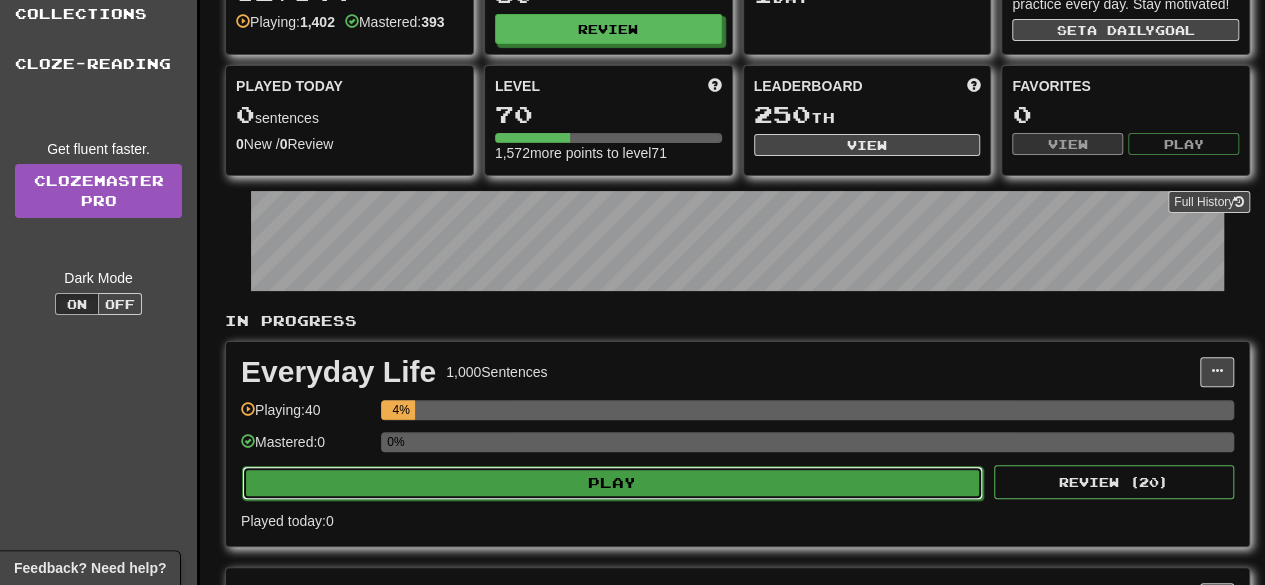click on "Play" at bounding box center [612, 483] 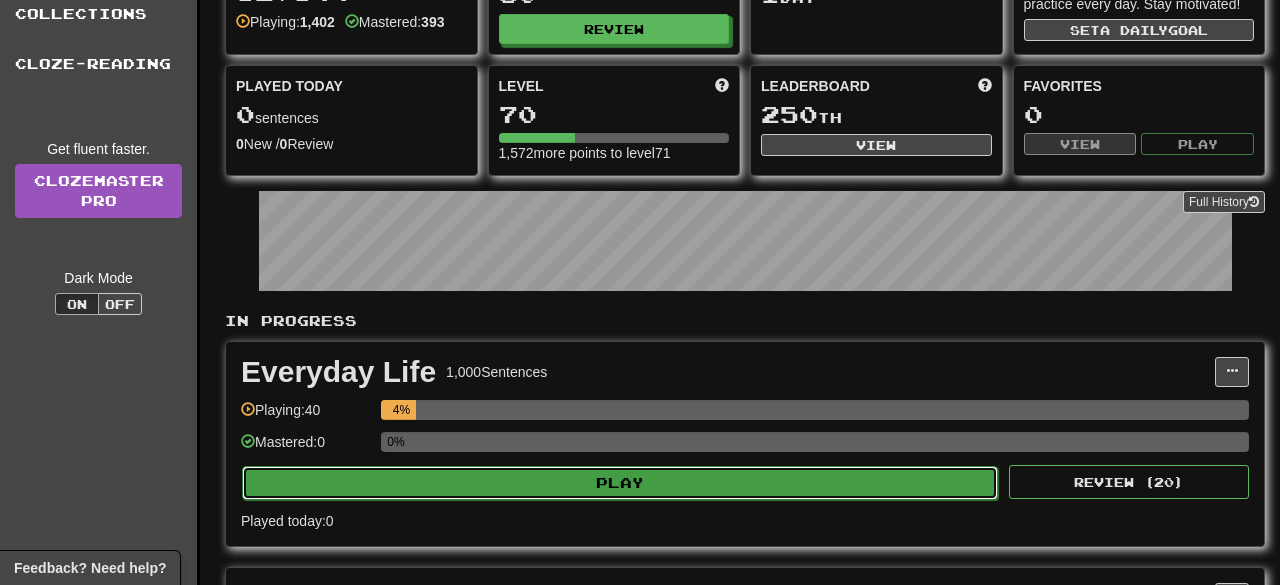 select on "**" 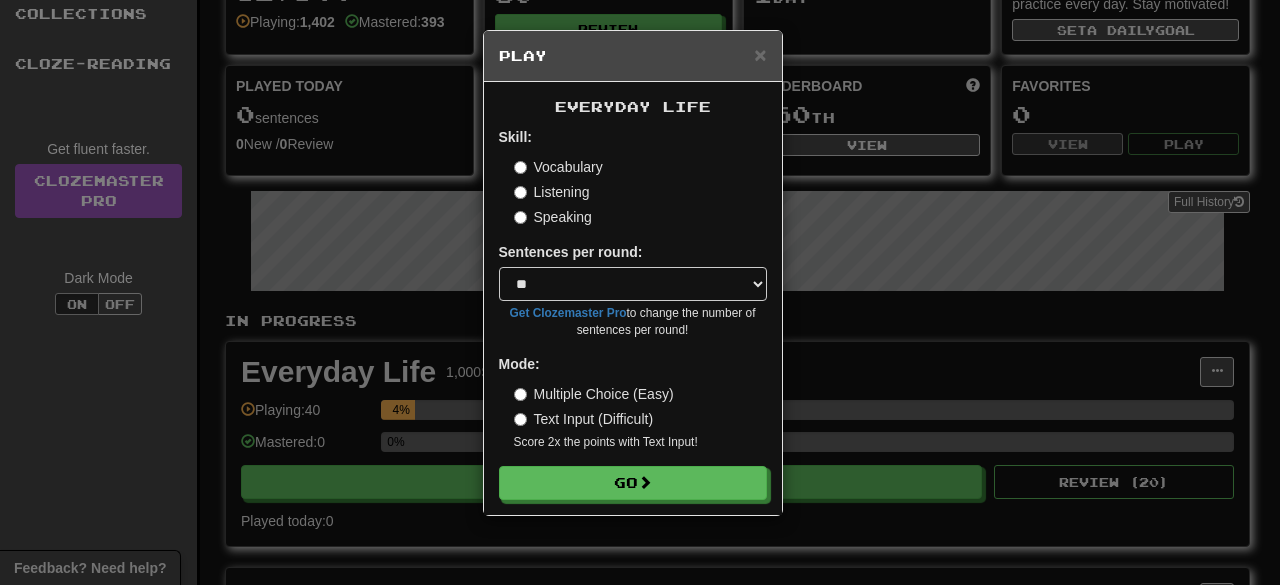 click on "Listening" at bounding box center (552, 192) 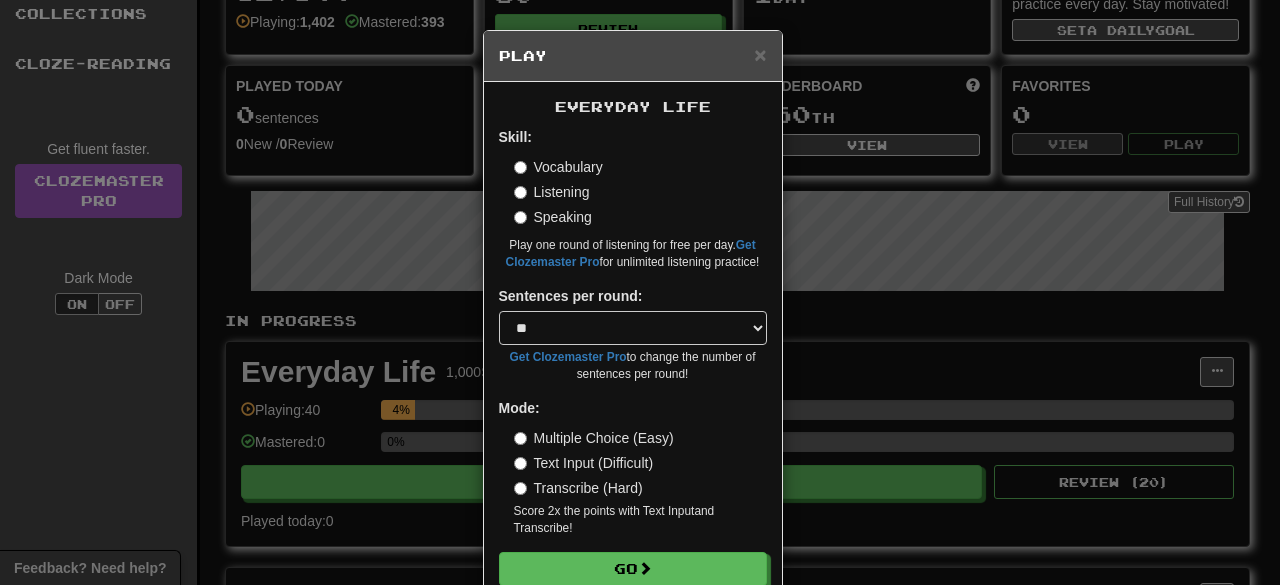click on "Transcribe (Hard)" at bounding box center [578, 488] 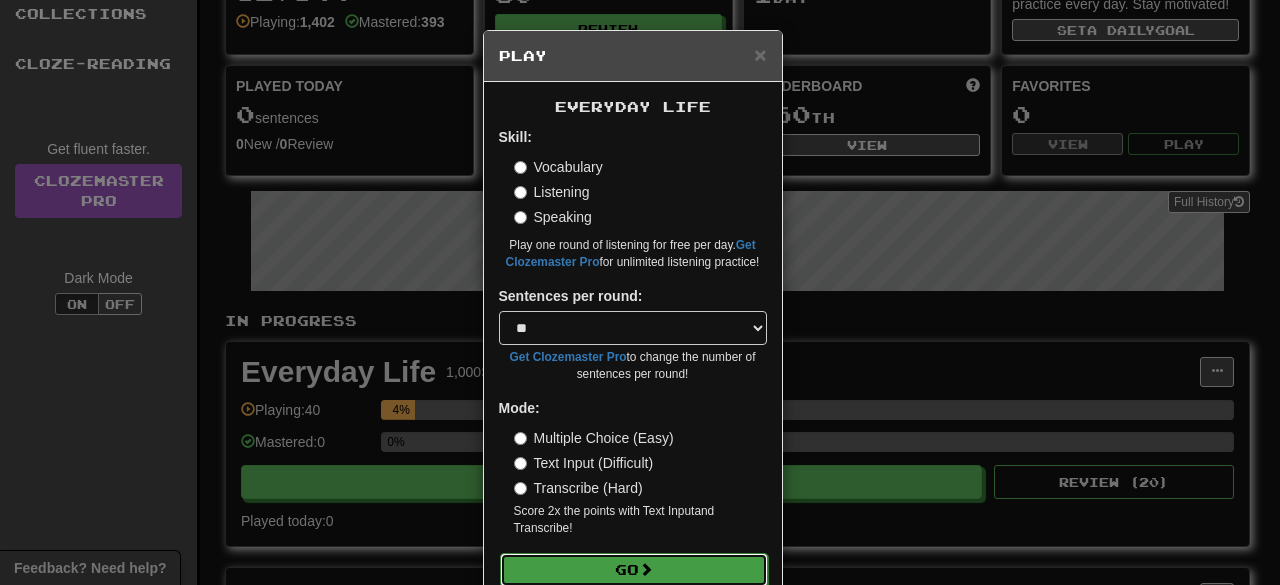 click on "Go" at bounding box center (634, 570) 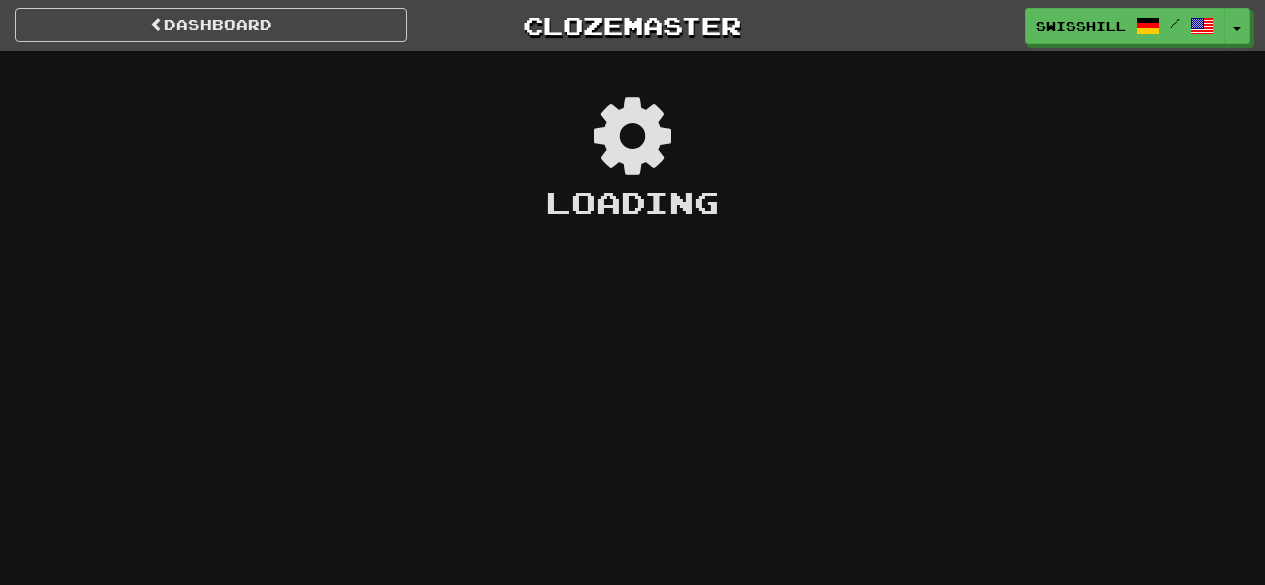 scroll, scrollTop: 0, scrollLeft: 0, axis: both 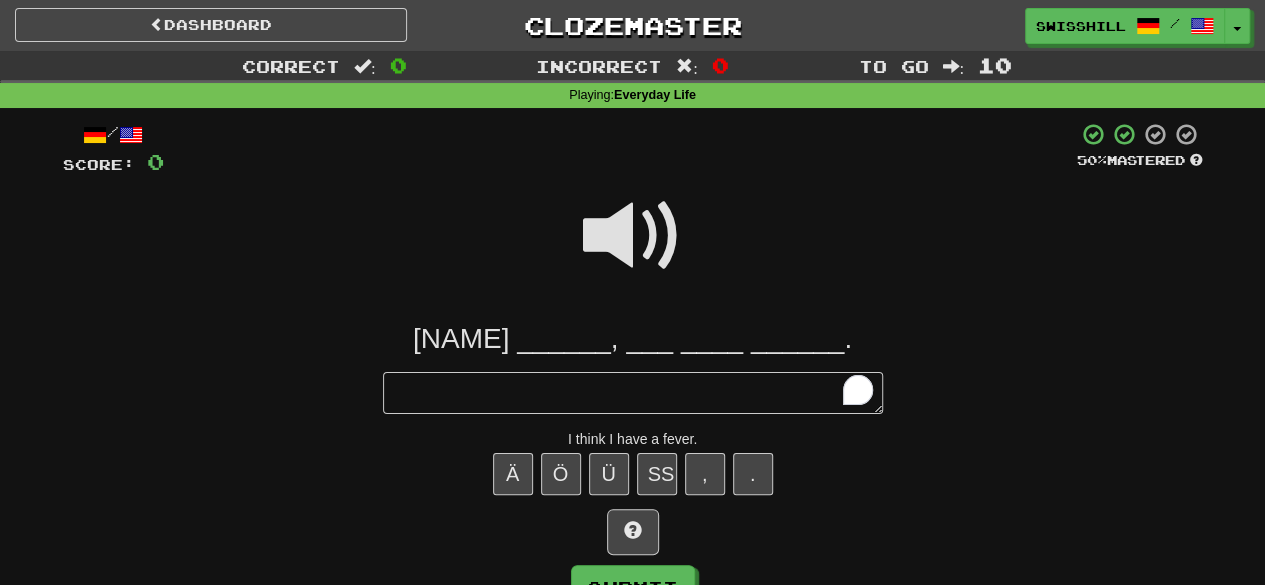 type on "*" 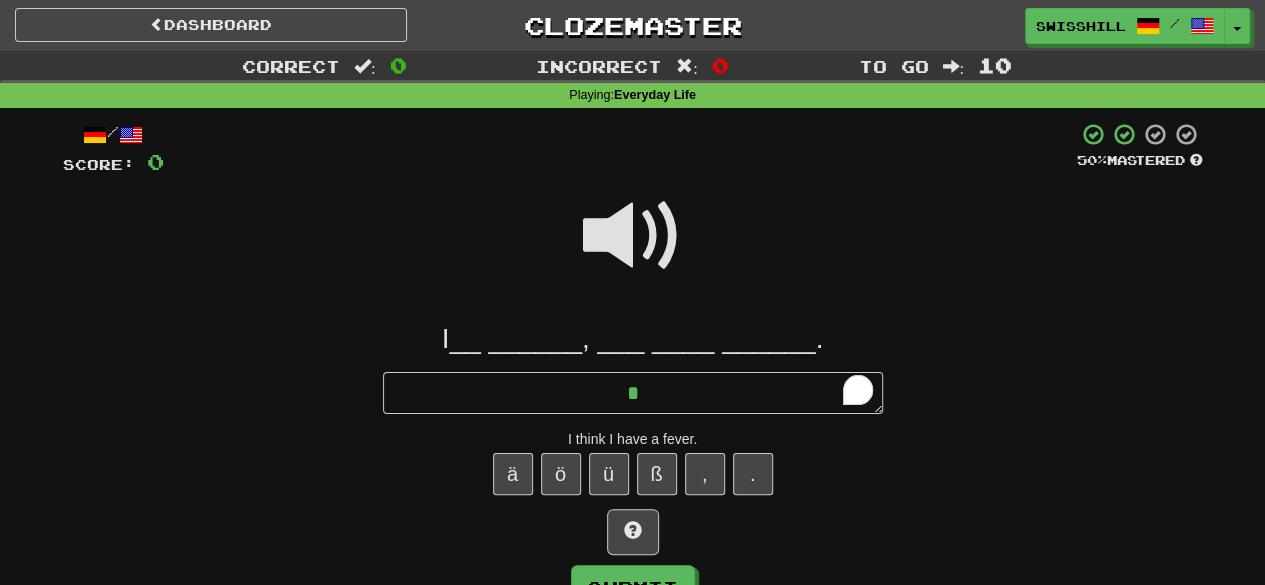 type on "*" 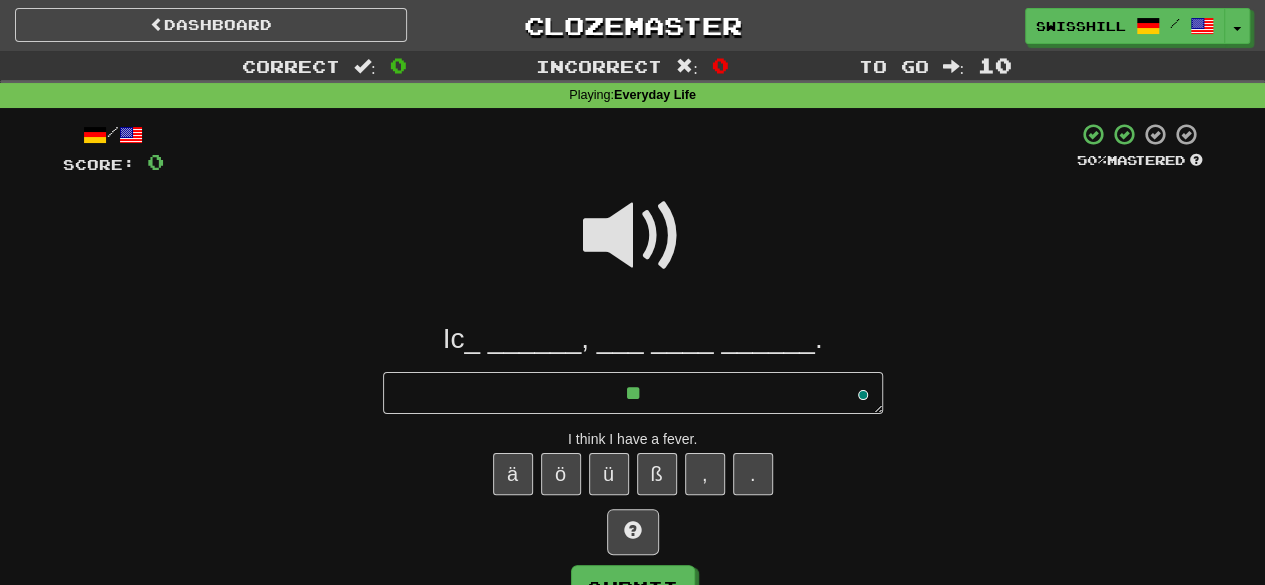 type on "*" 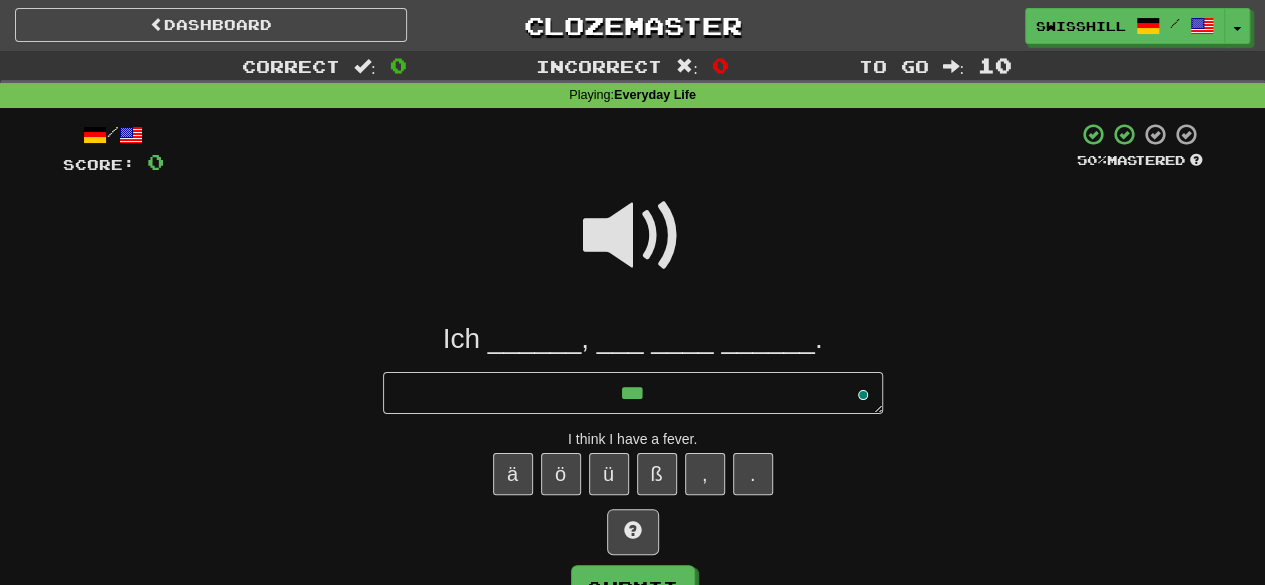 type on "*" 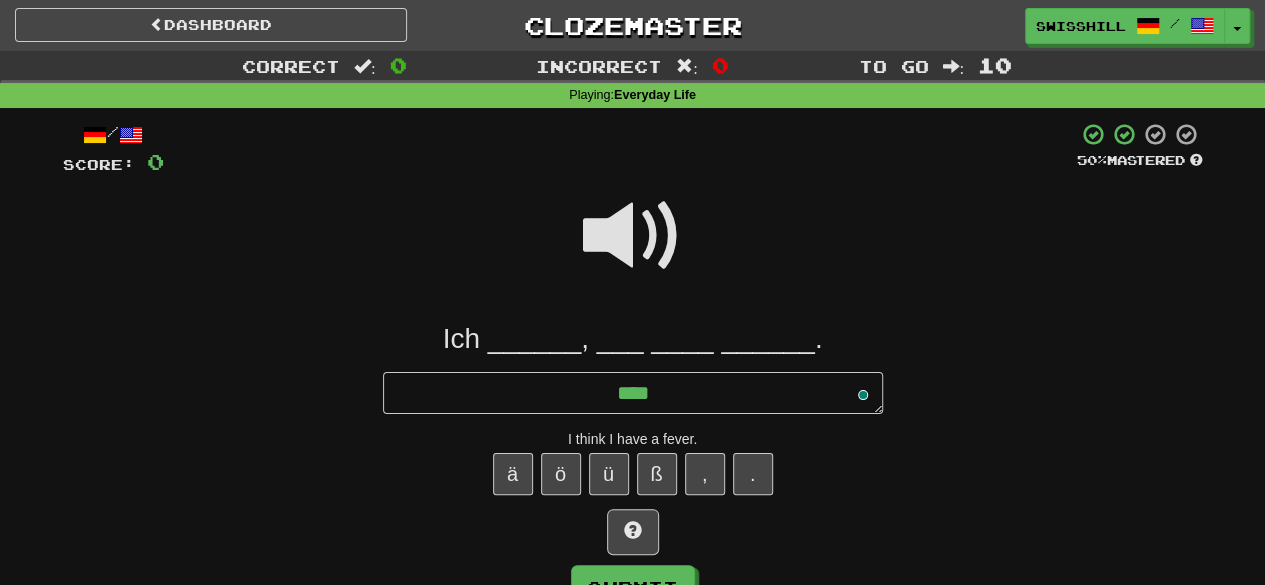 type on "*" 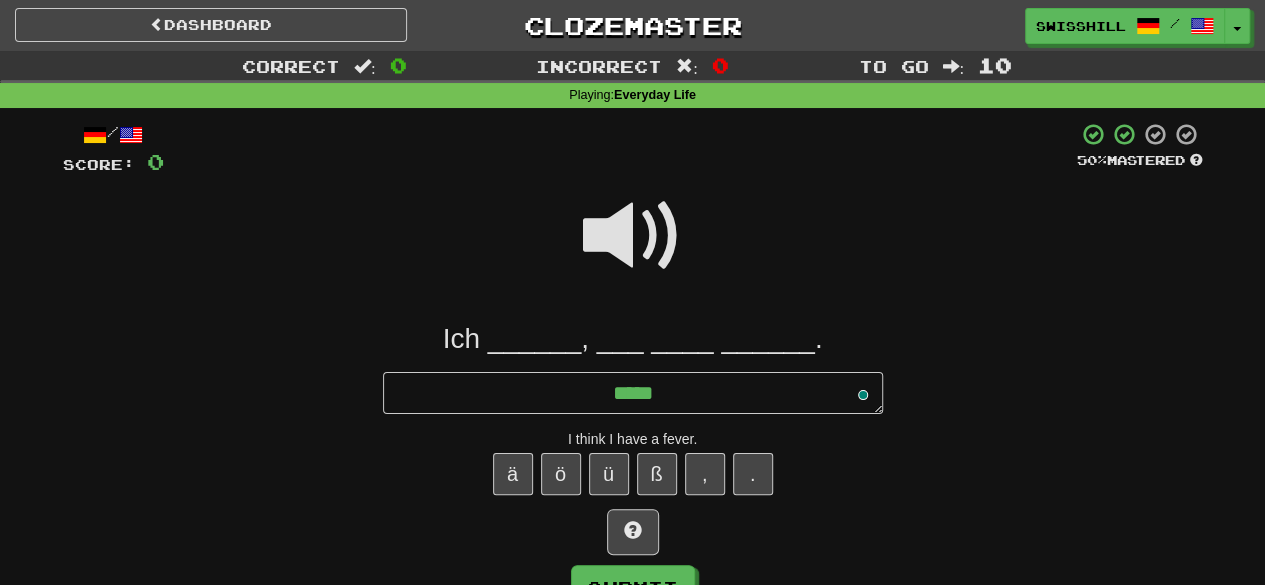 type on "*" 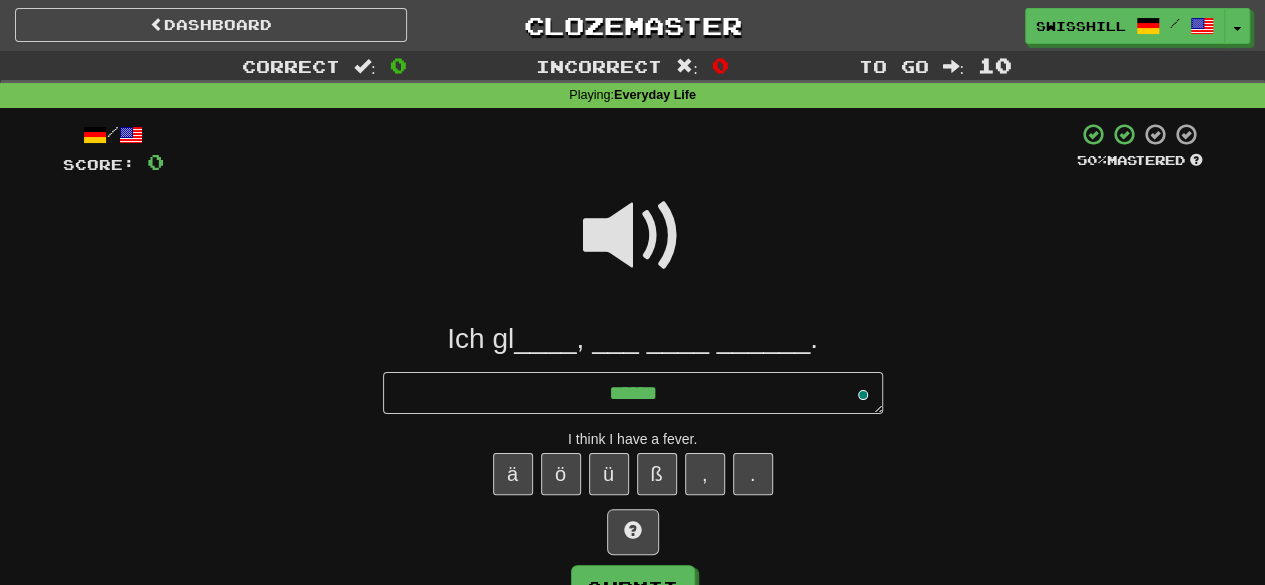 type on "*" 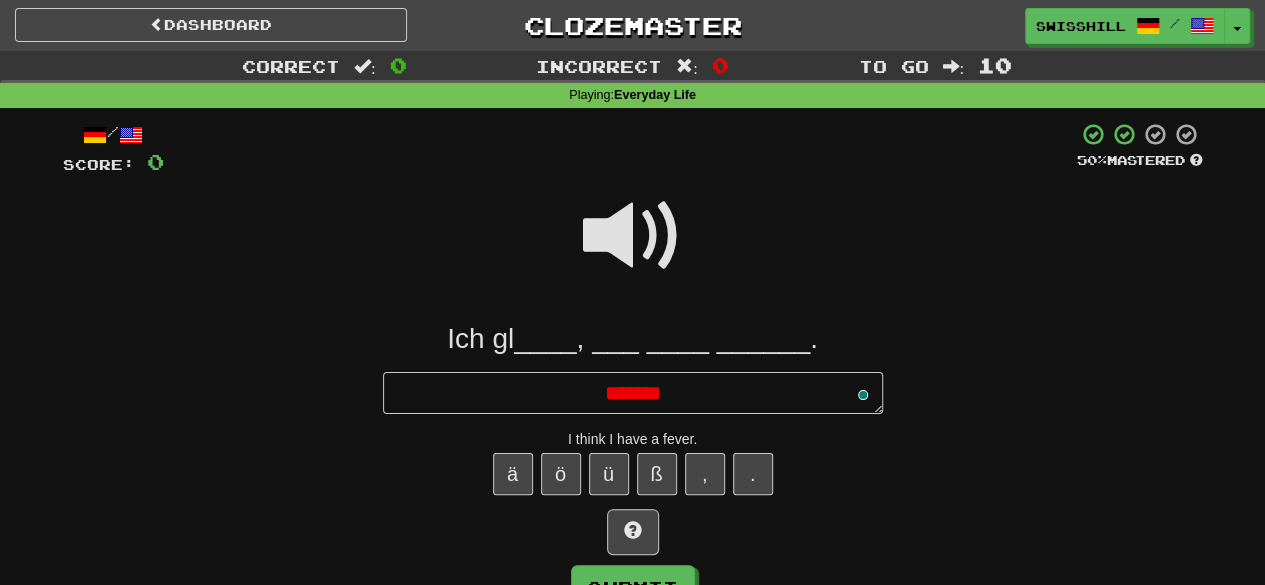 type on "*" 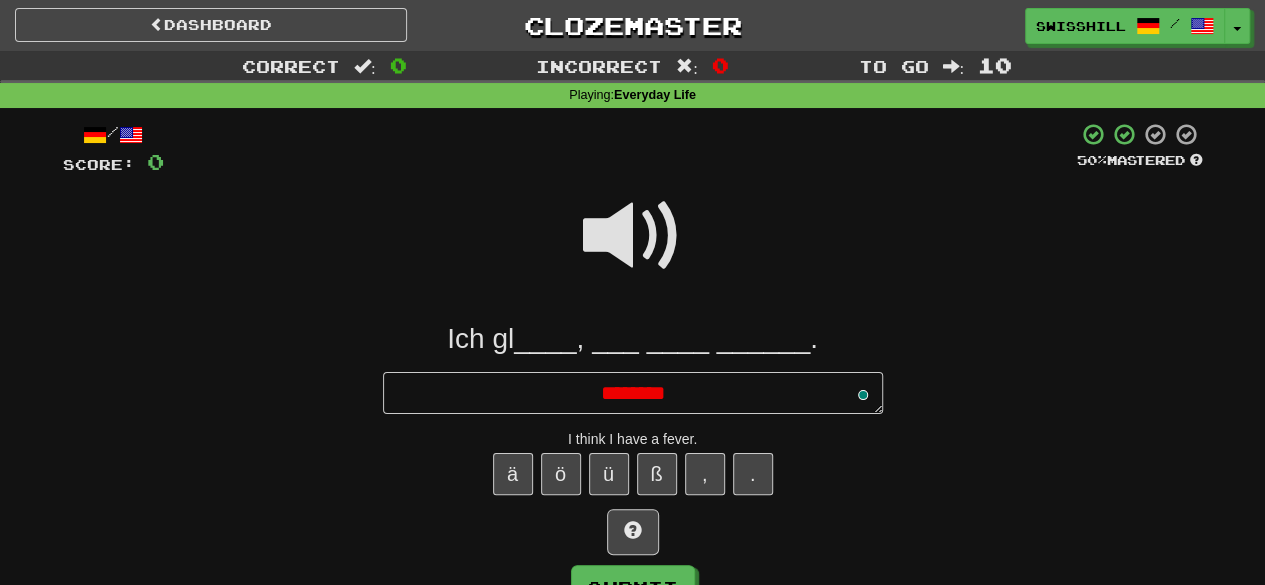 type on "*" 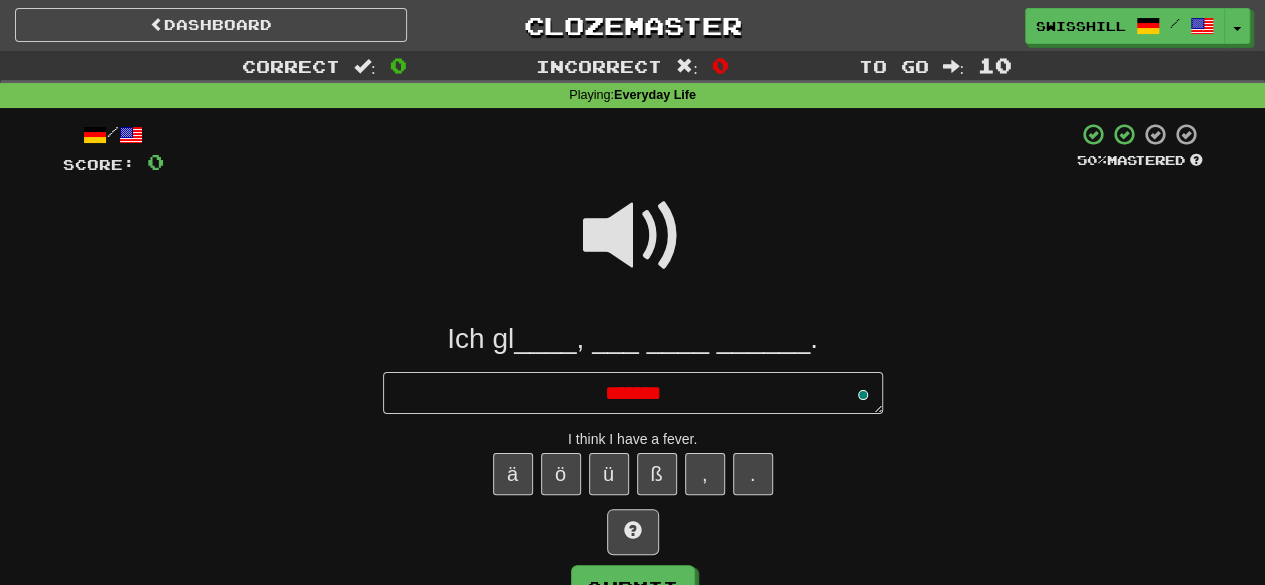type on "*" 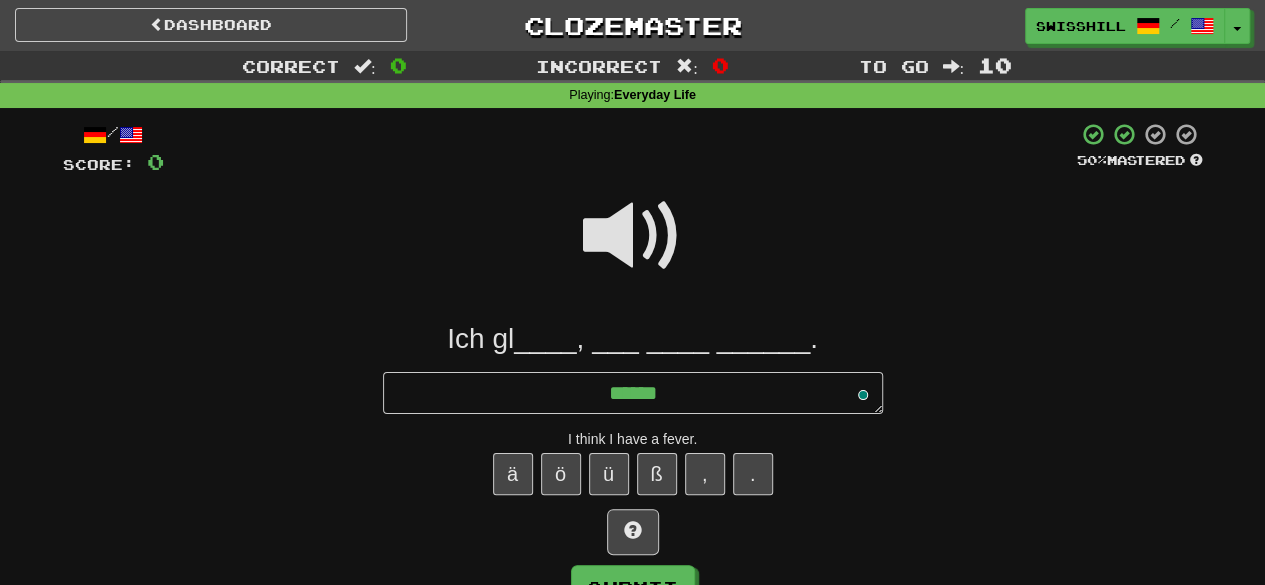 type on "*" 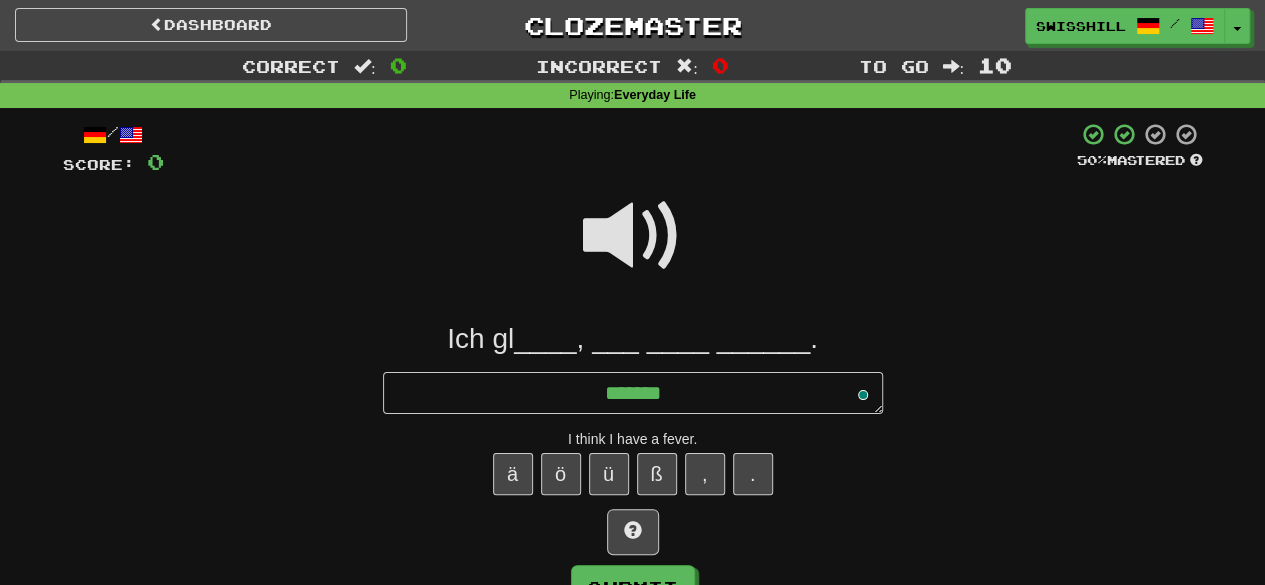 type on "*" 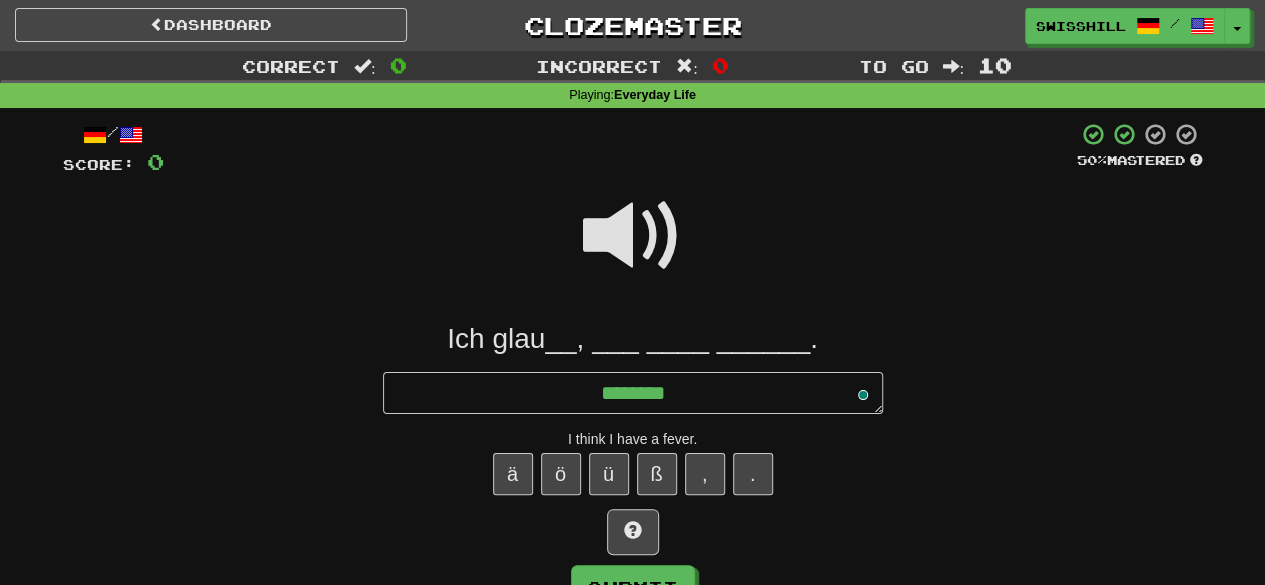 type on "*" 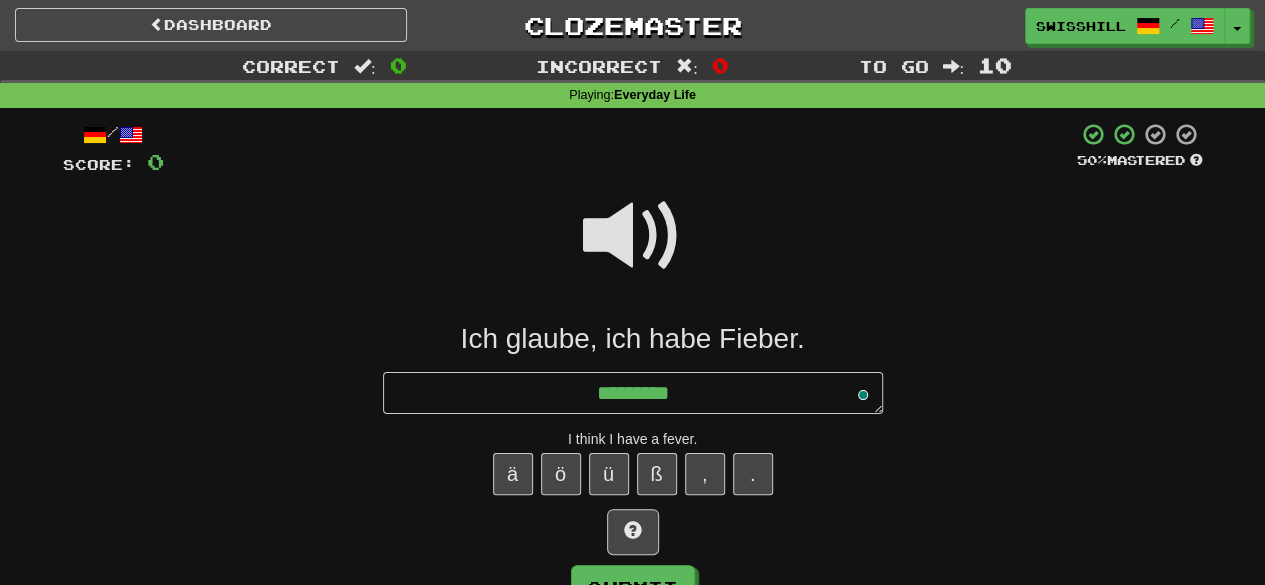 type on "*" 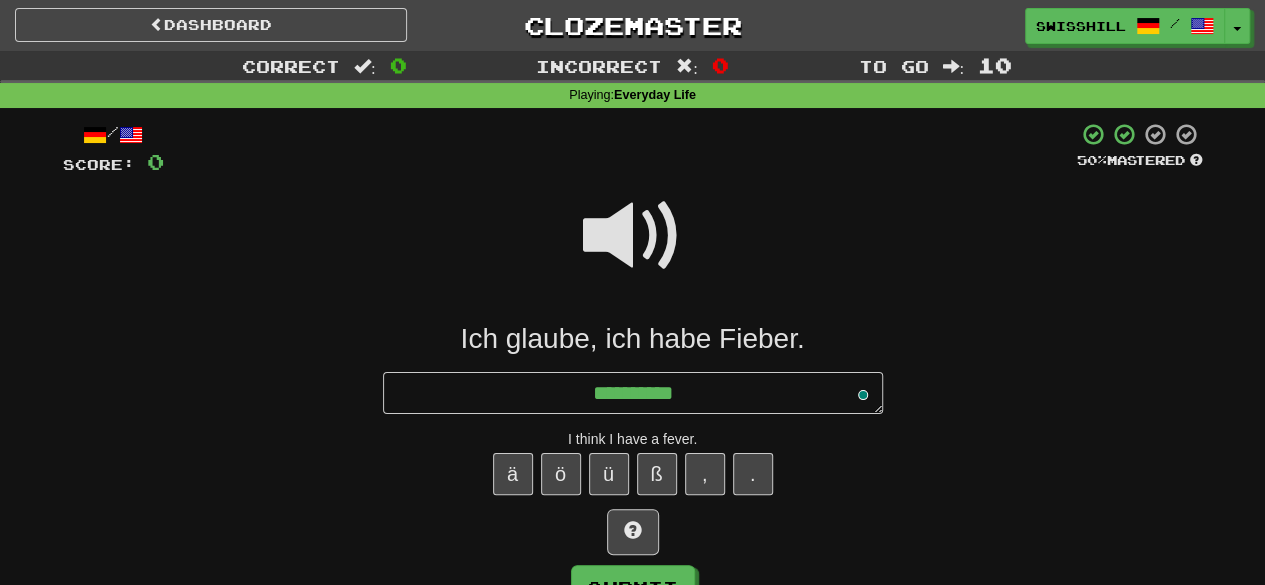 type on "*" 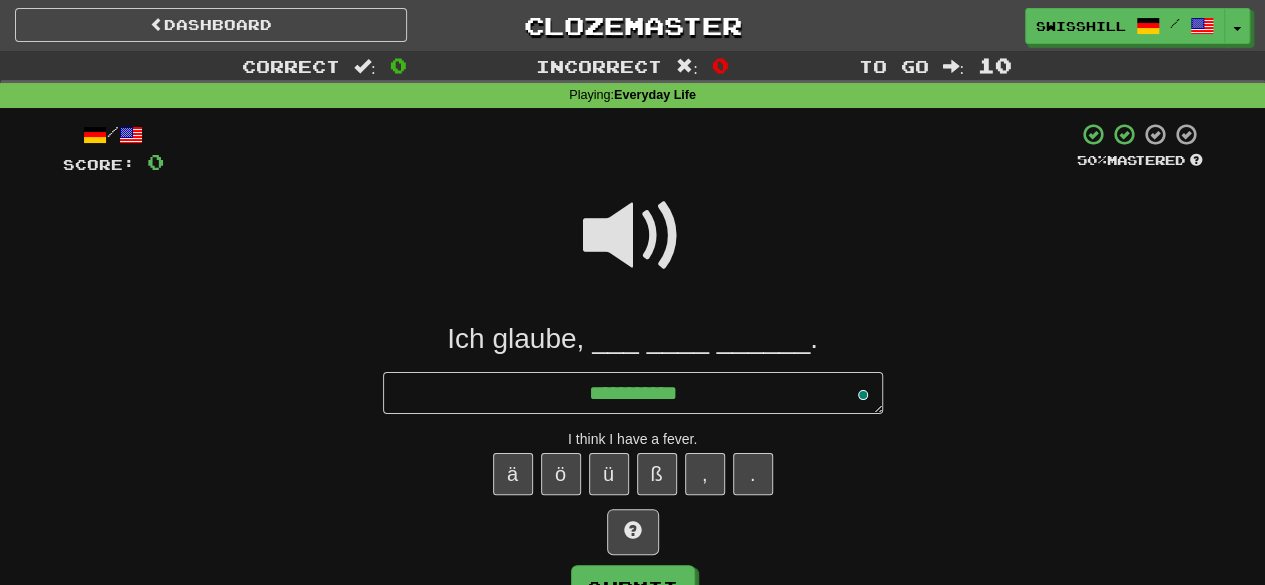 type on "*" 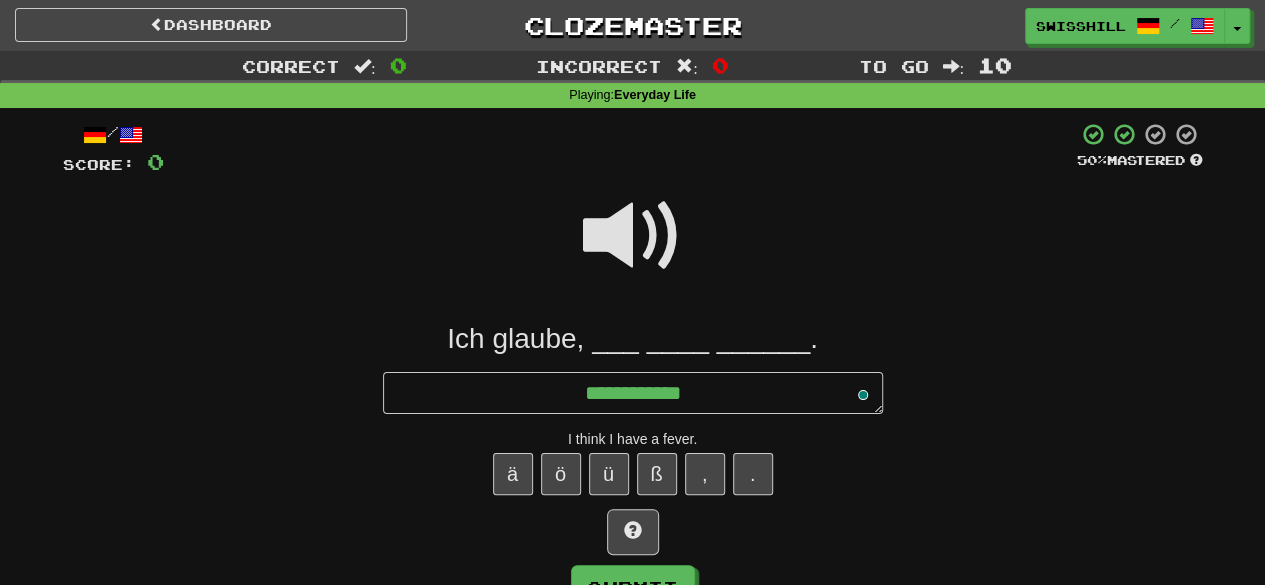type on "*" 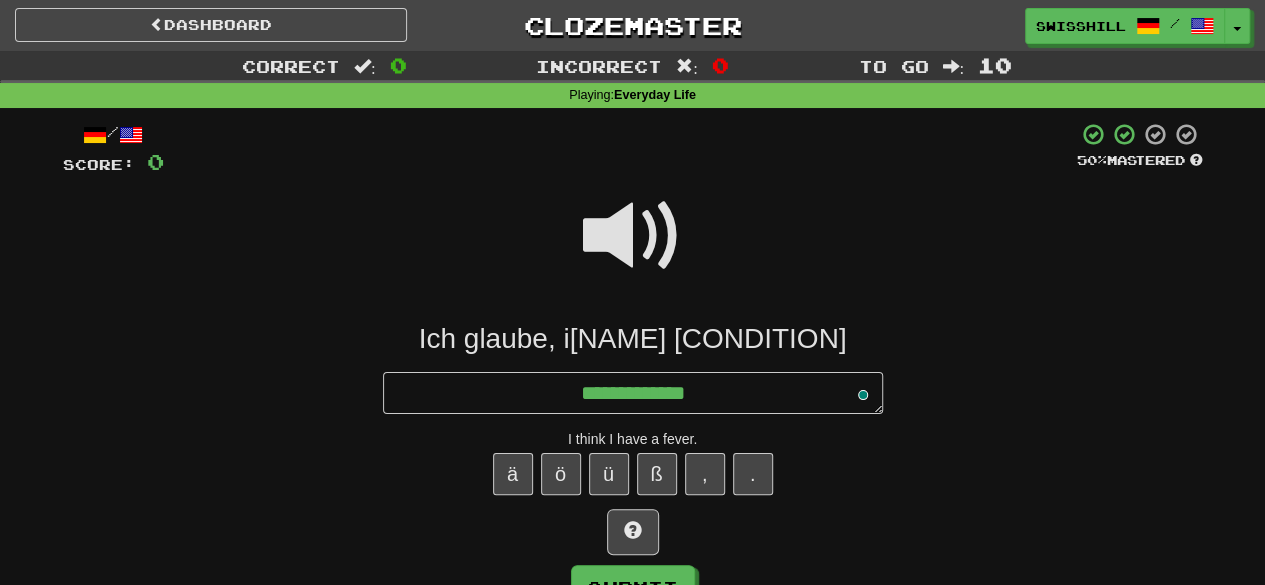 type on "*" 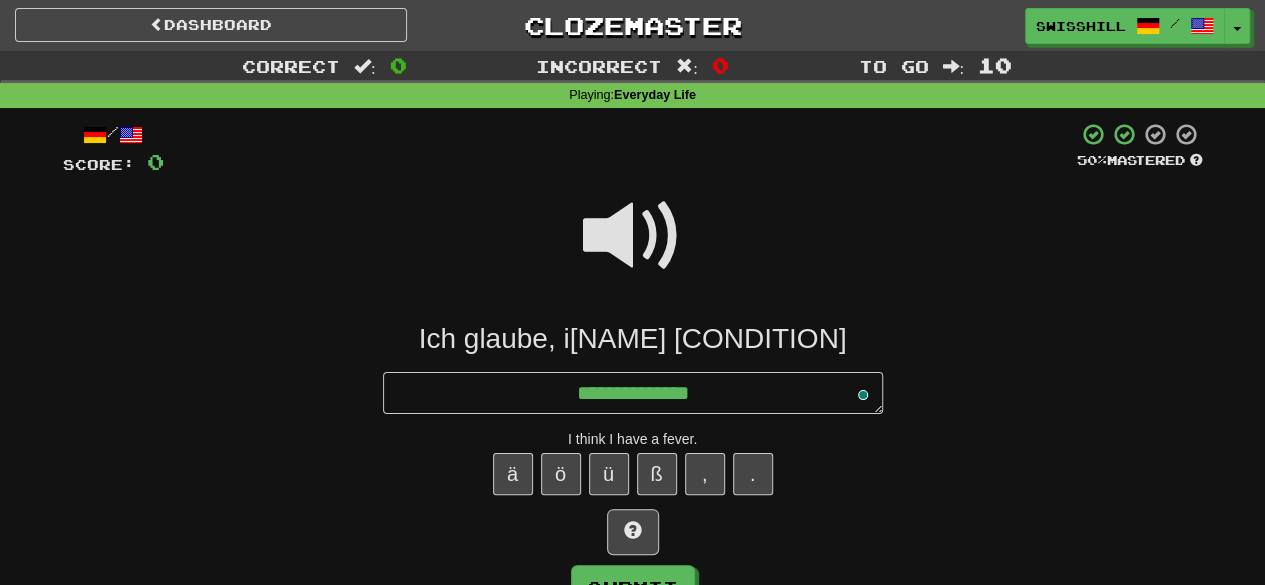 type on "**********" 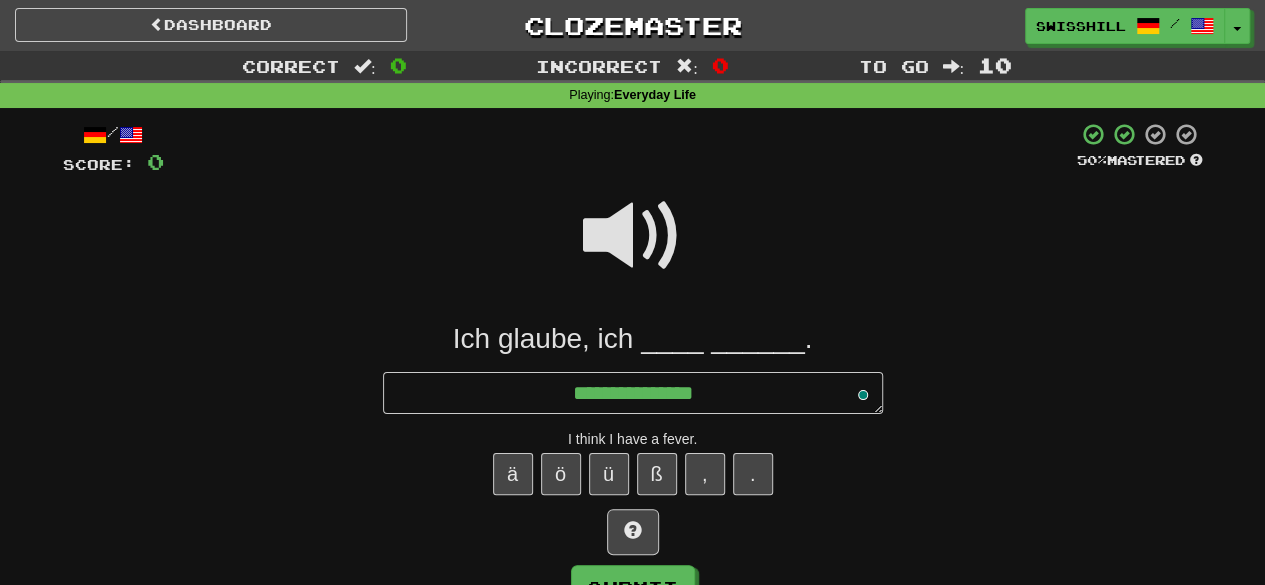 type on "*" 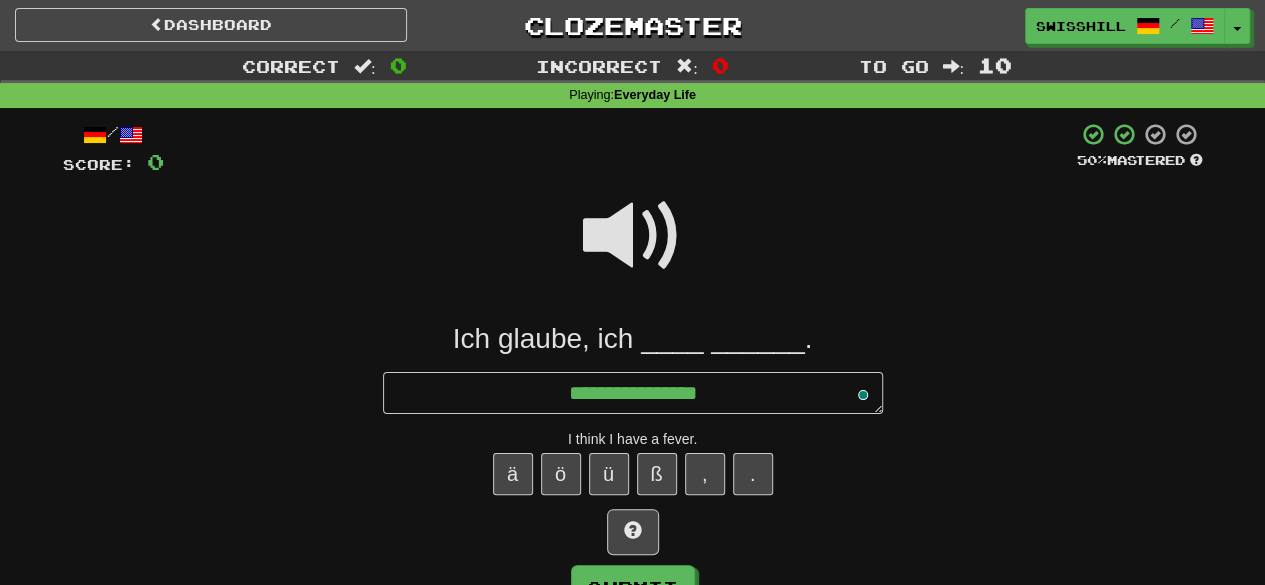 type on "*" 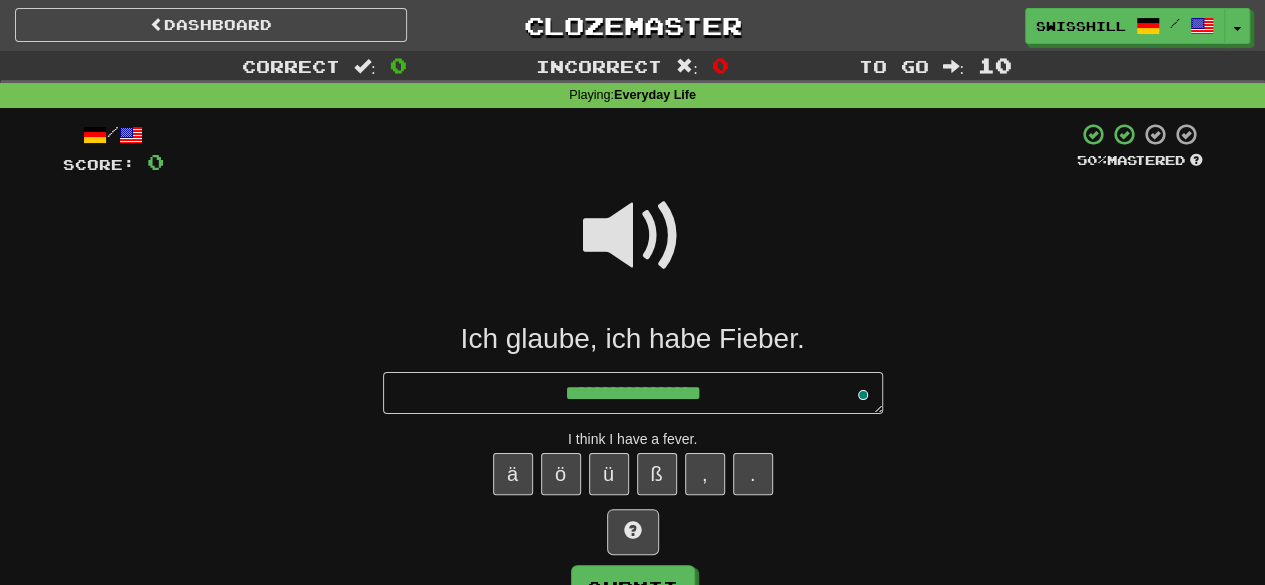 type on "*" 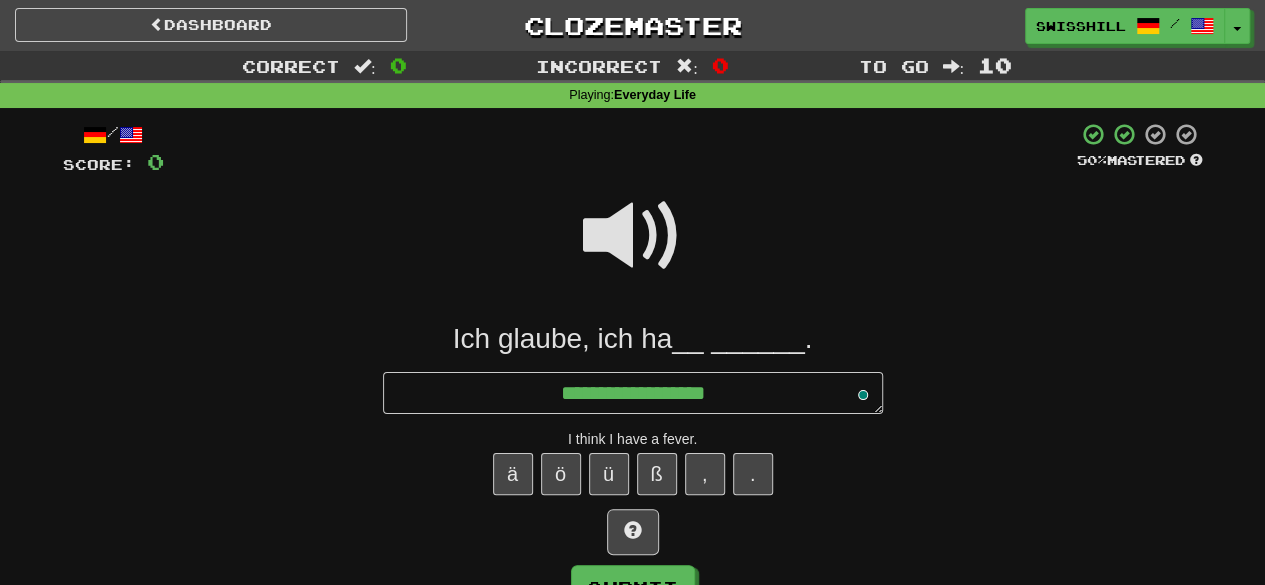 type on "*" 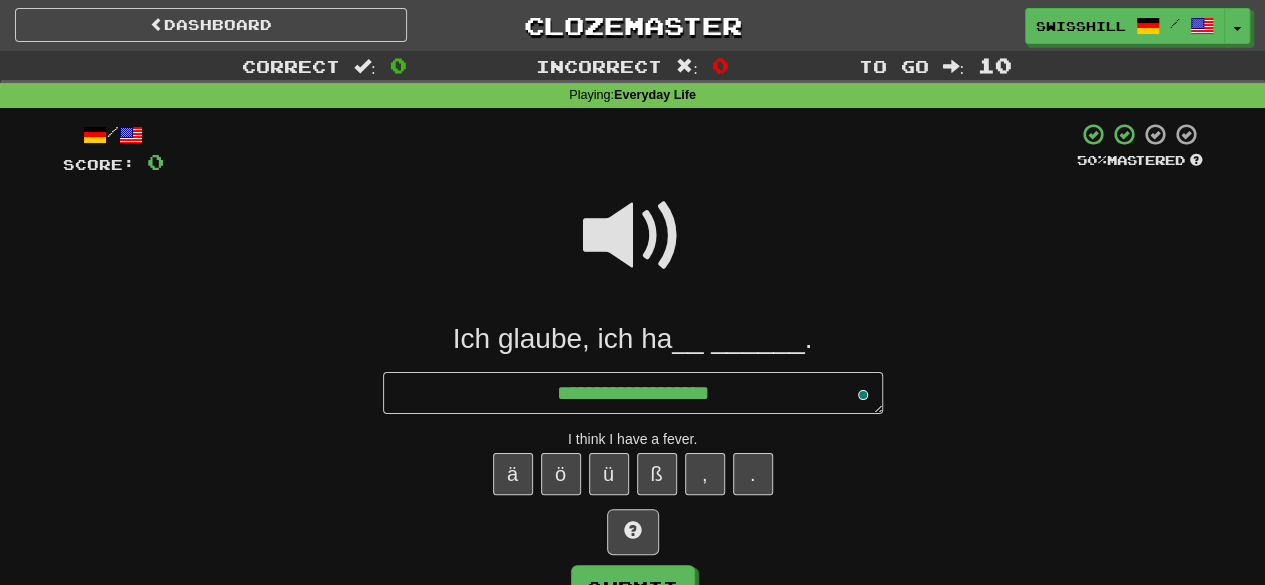 type on "*" 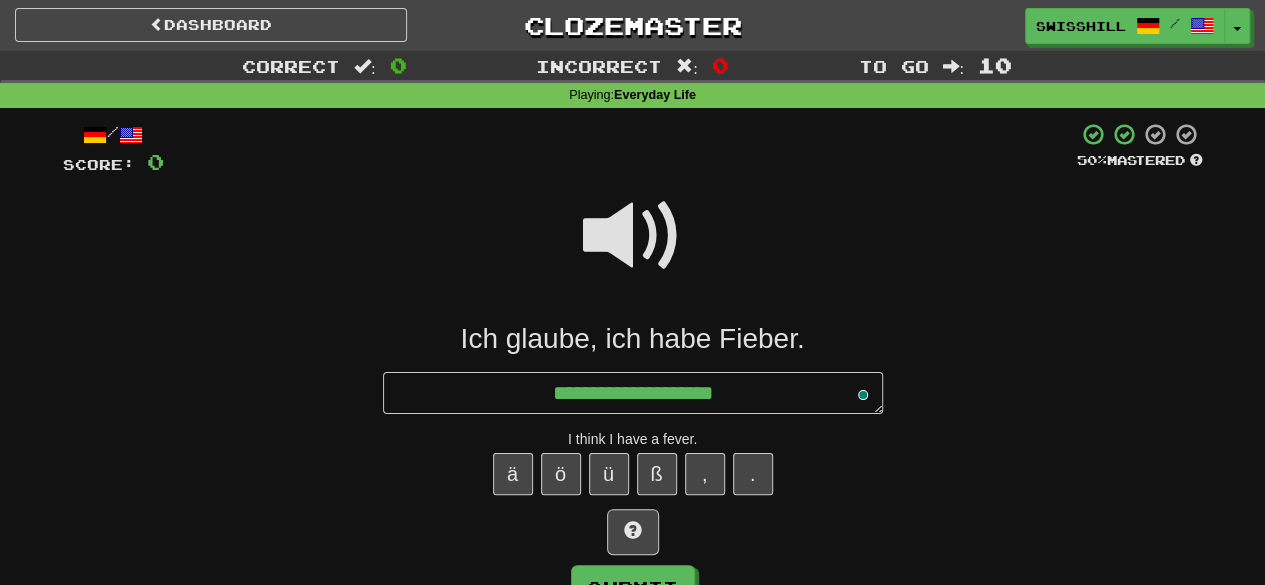 type on "*" 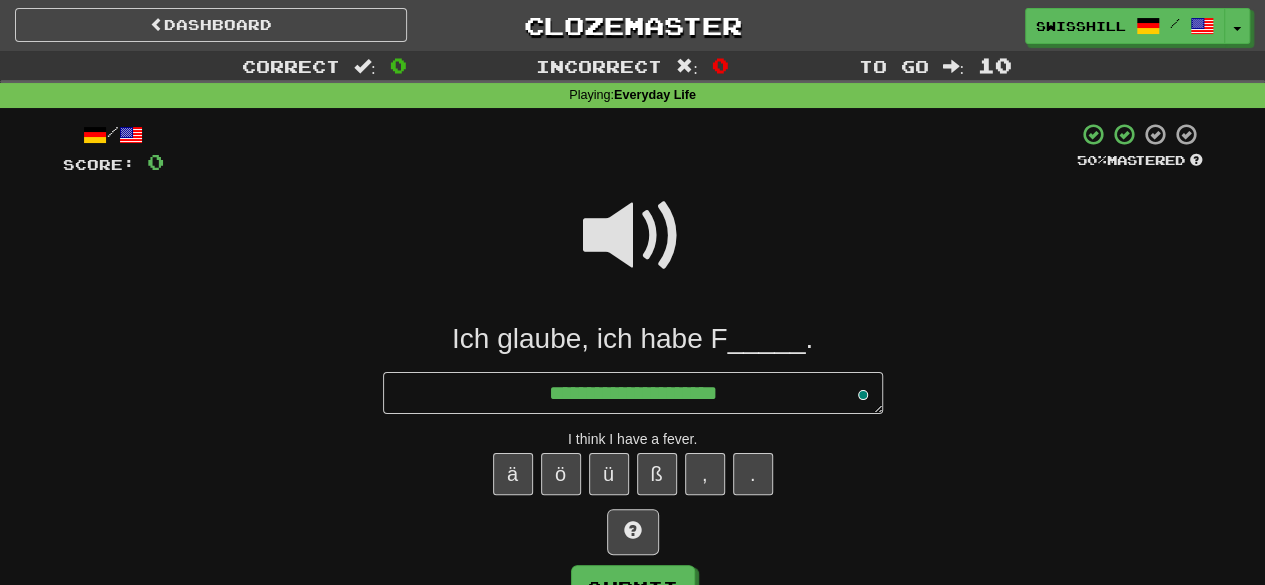 type on "*" 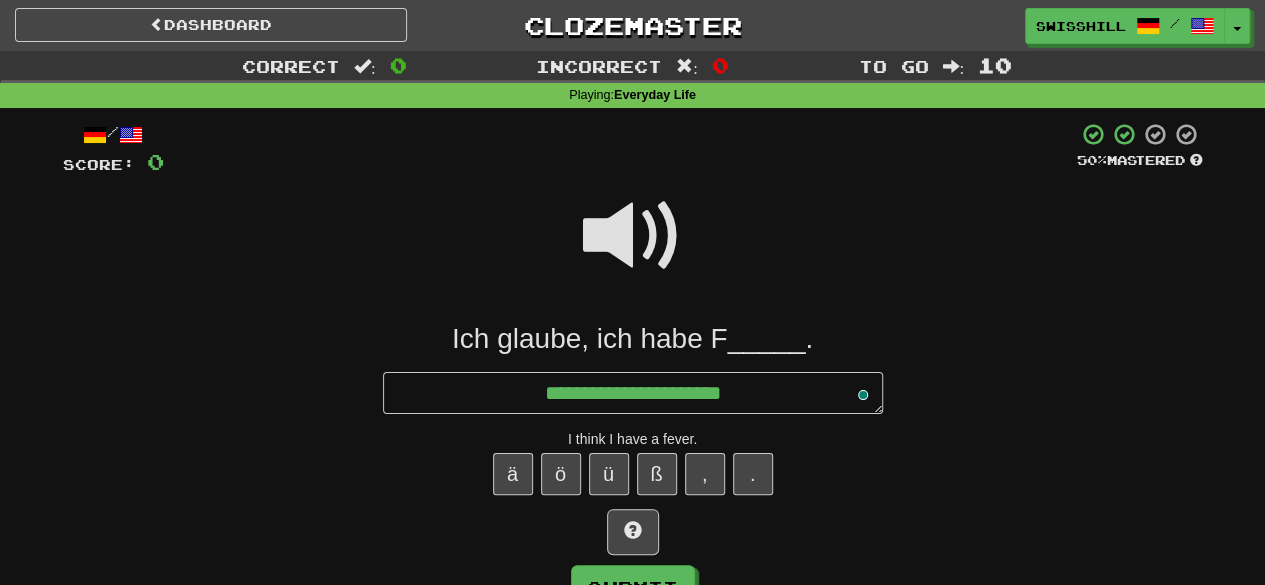 type on "*" 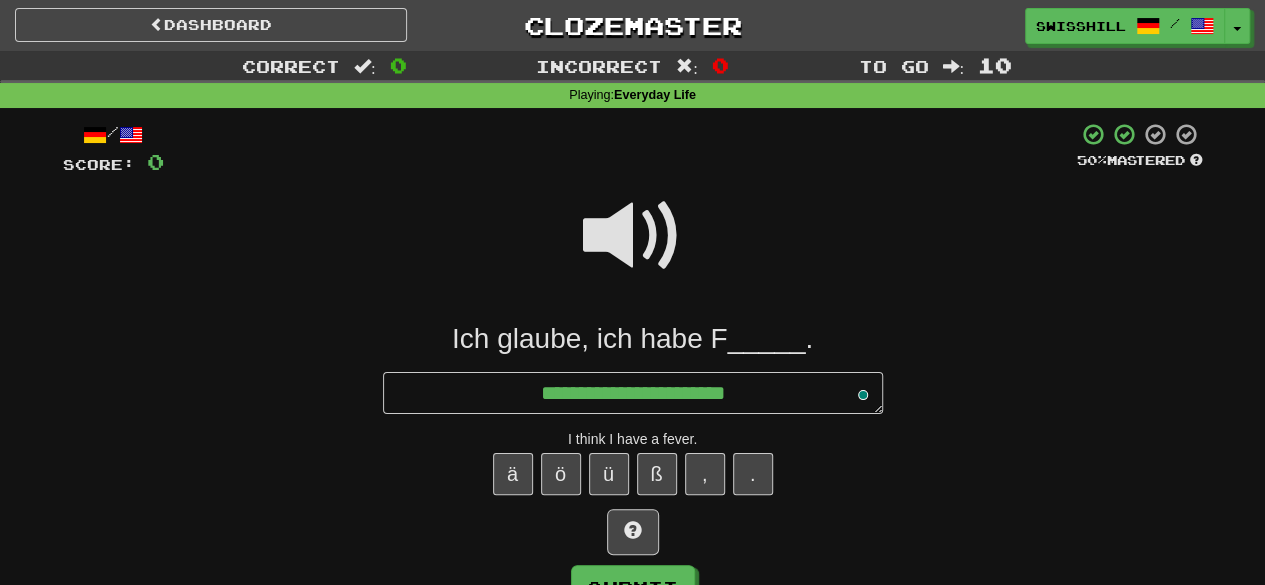 type on "*" 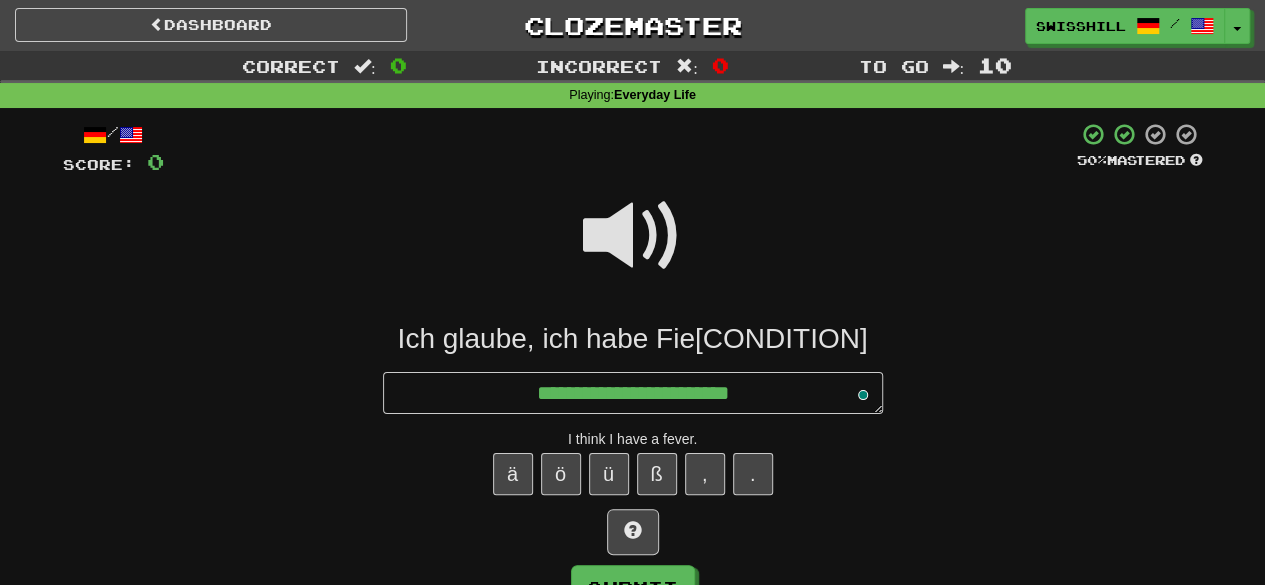 type on "*" 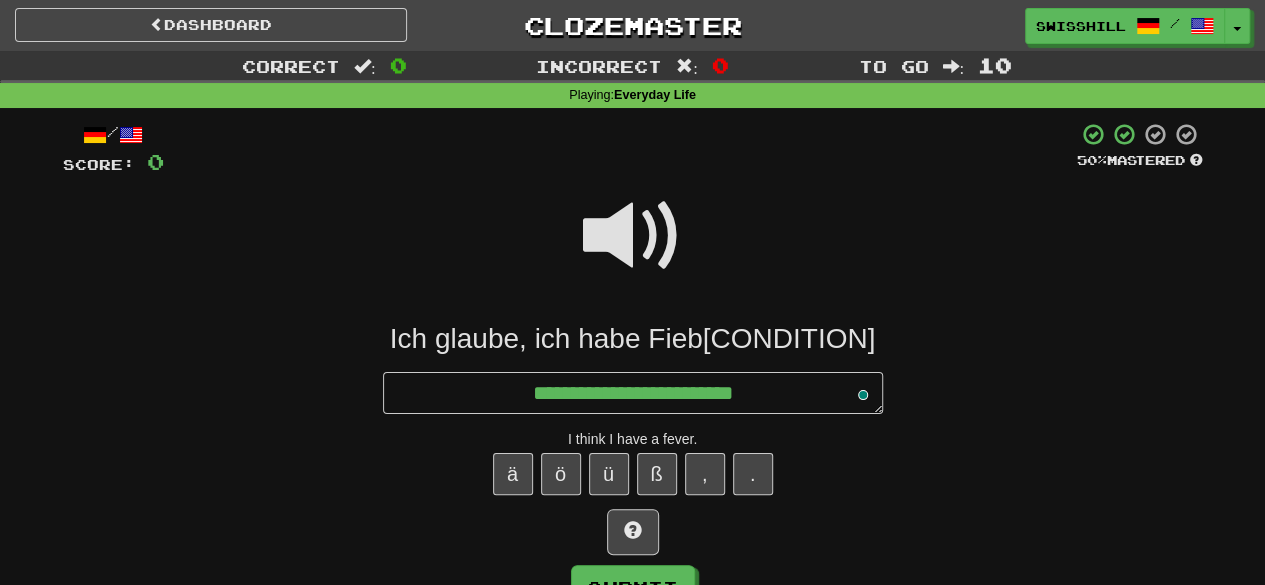 type on "*" 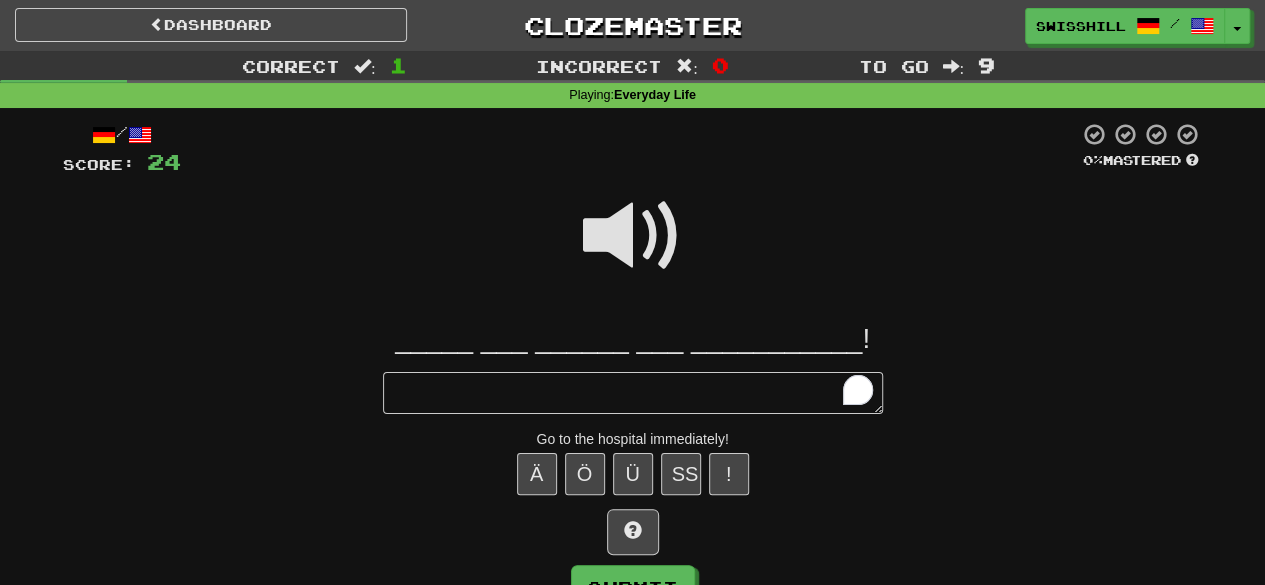 type on "*" 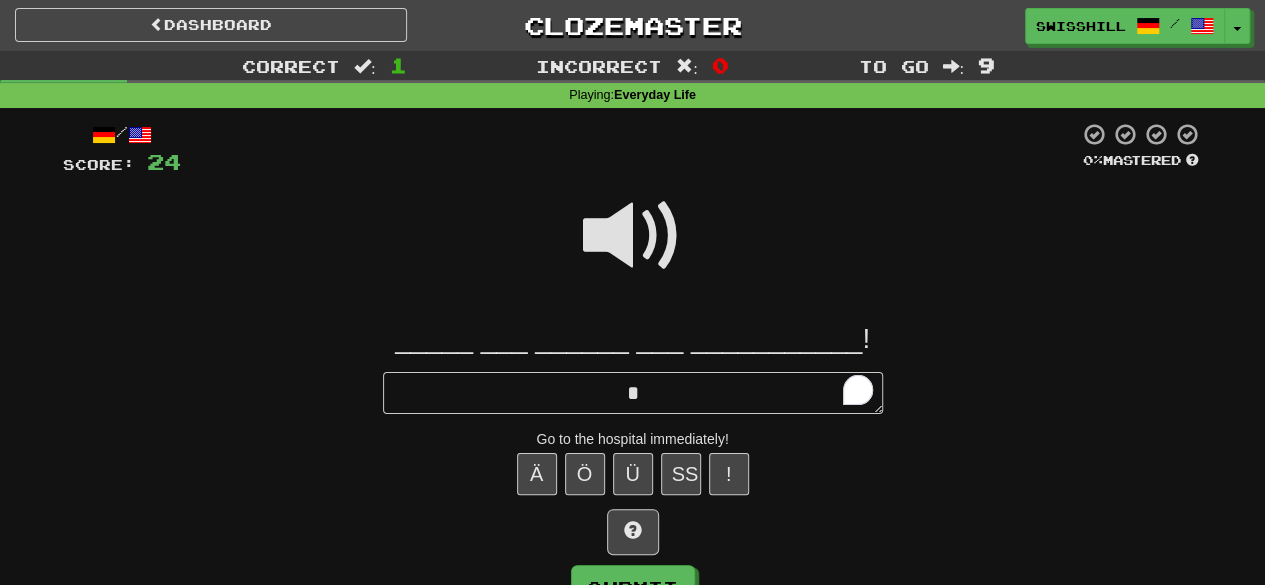 type on "*" 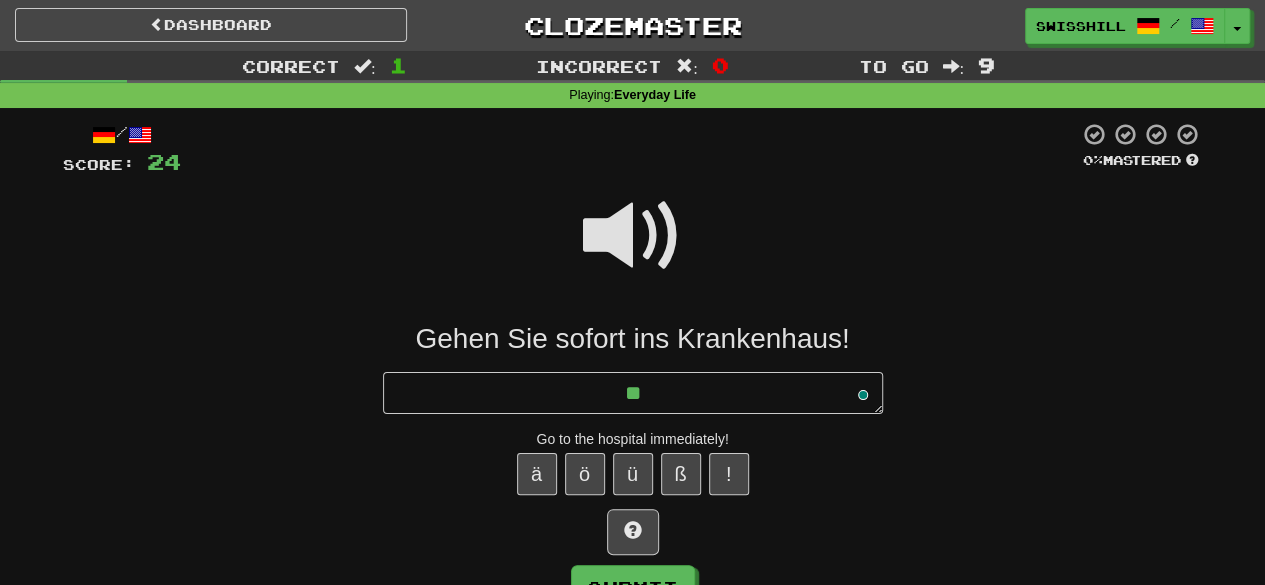 type on "*" 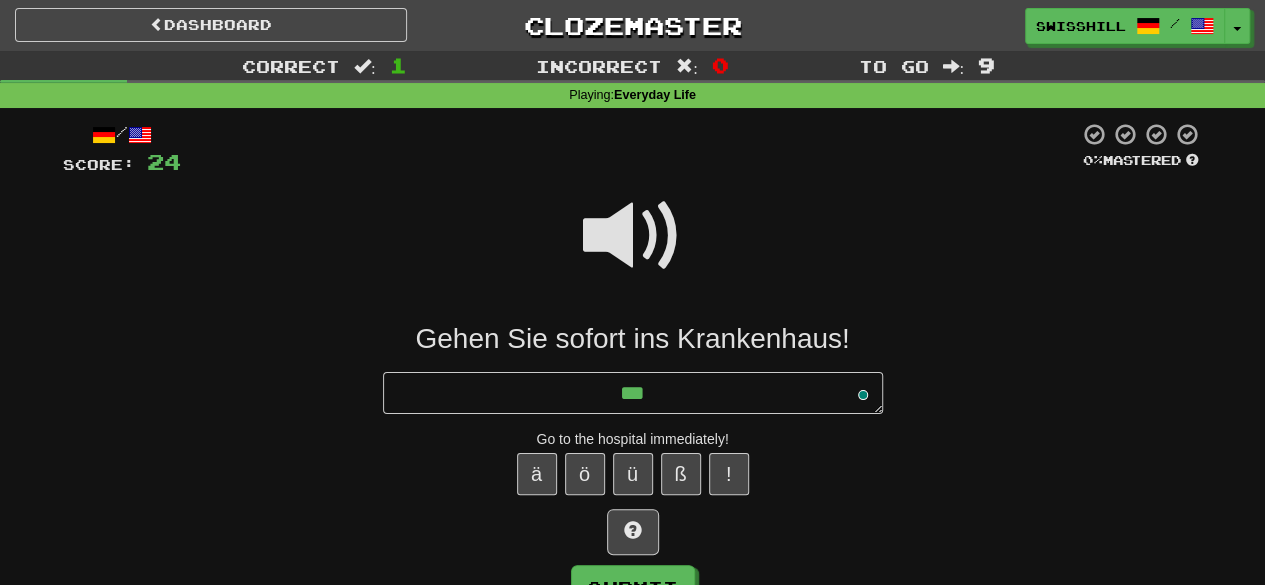 type on "*" 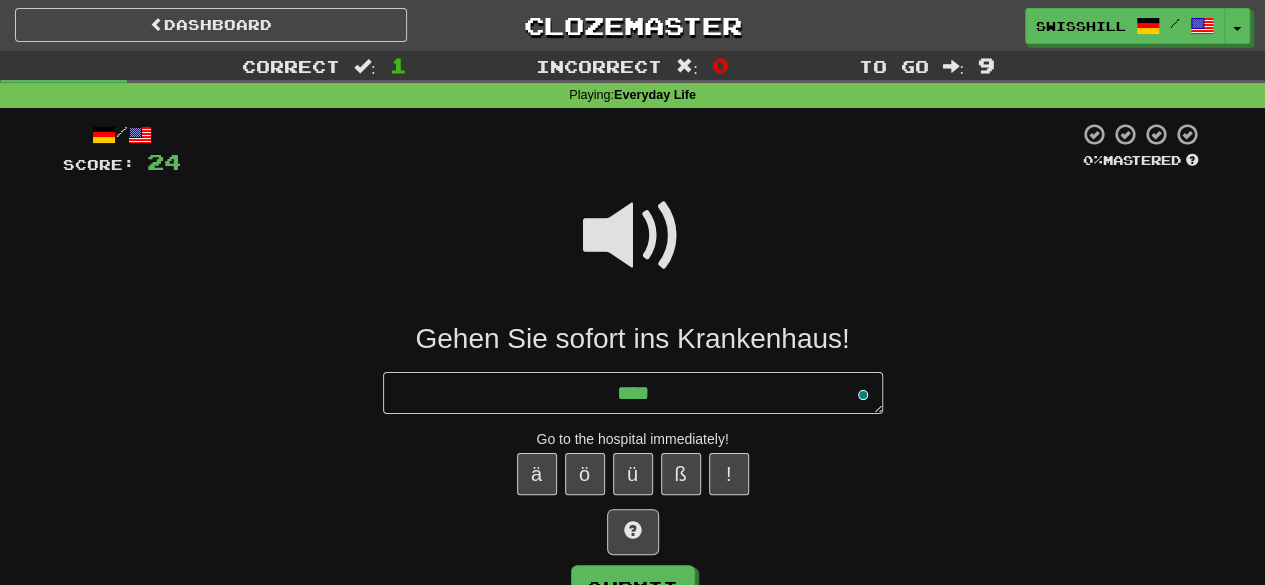type on "*" 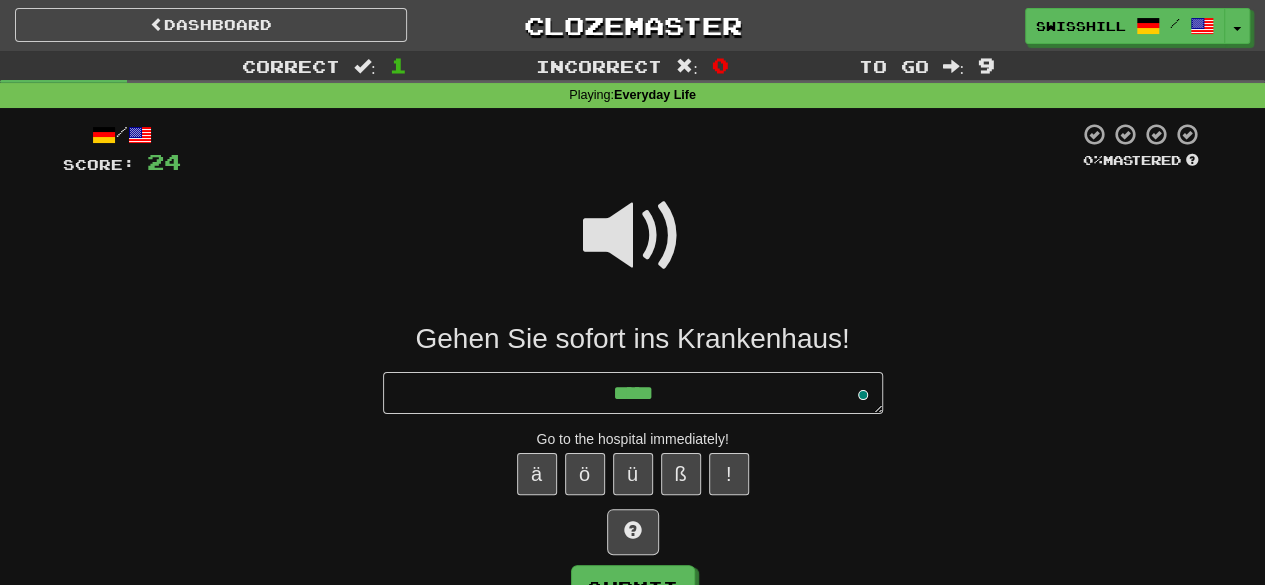type on "*" 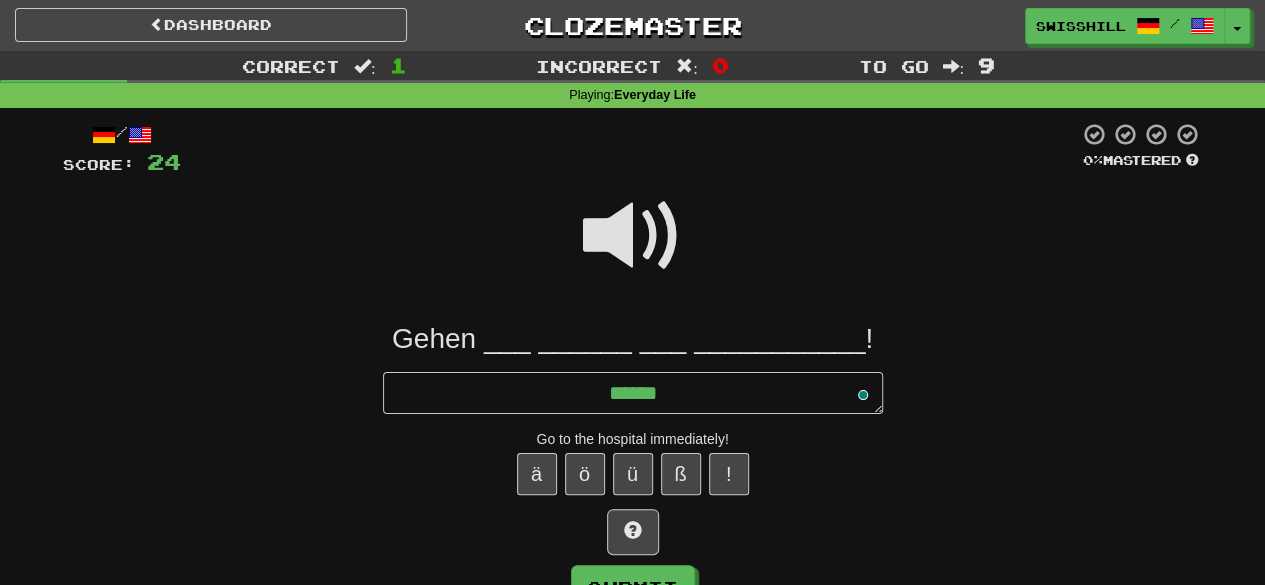 type on "*" 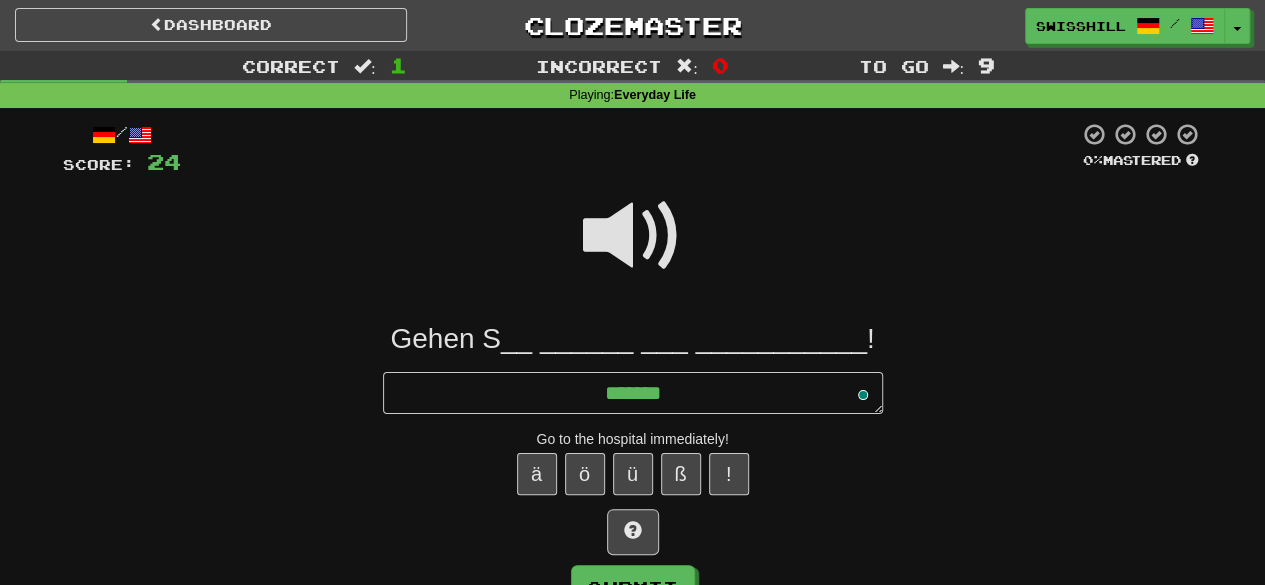 type on "*" 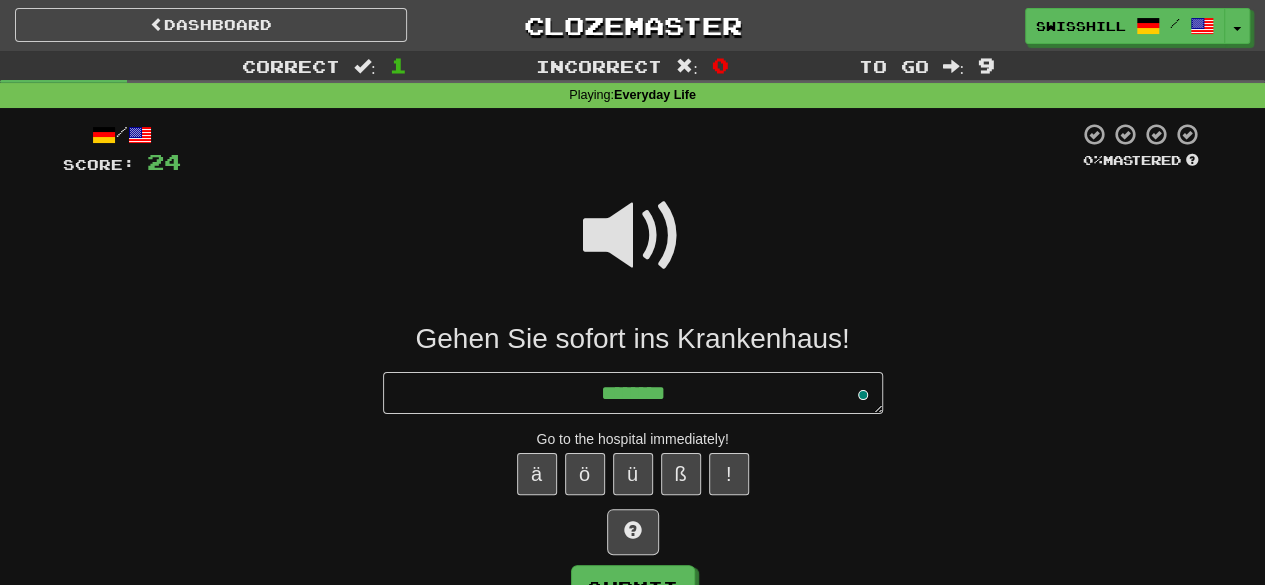 type on "*" 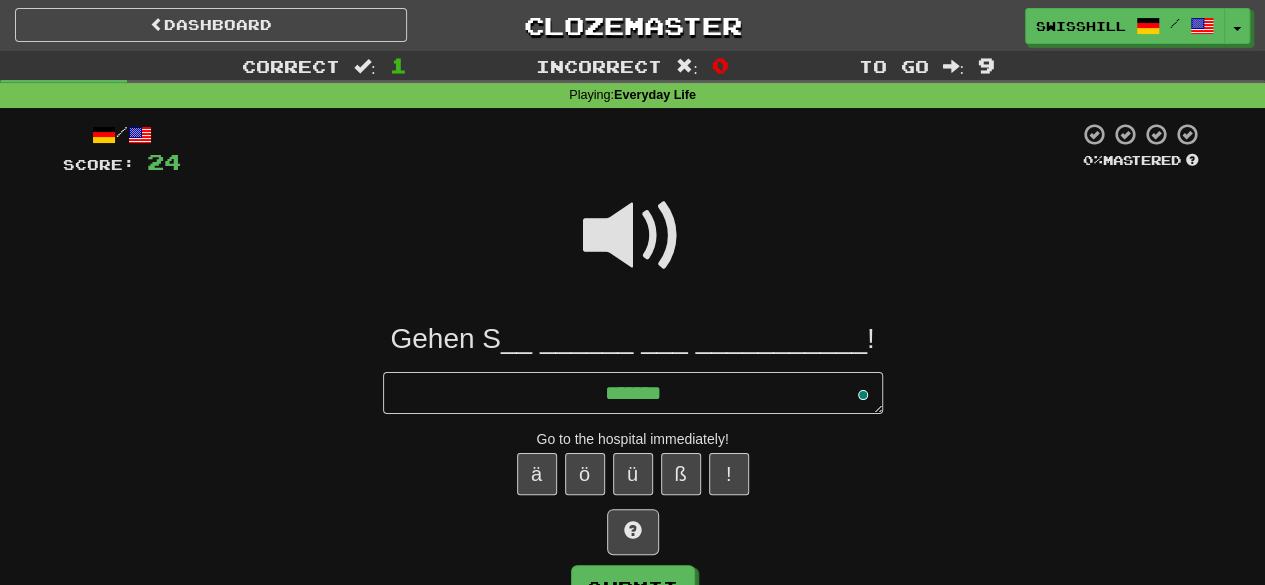 type on "*" 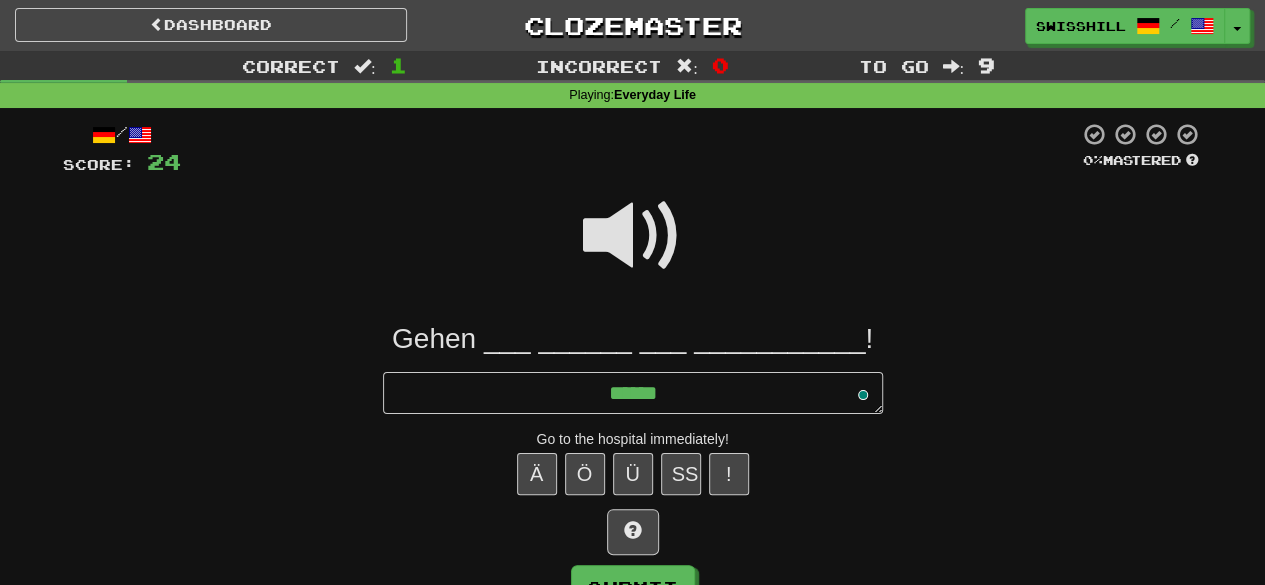 type on "*" 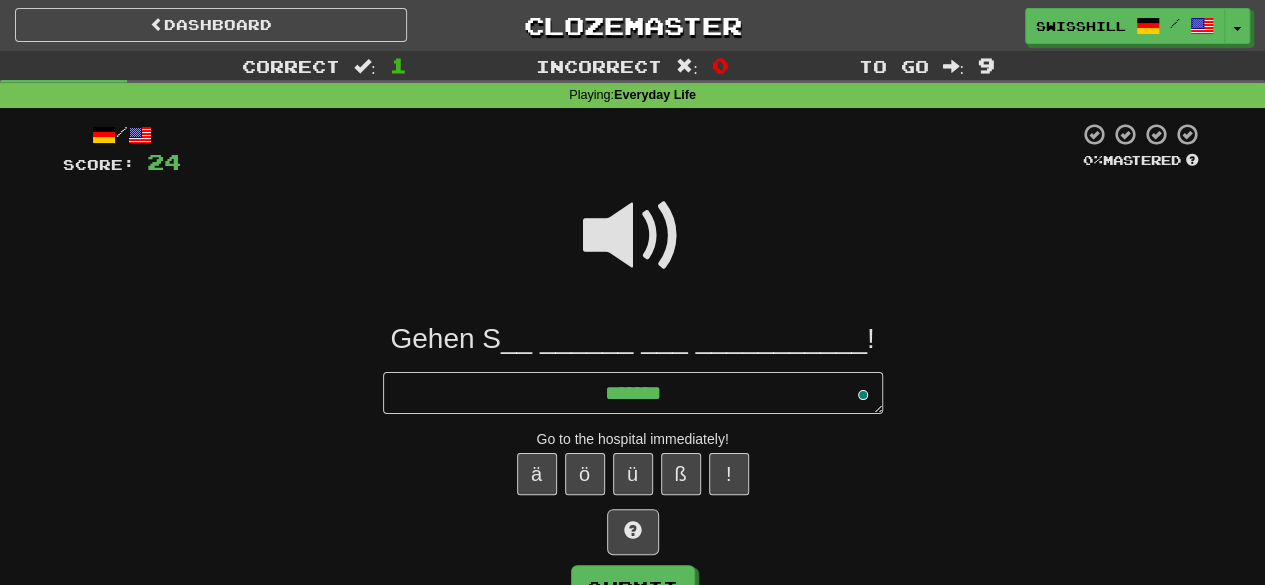 type on "*" 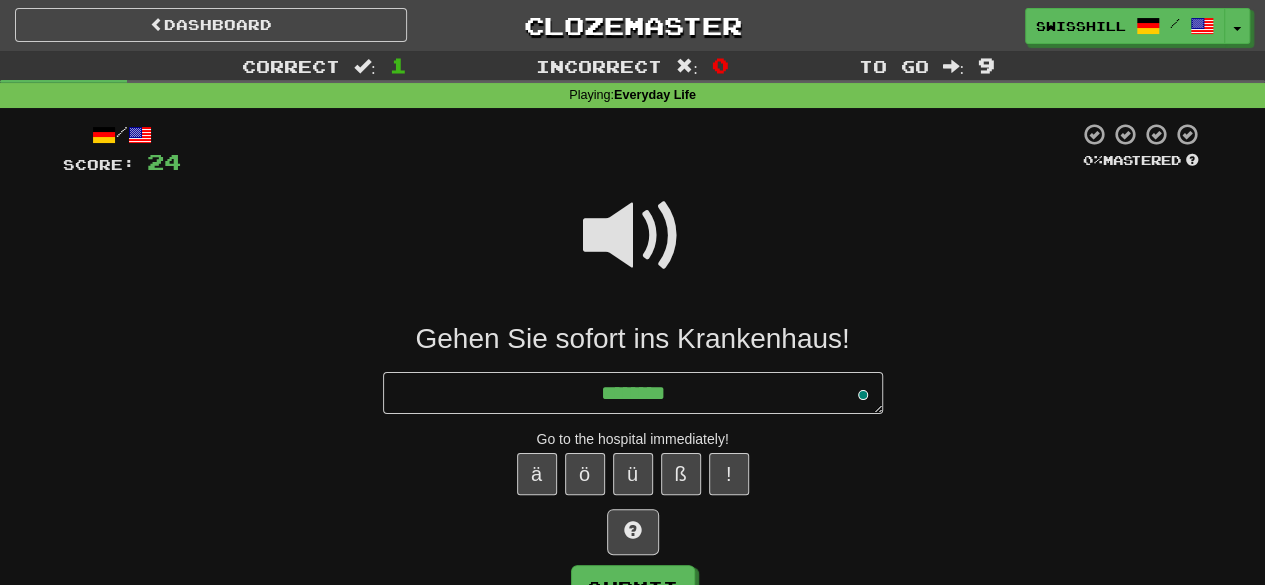 type on "*" 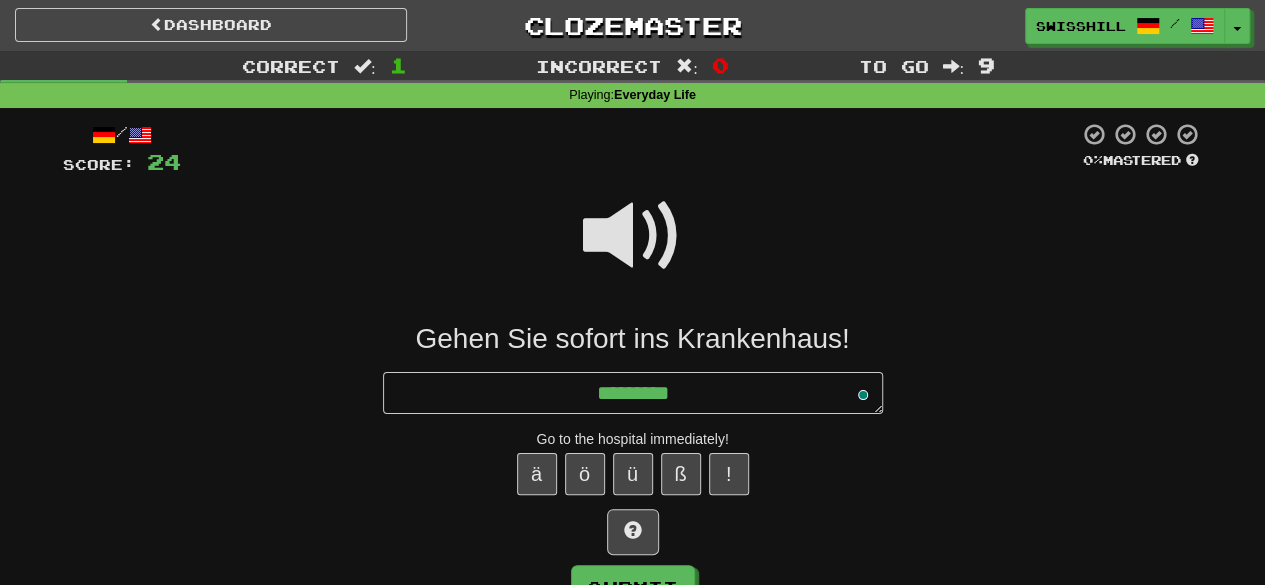 type on "*" 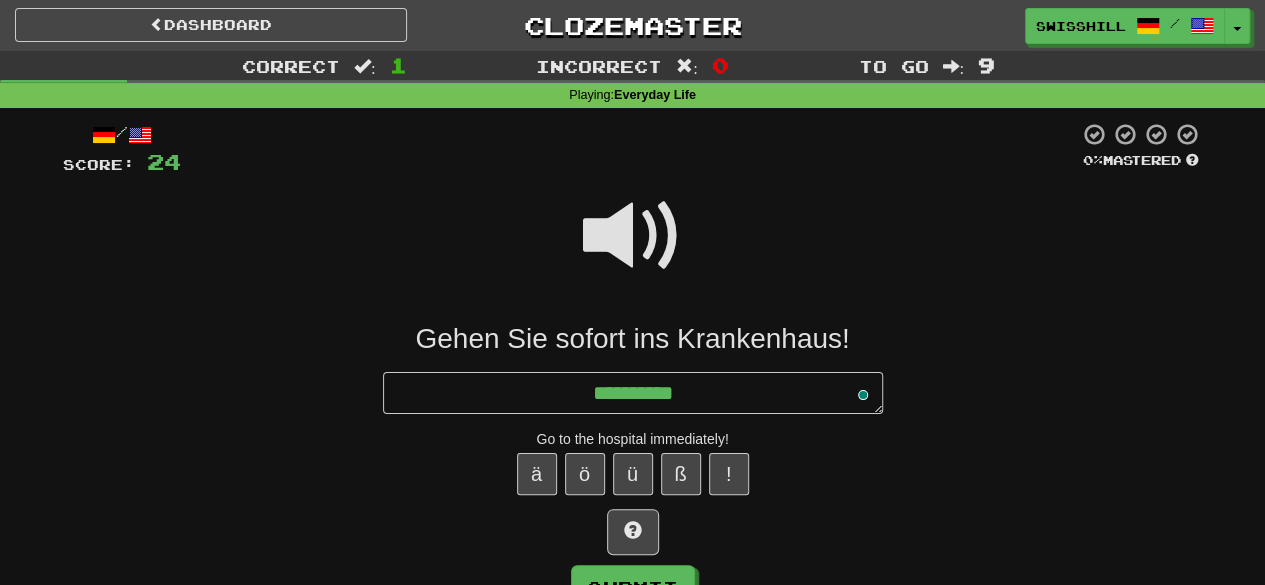 type on "*" 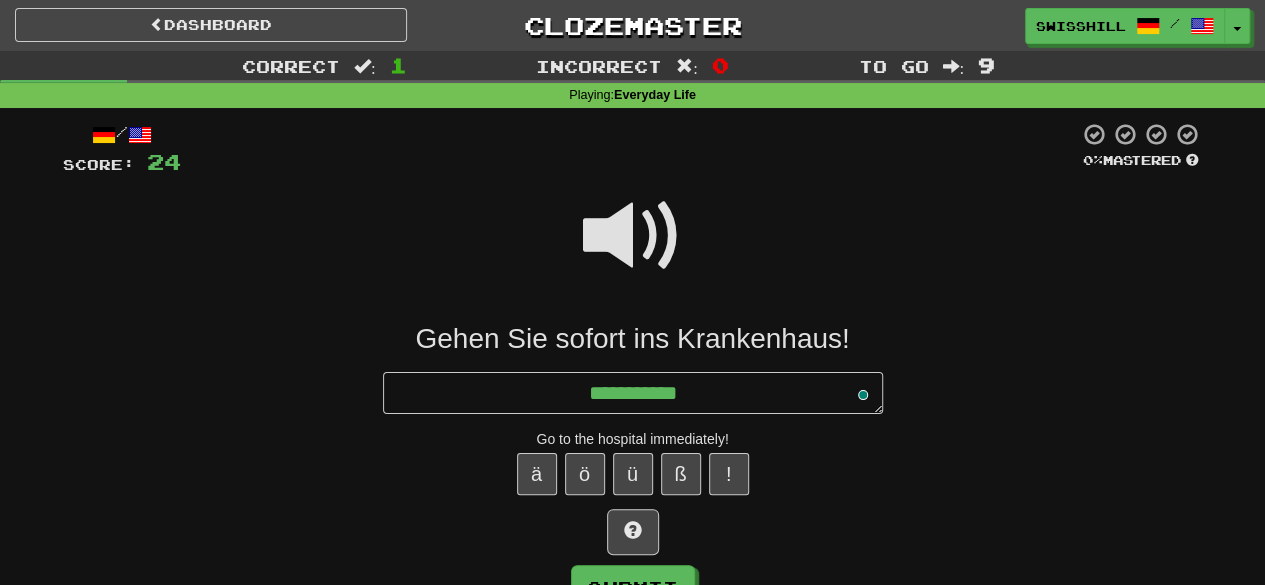 type on "*" 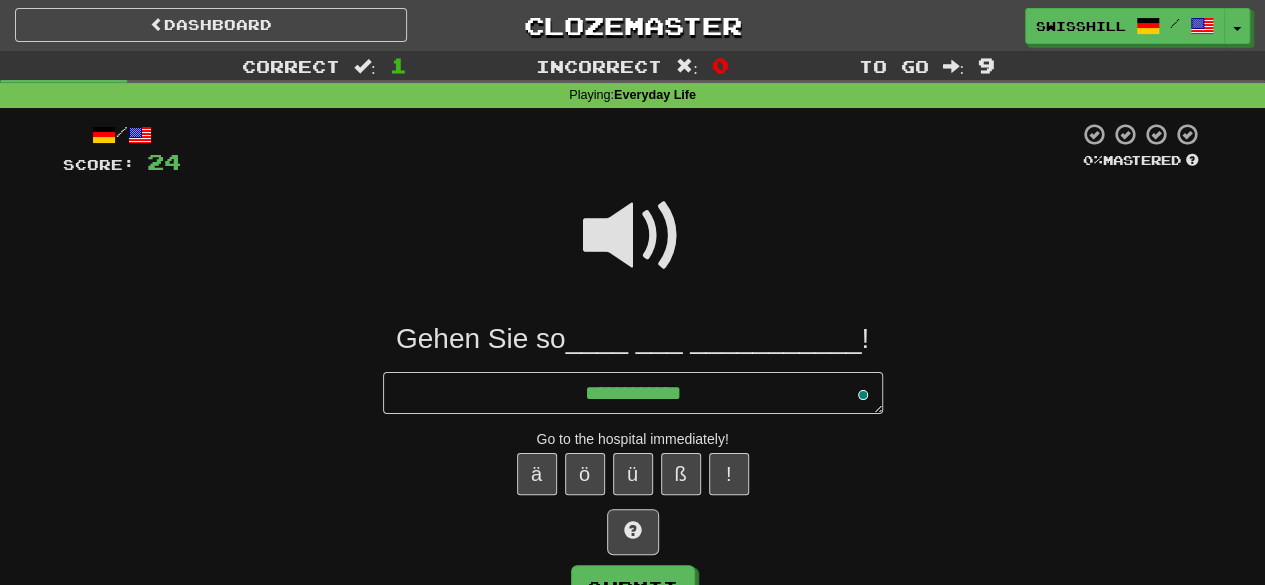 type on "*" 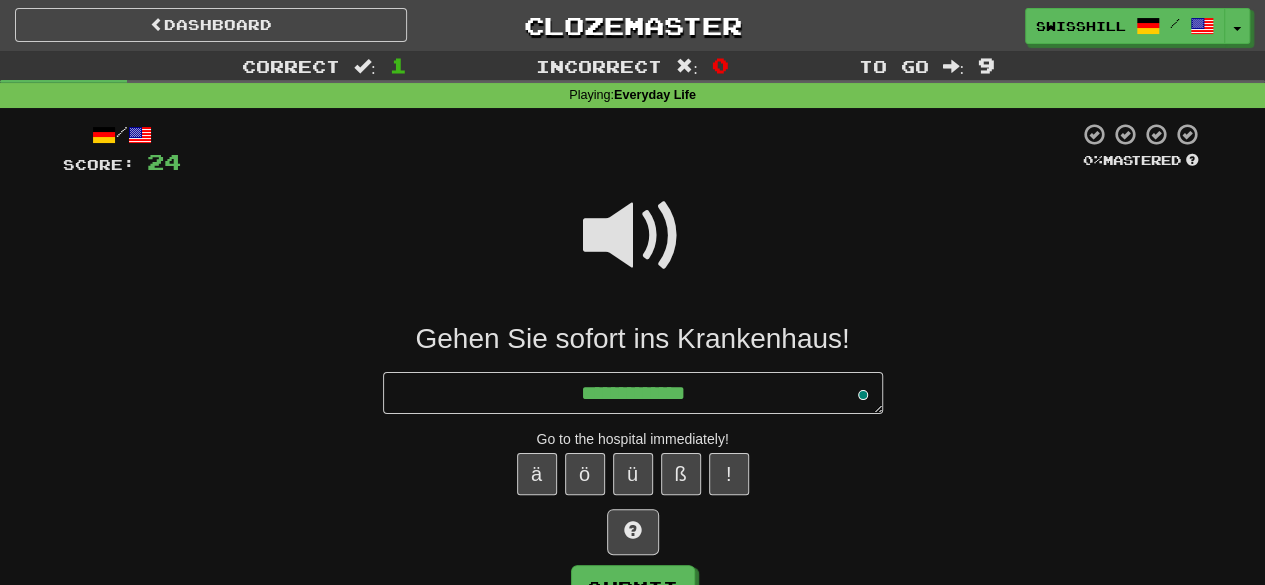 type on "*" 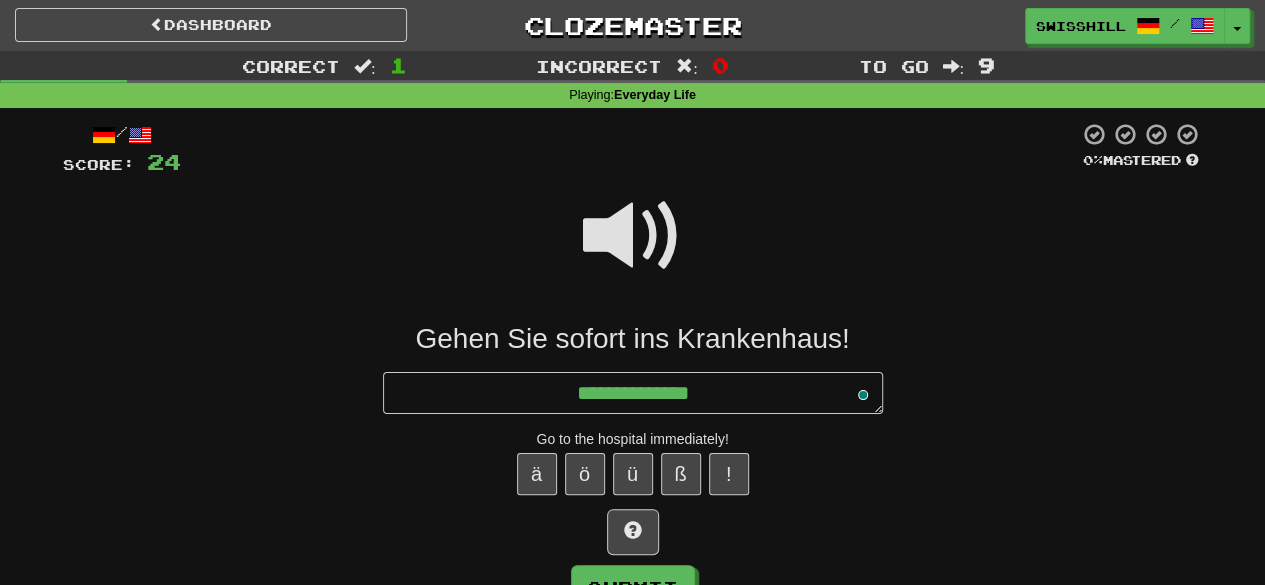 type on "*" 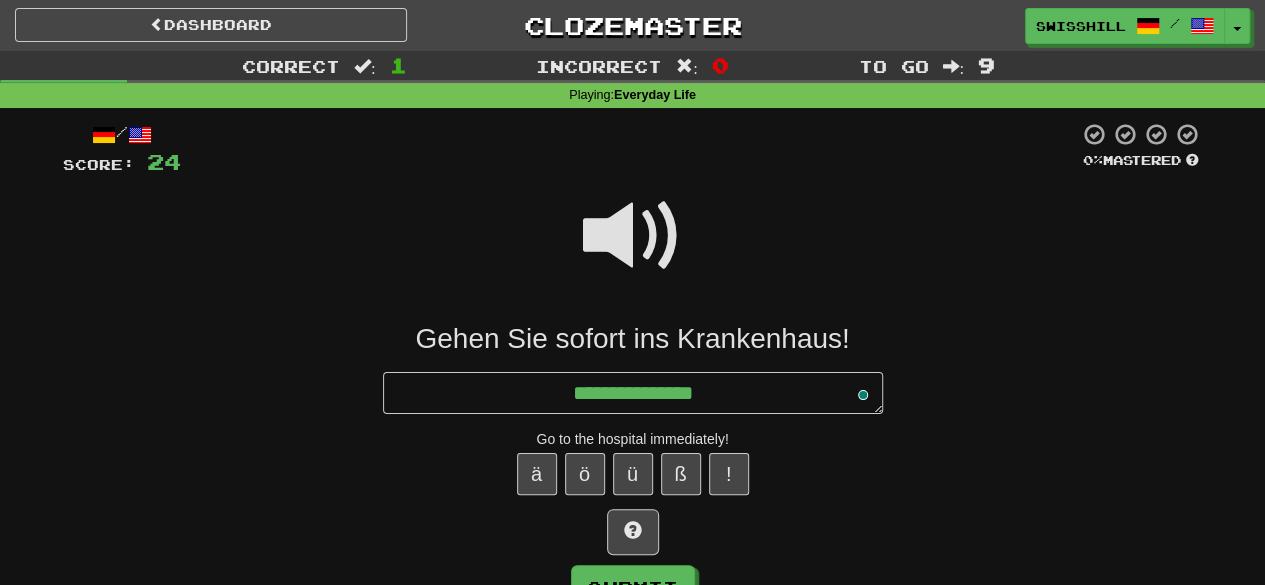 type on "*" 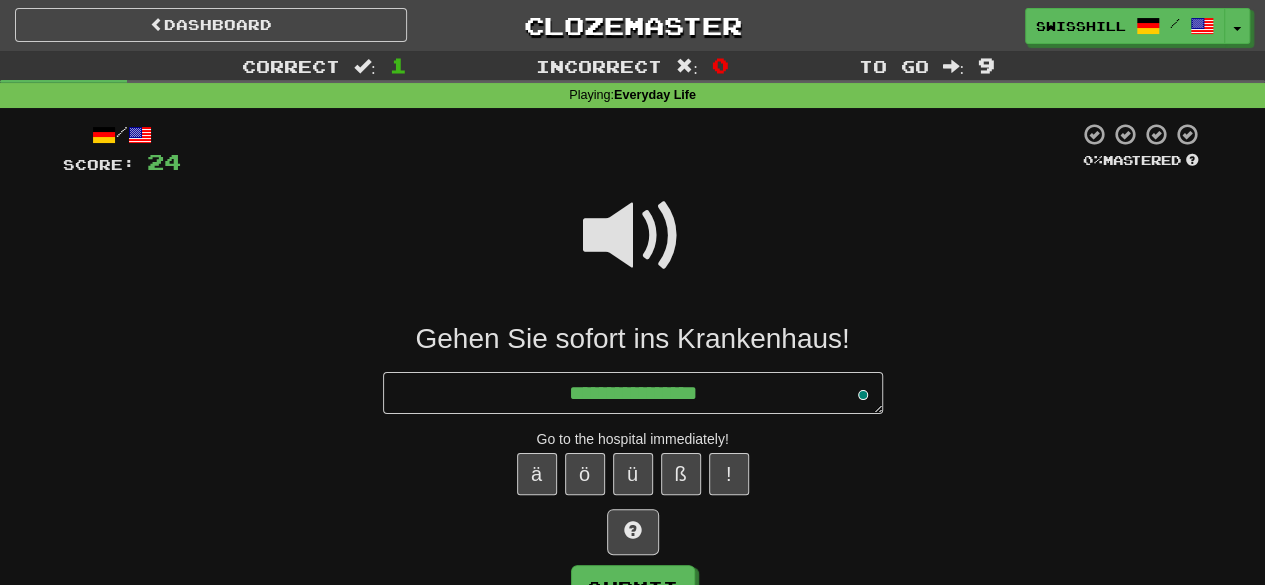 type on "*" 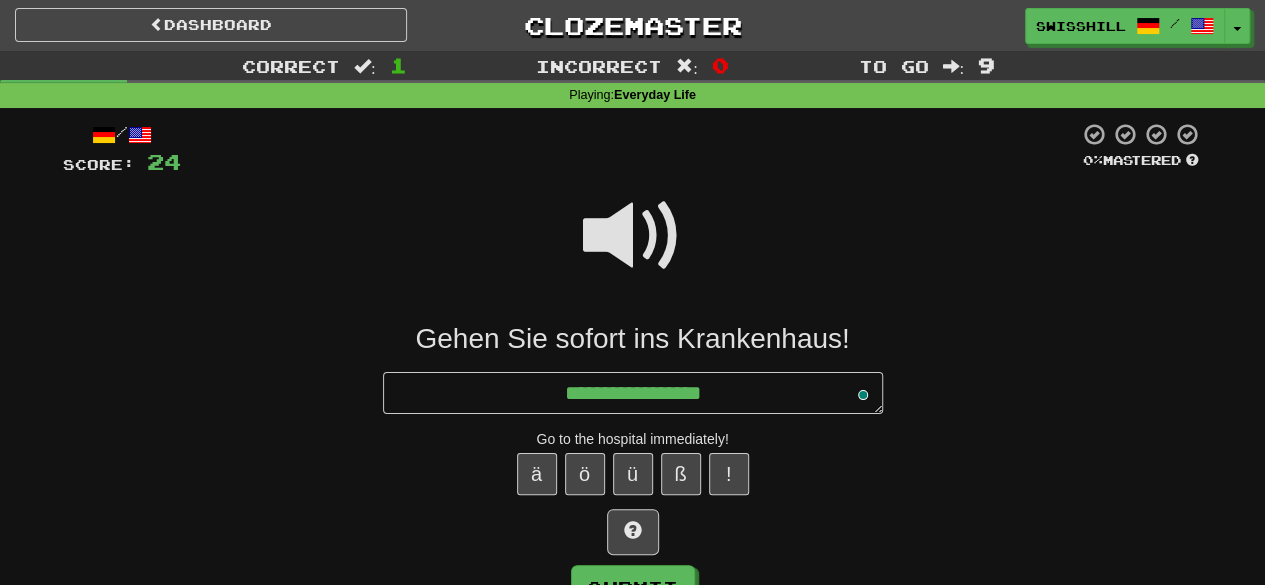type on "*" 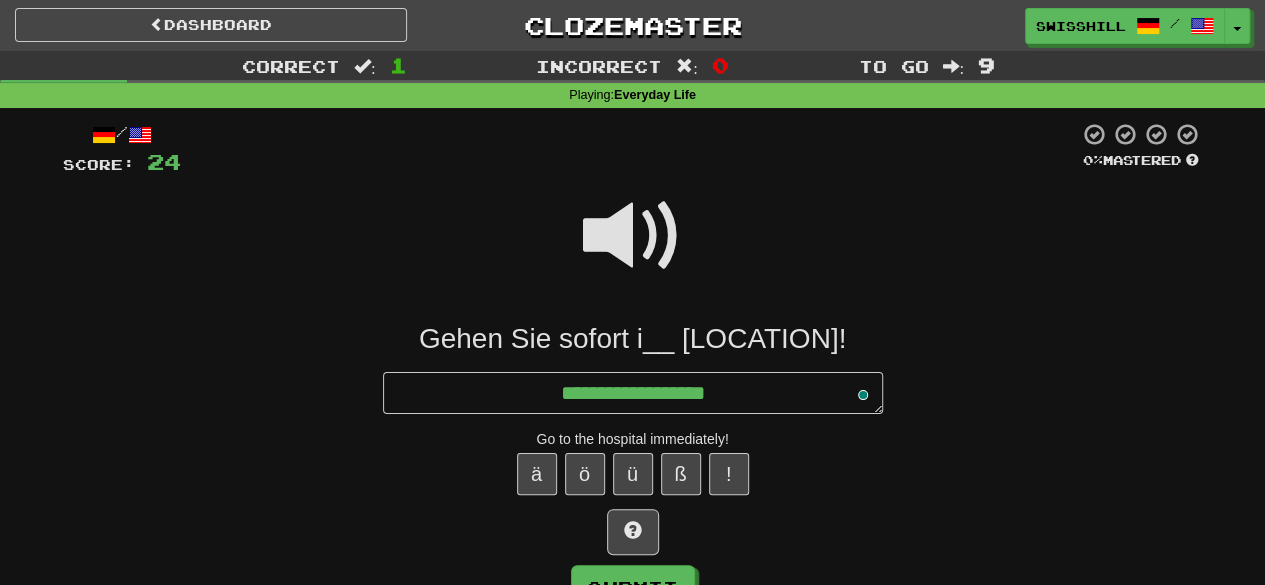 type on "*" 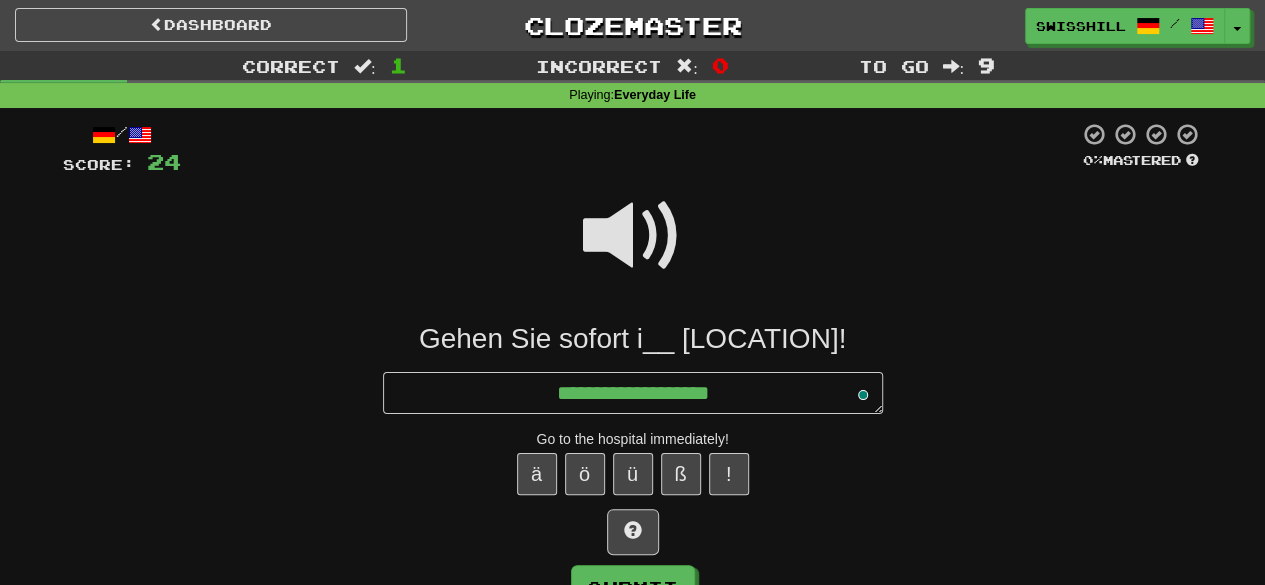 type on "*" 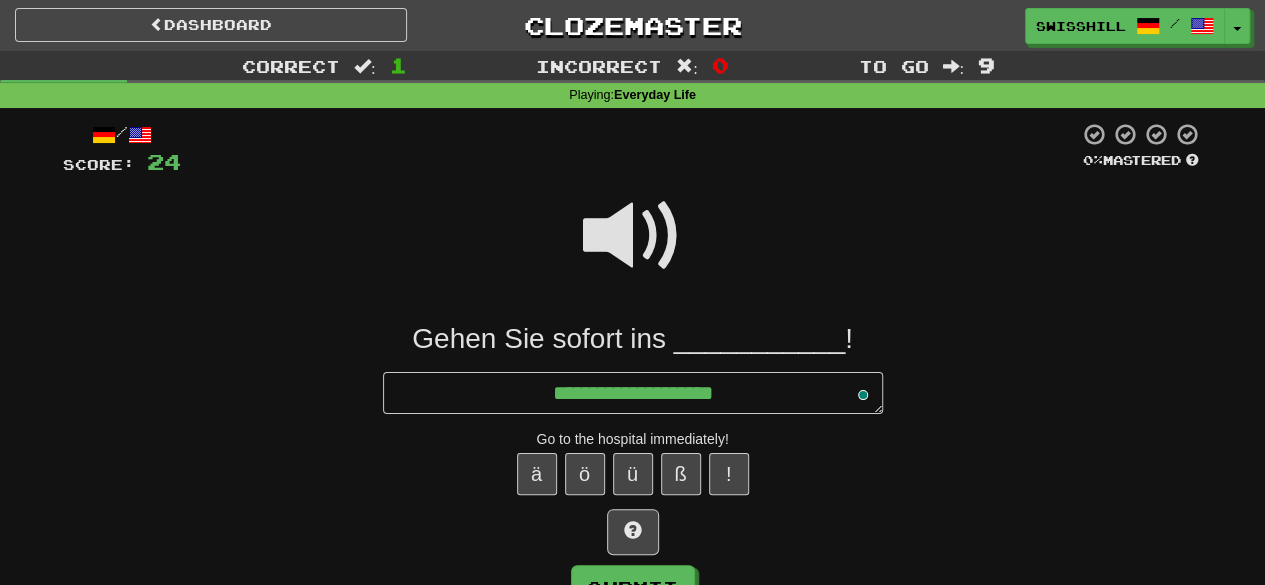 type on "*" 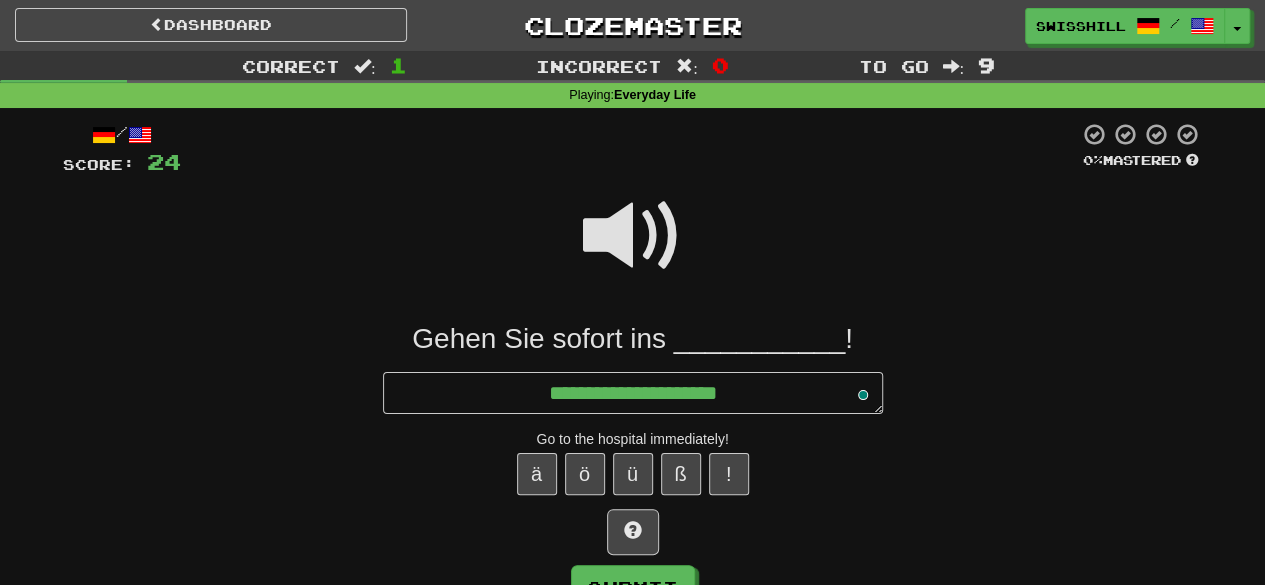 type on "*" 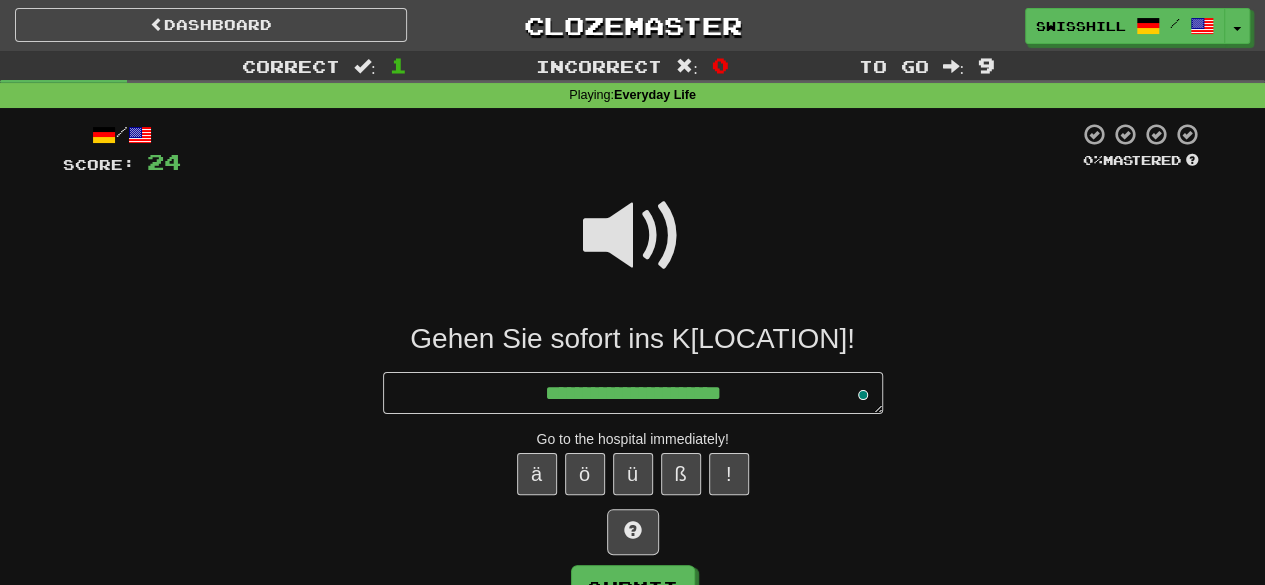type on "*" 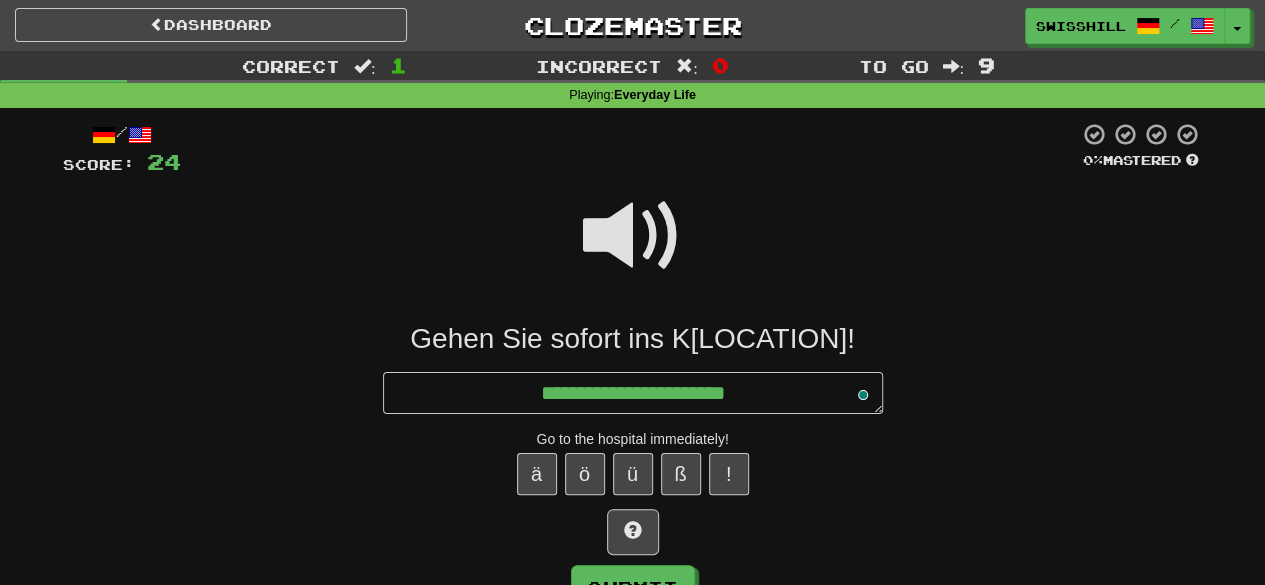 type on "*" 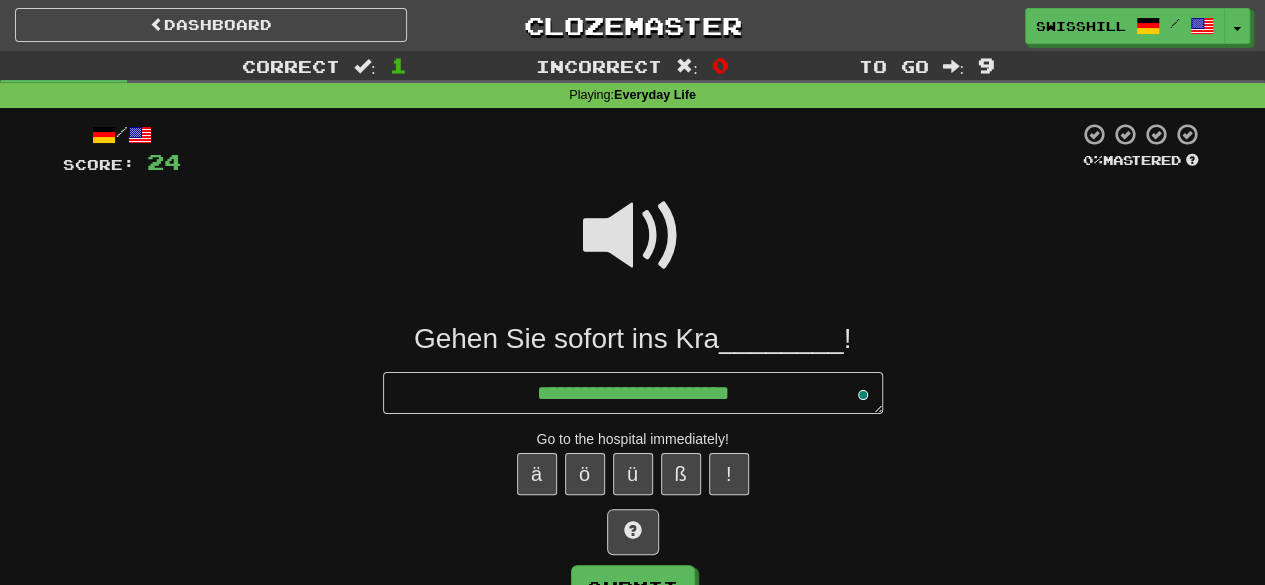 type on "*" 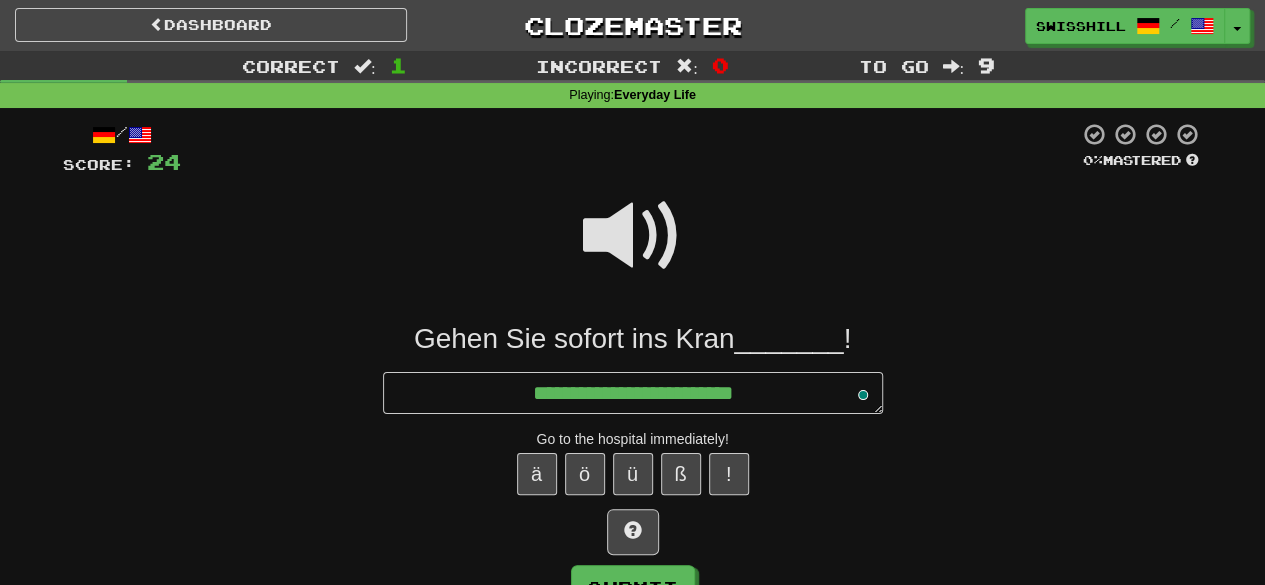 type on "*" 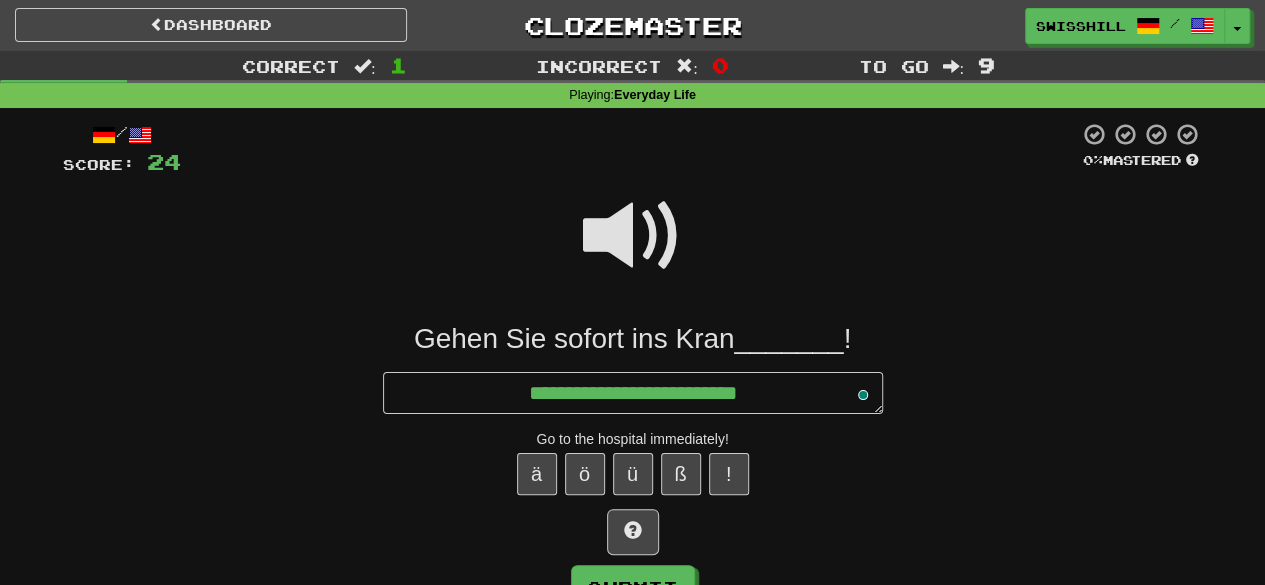 type on "*" 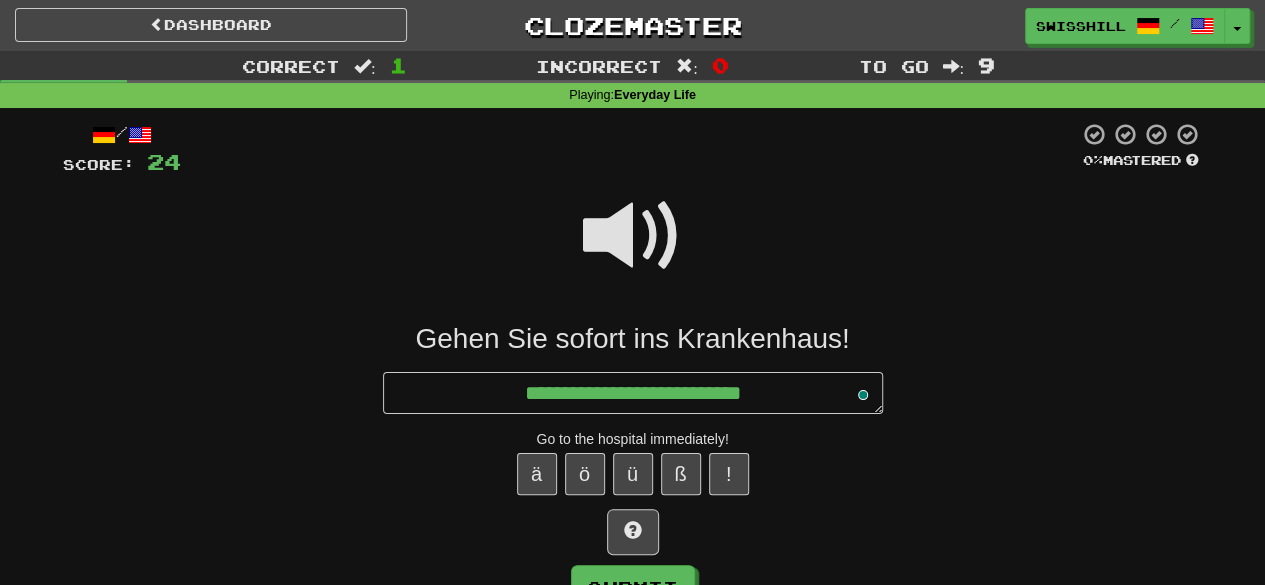 type on "**********" 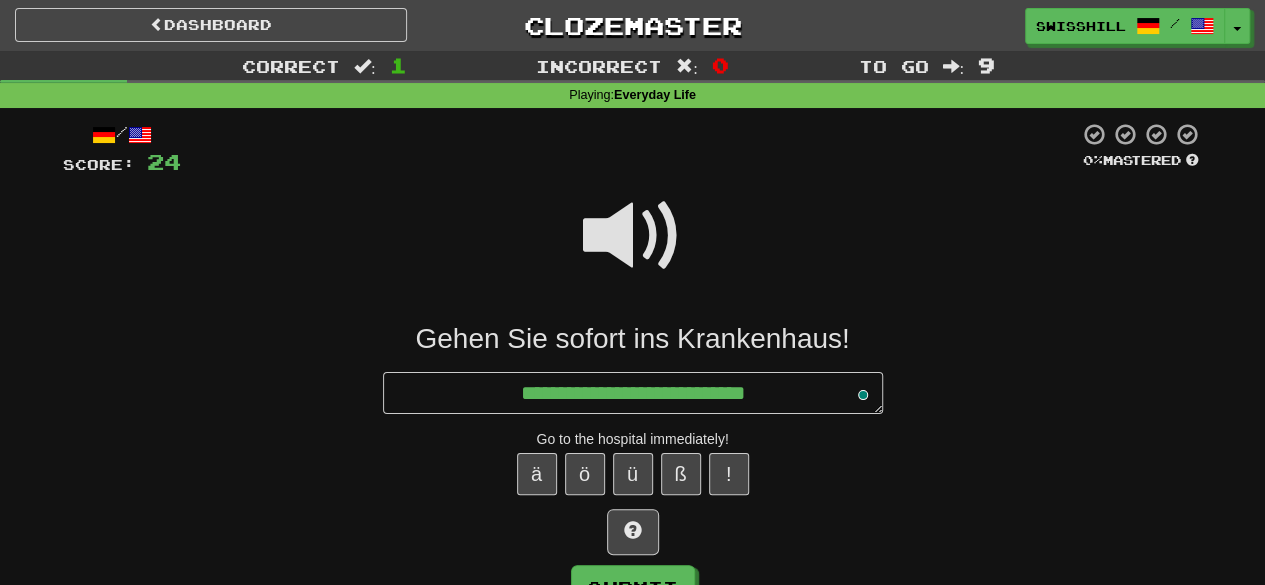 type on "*" 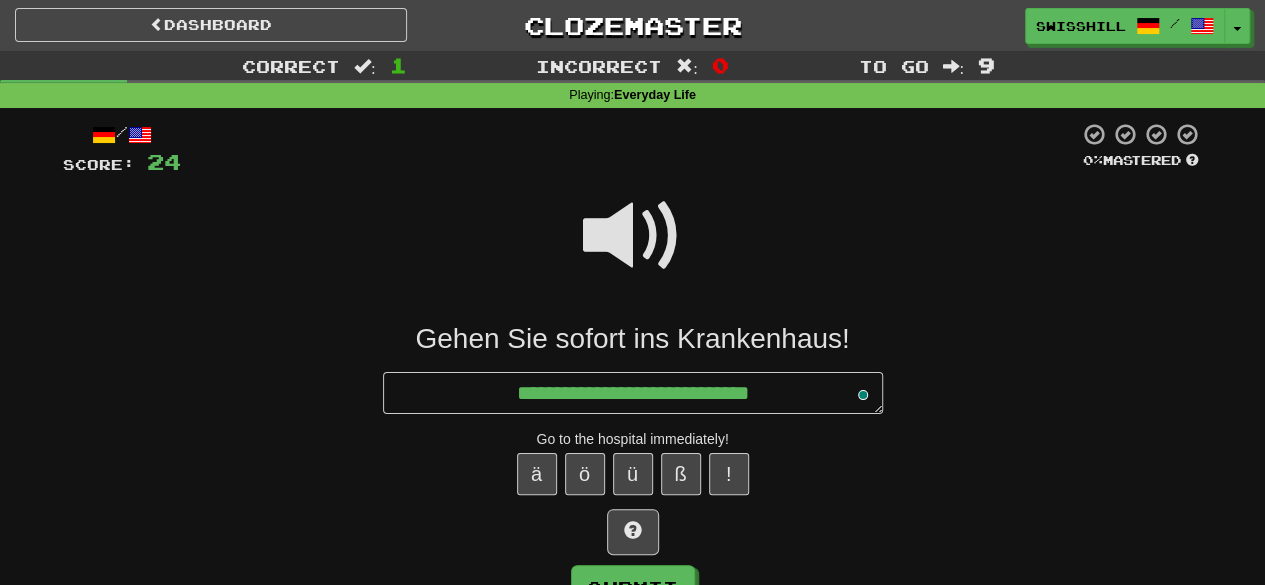 type on "*" 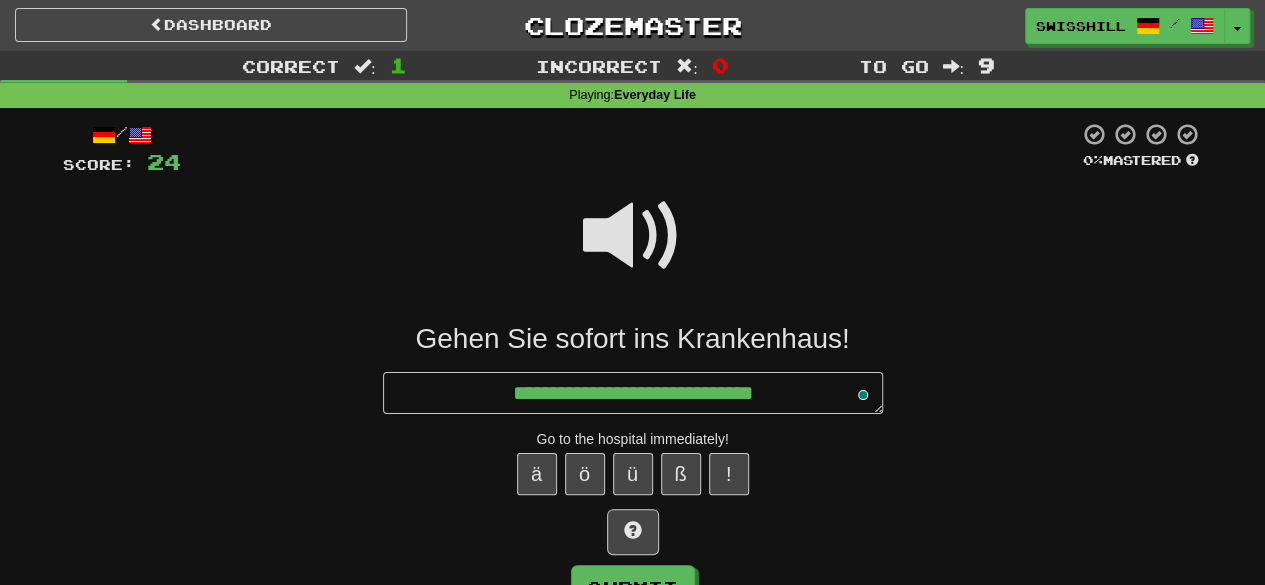type on "*" 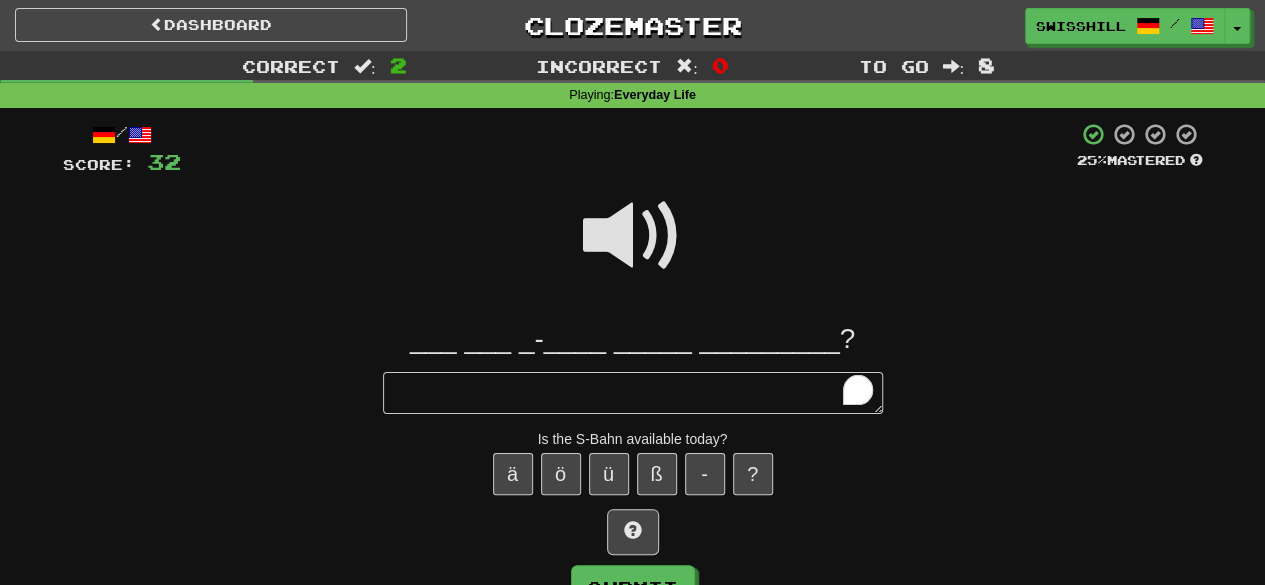 type on "*" 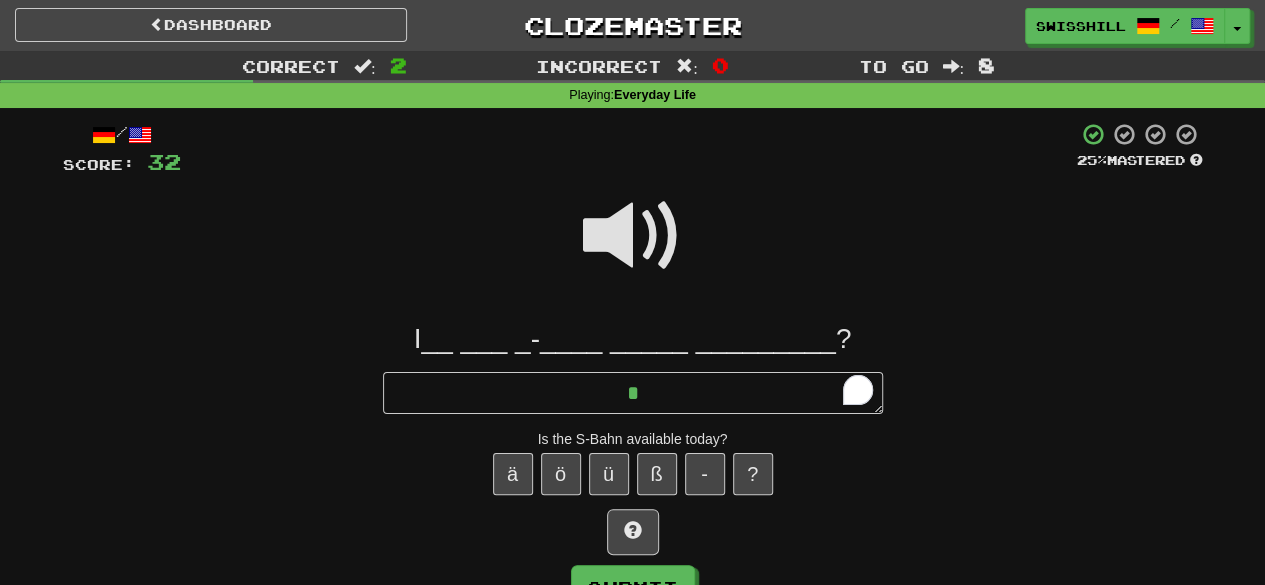 type on "*" 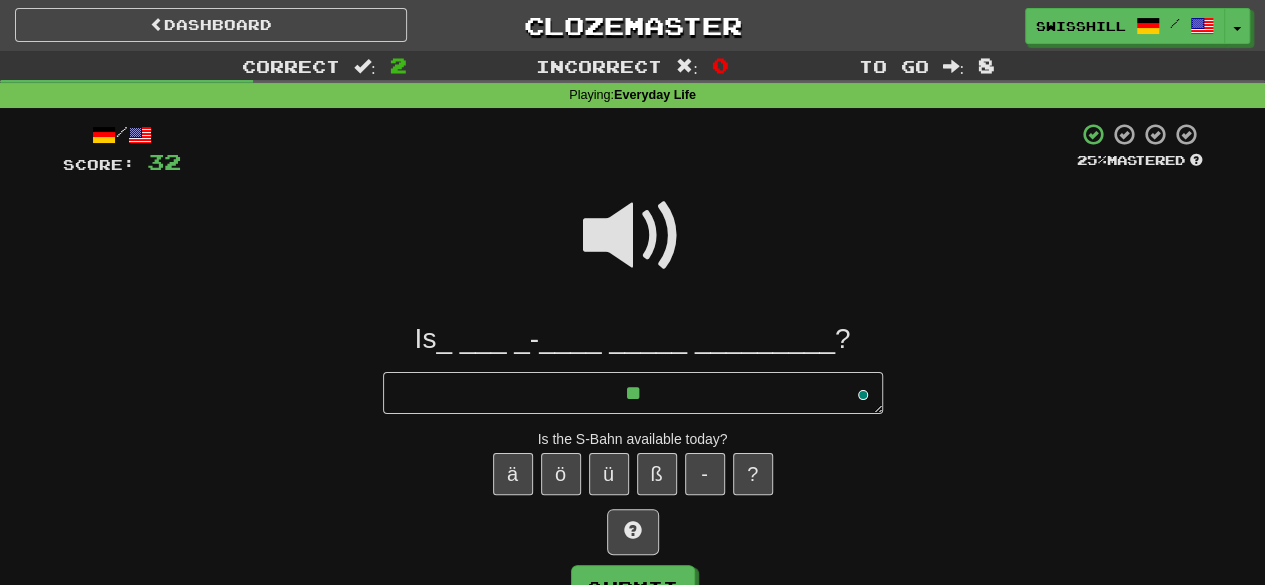 type on "*" 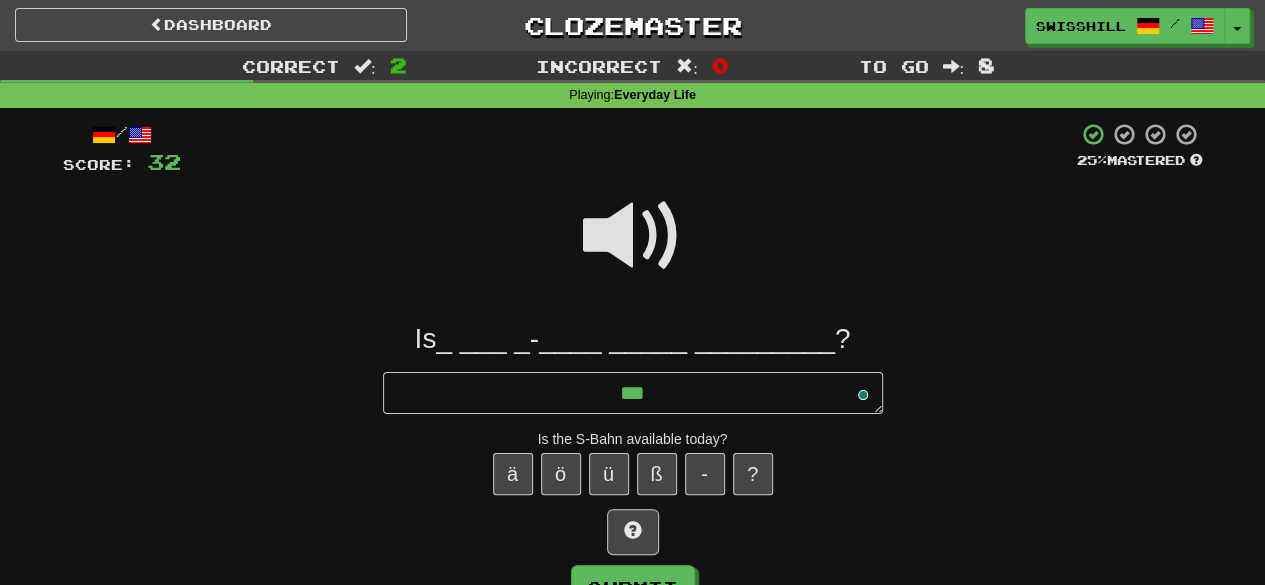type on "*" 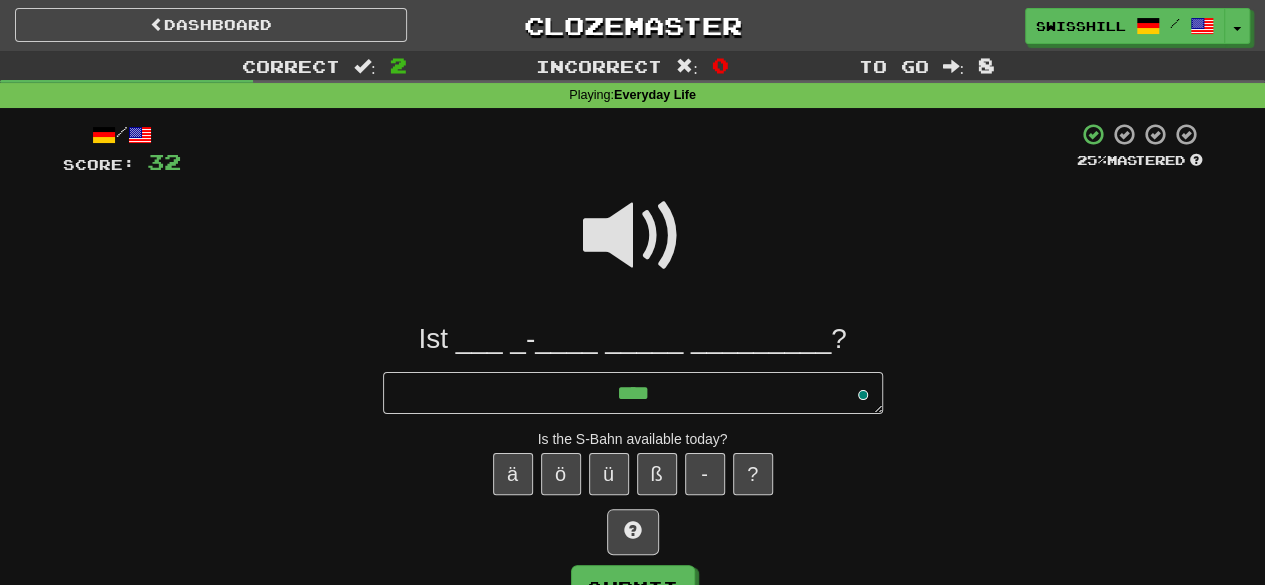 type on "*" 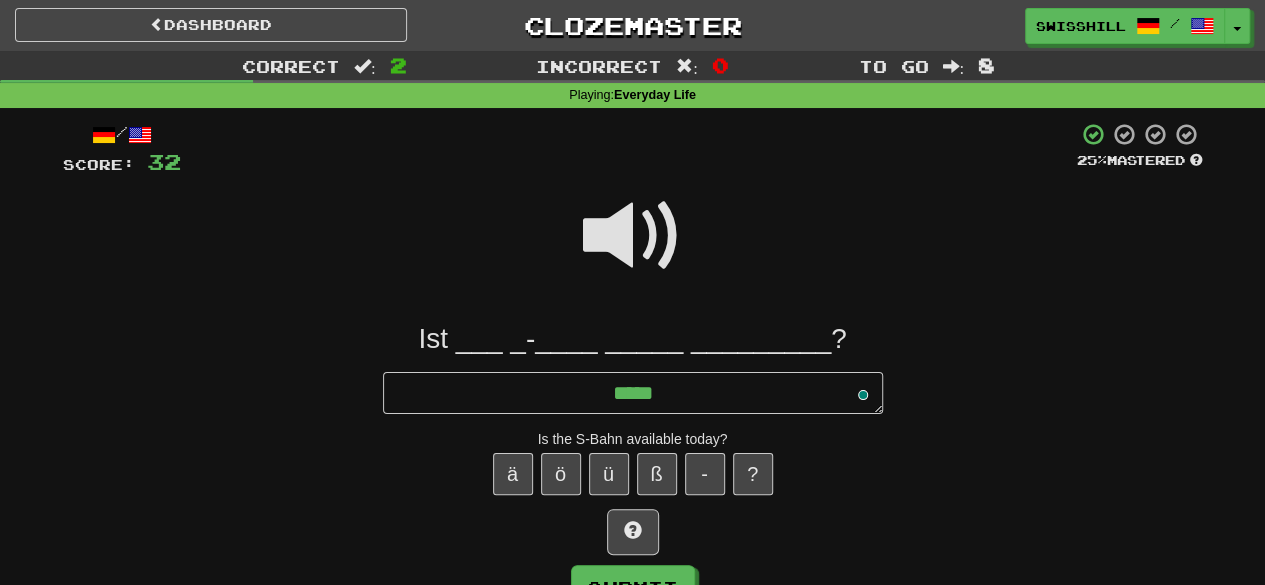 type on "******" 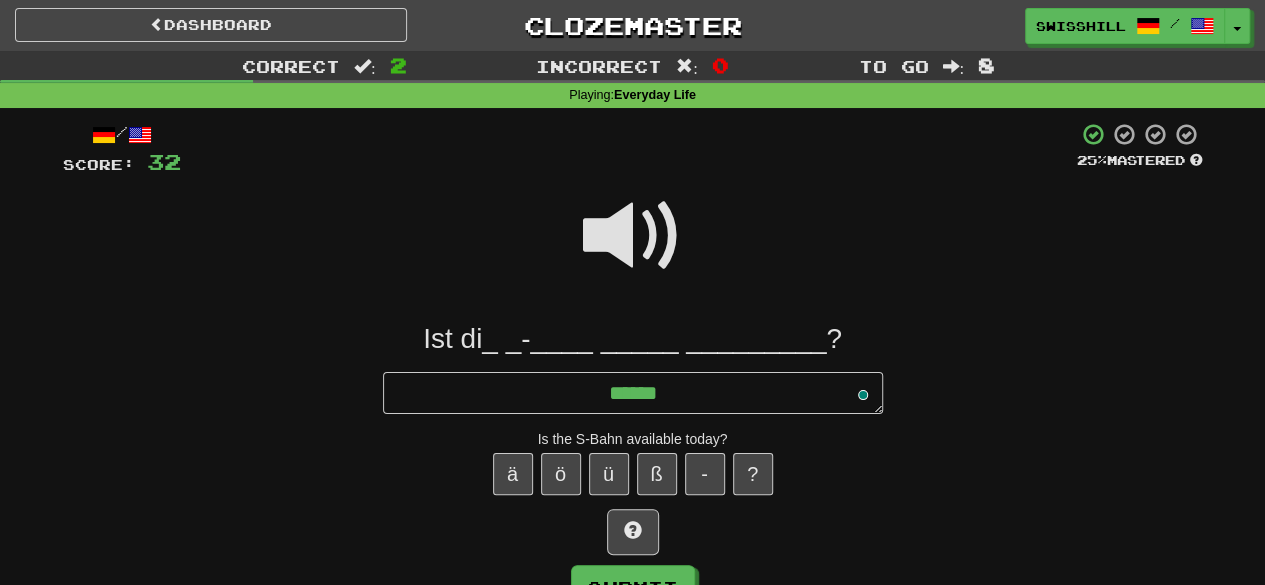 type on "*" 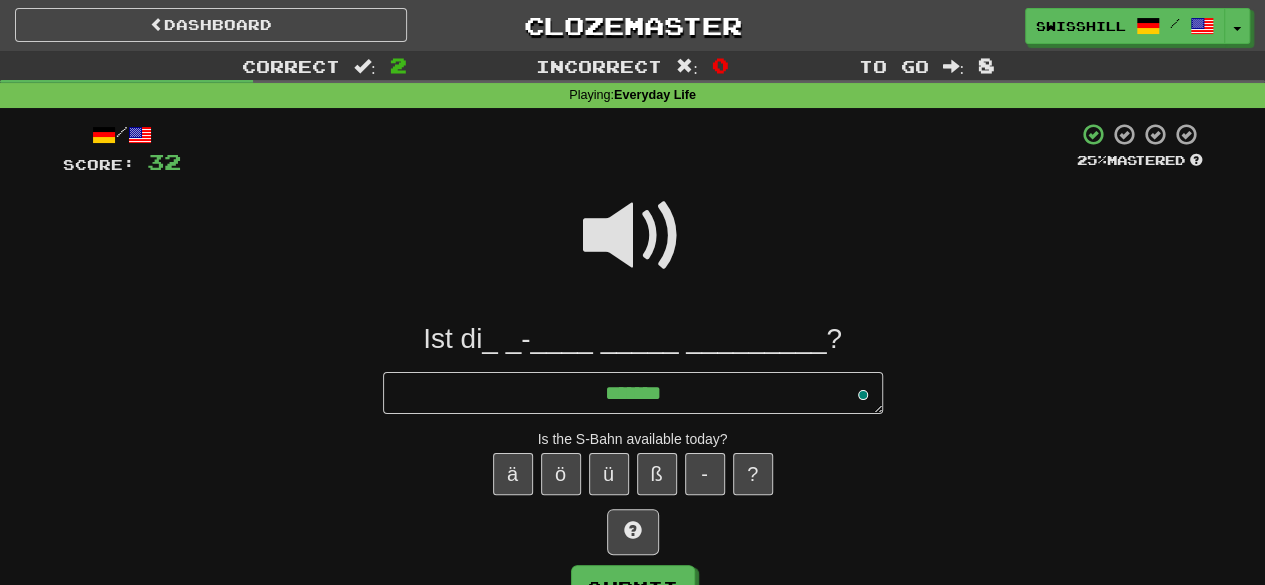 type on "*" 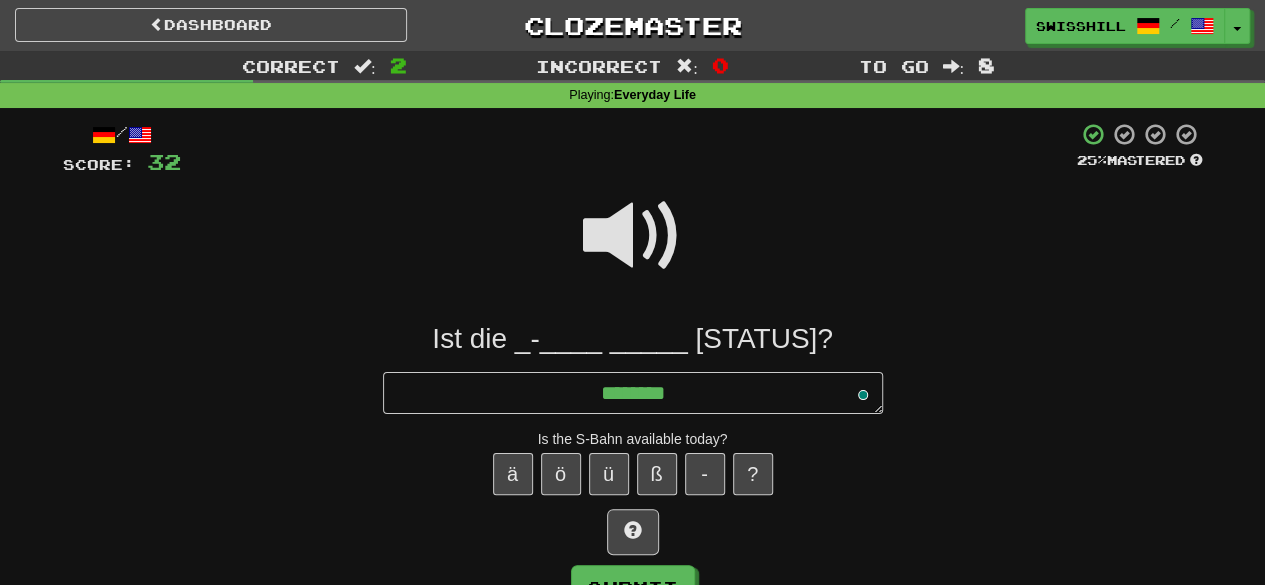 type on "*" 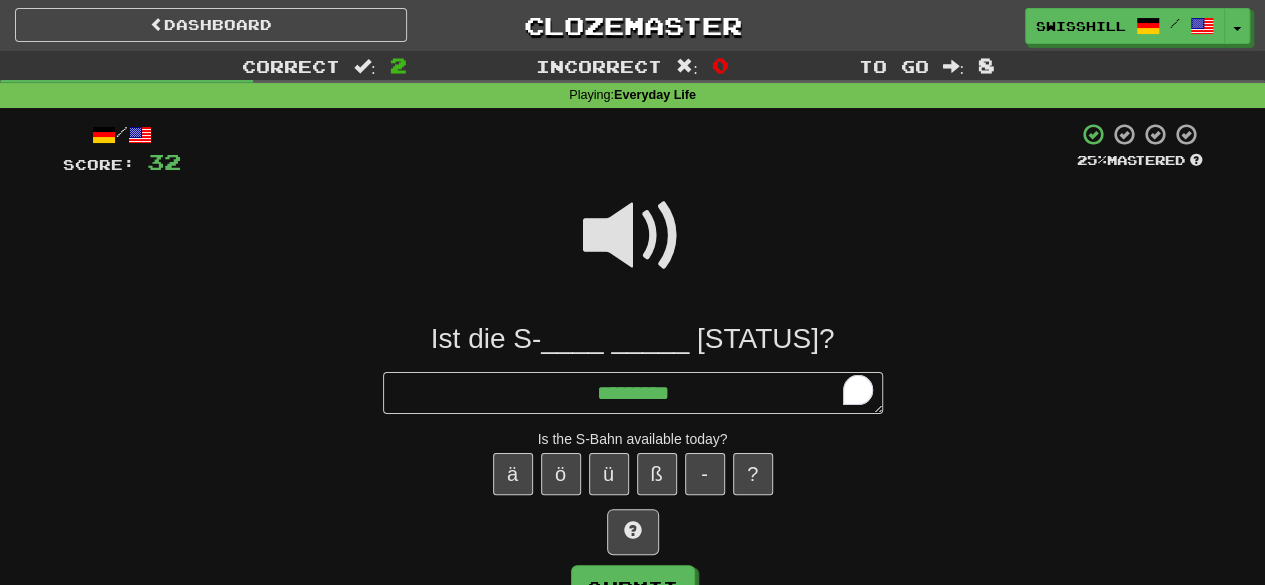 type on "*" 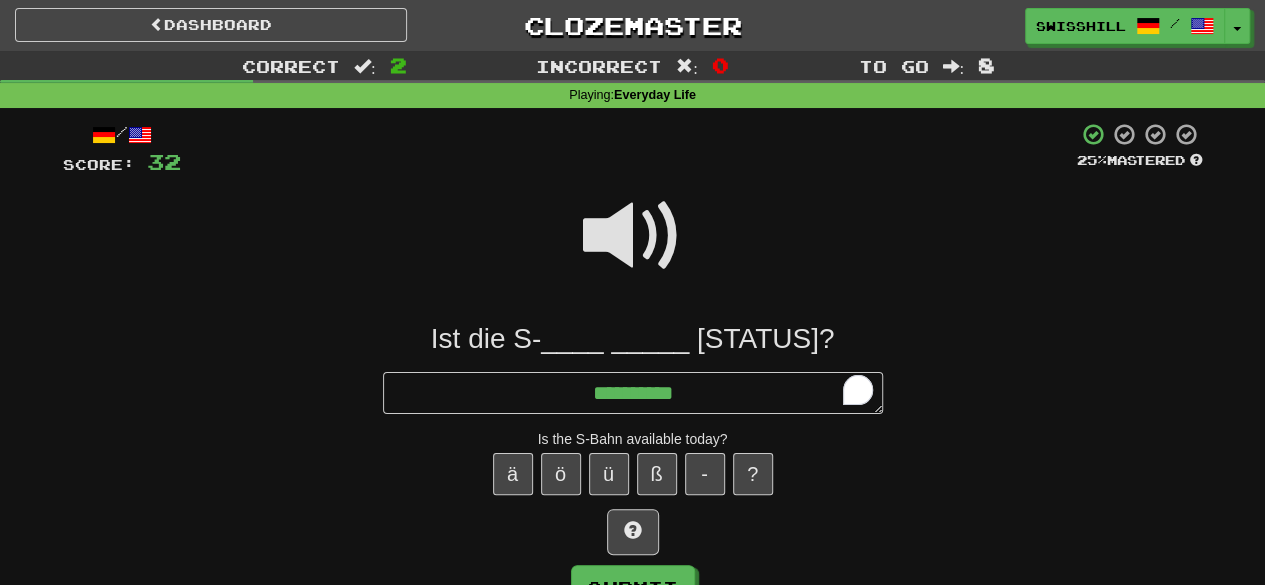 type on "*" 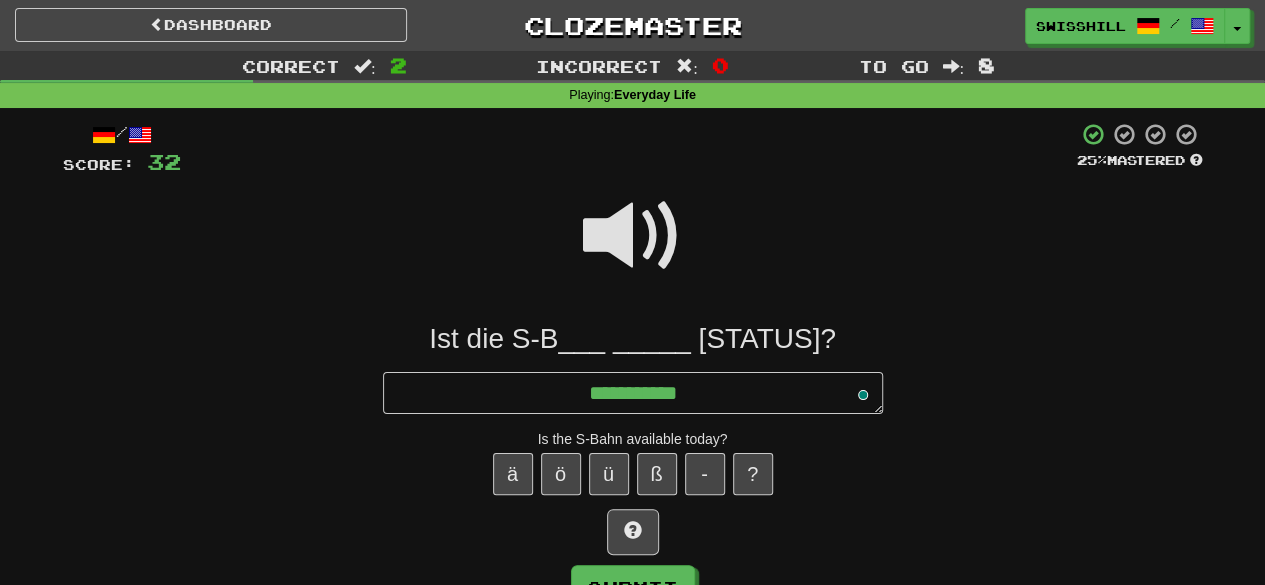 type on "*" 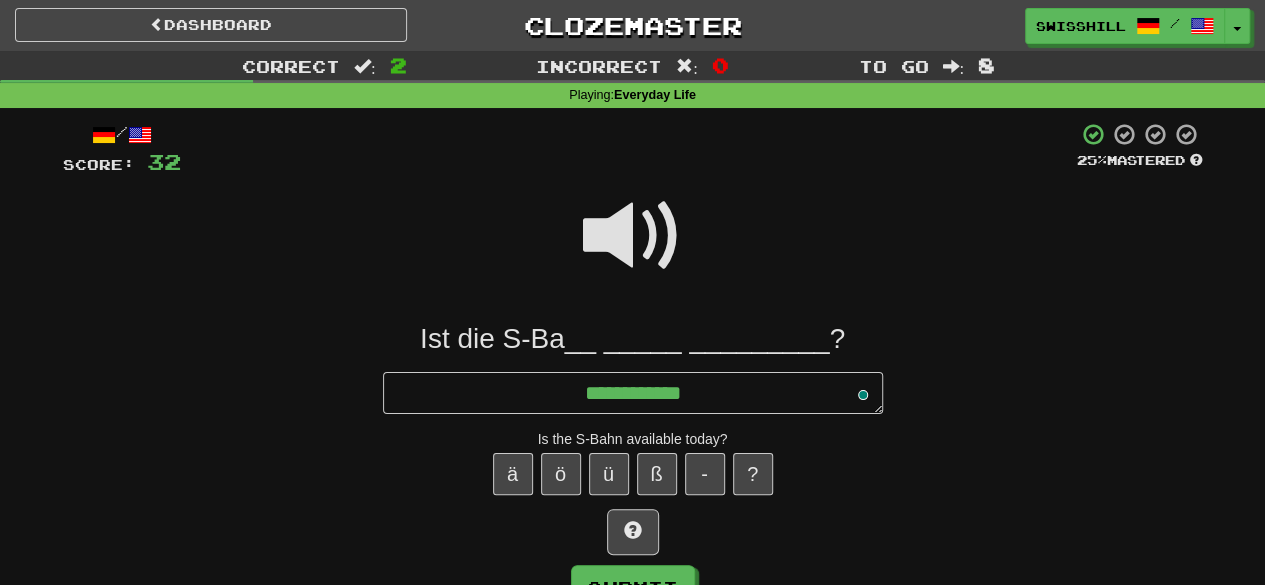 type on "*" 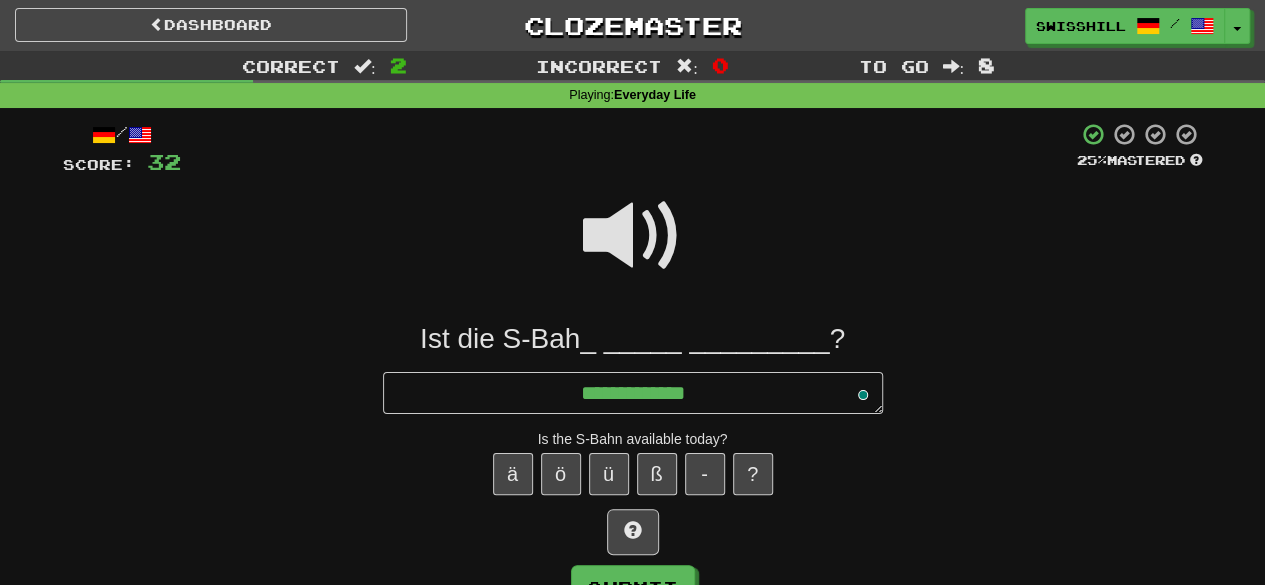 type on "*" 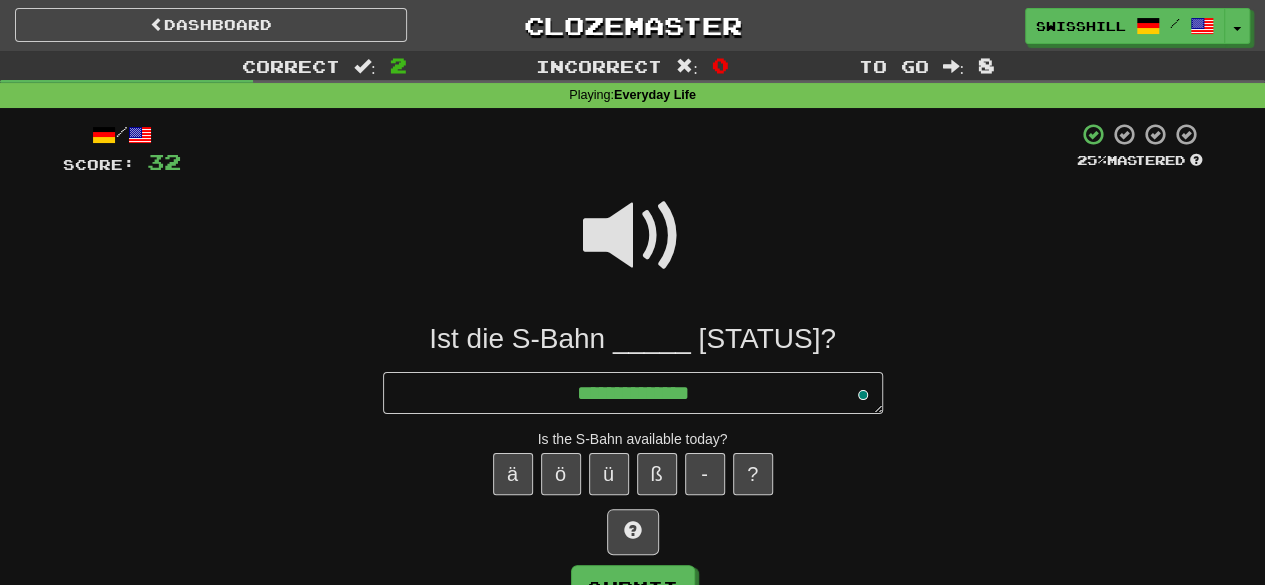 type on "*" 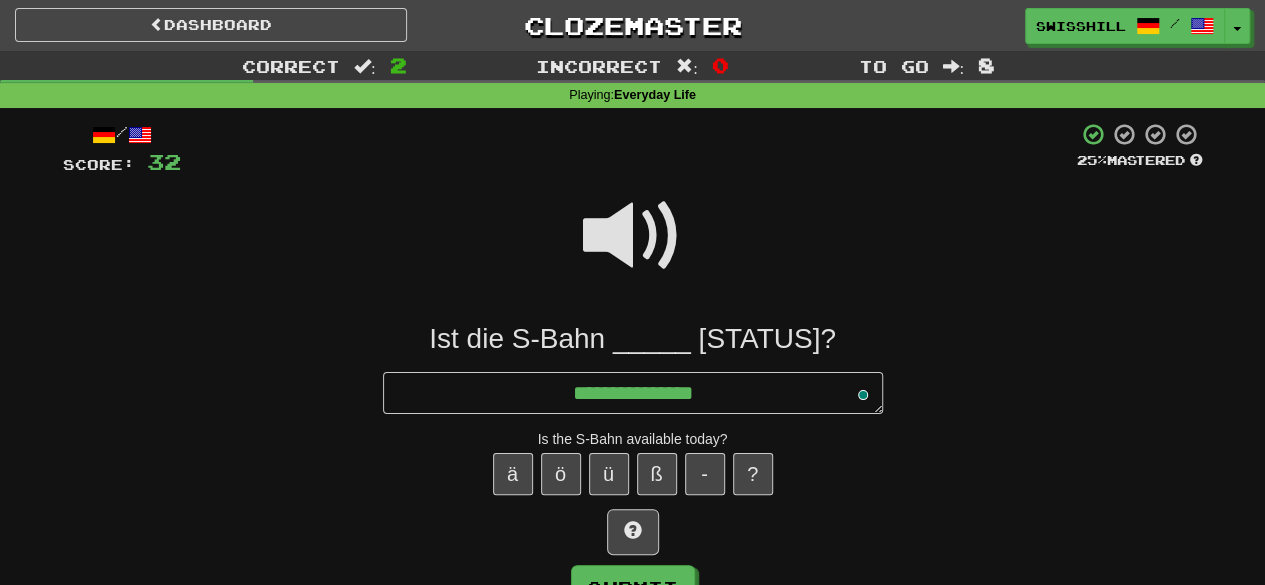 type on "*" 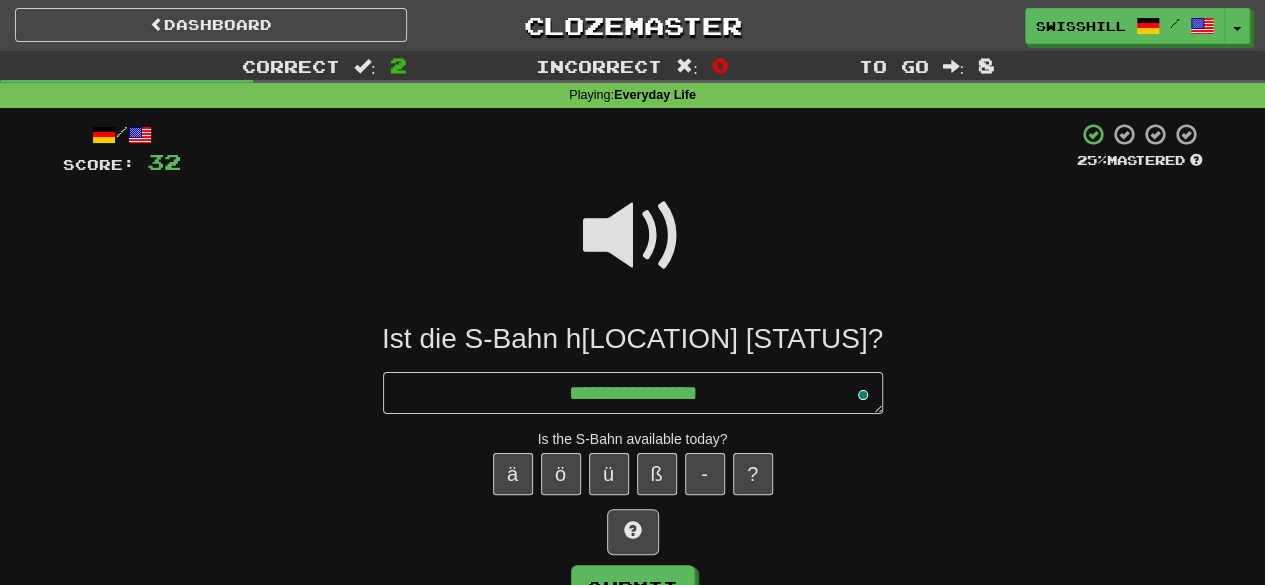 type on "*" 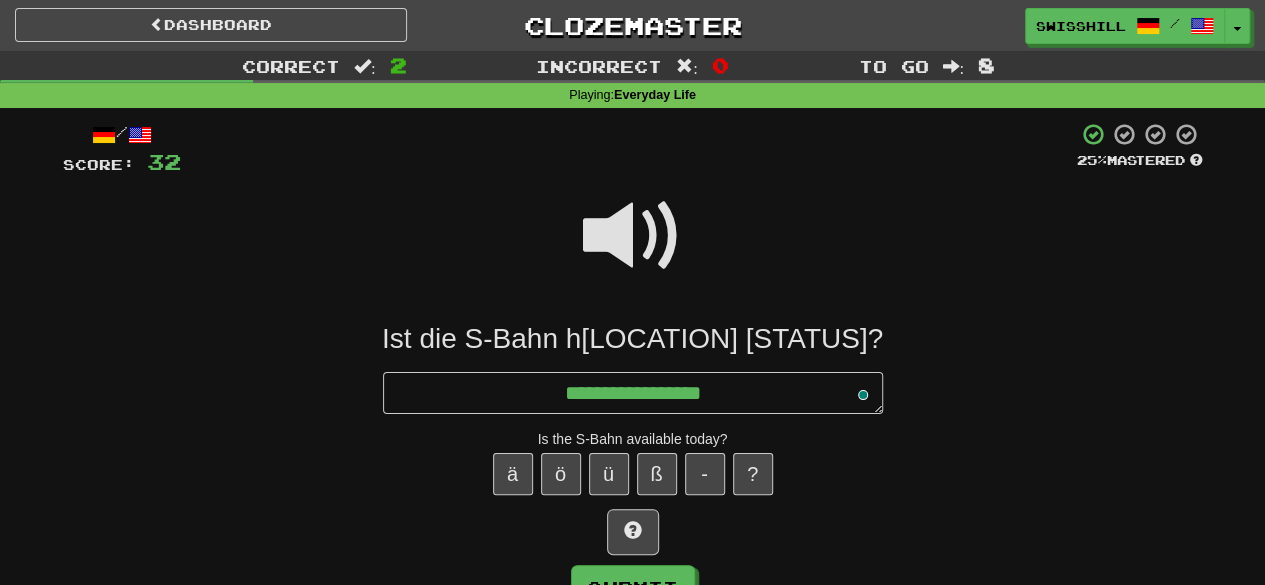 type on "*" 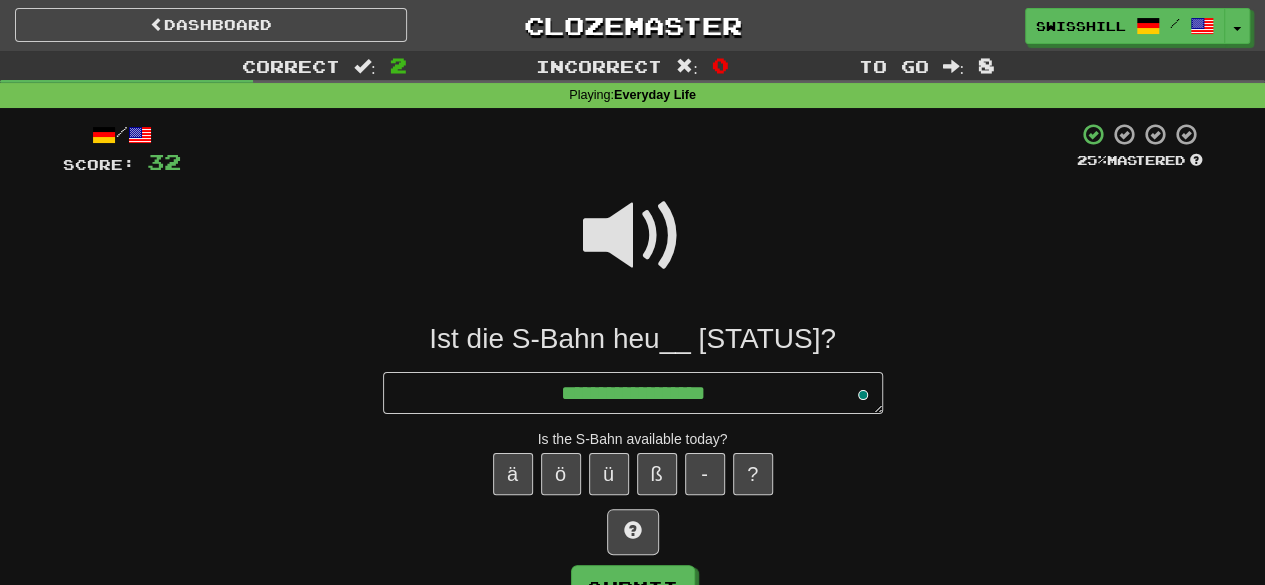 type on "*" 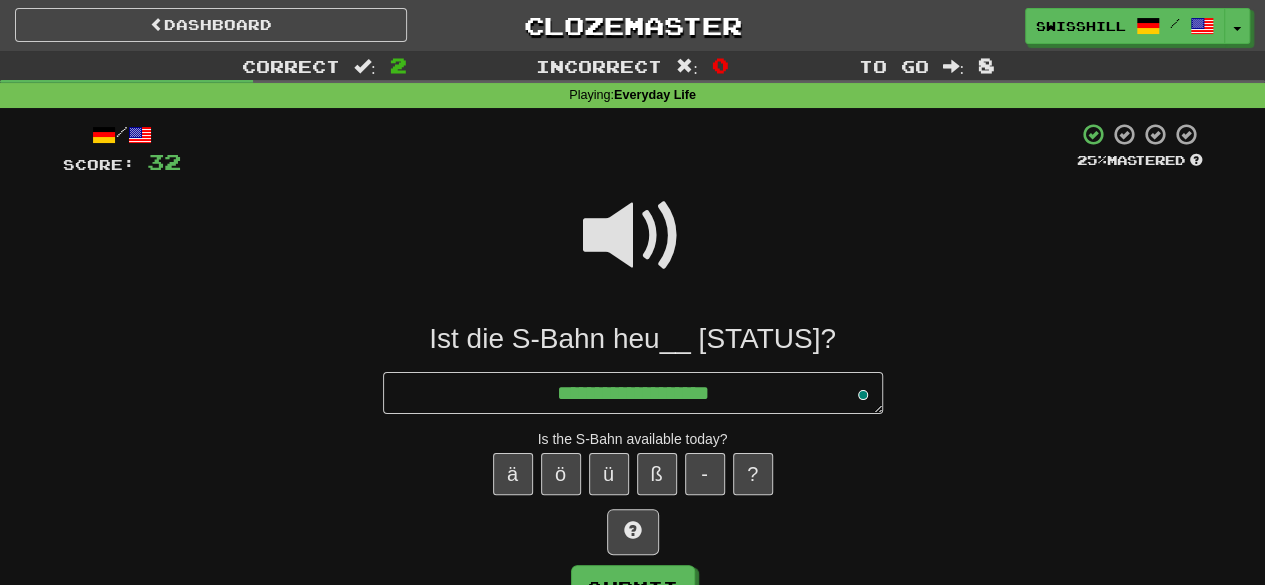 type on "*" 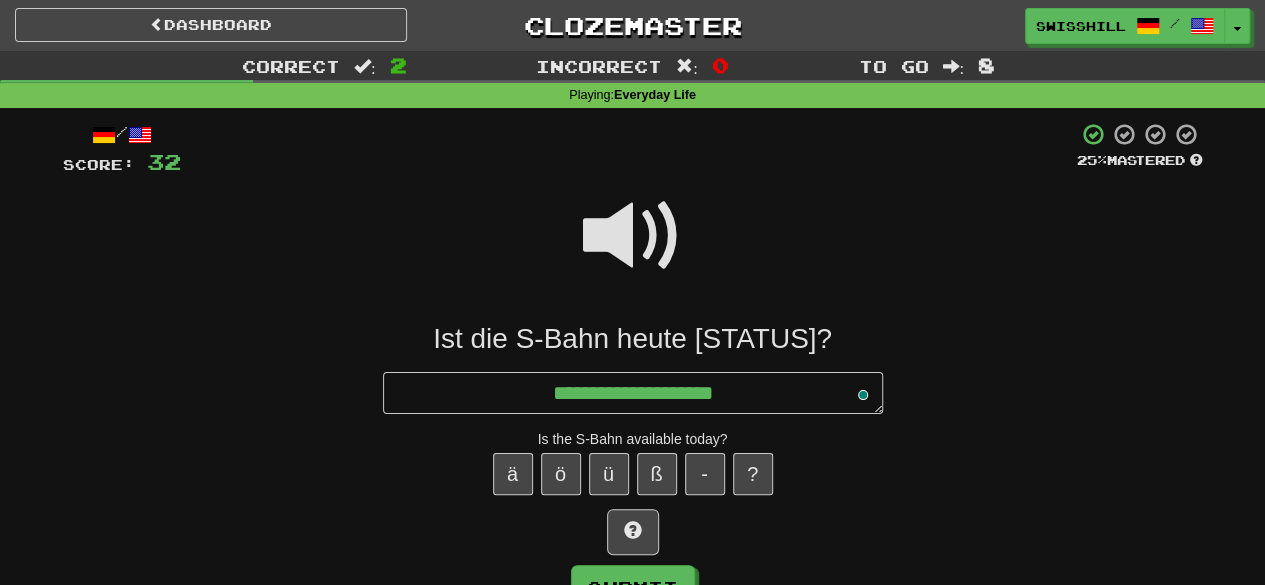 type on "*" 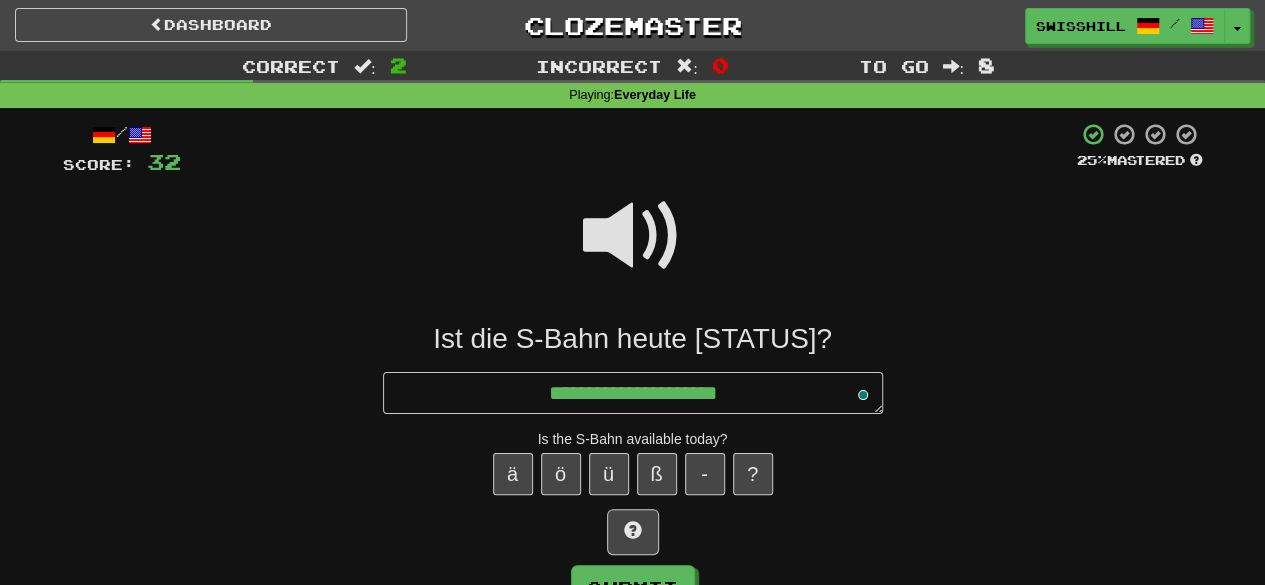 type on "*" 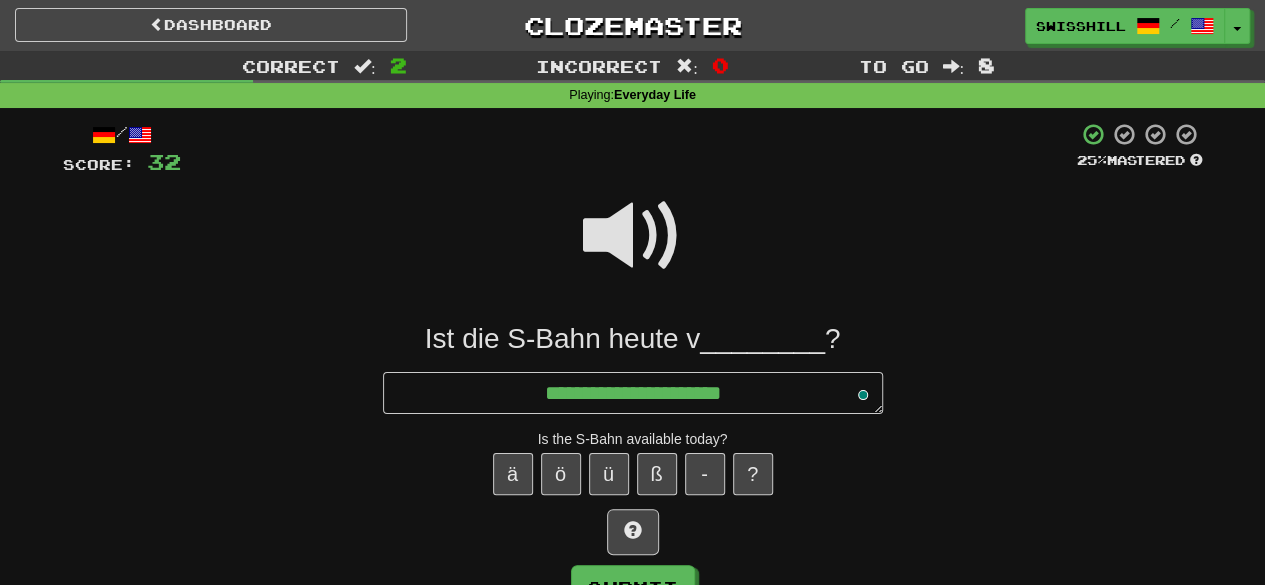 type on "*" 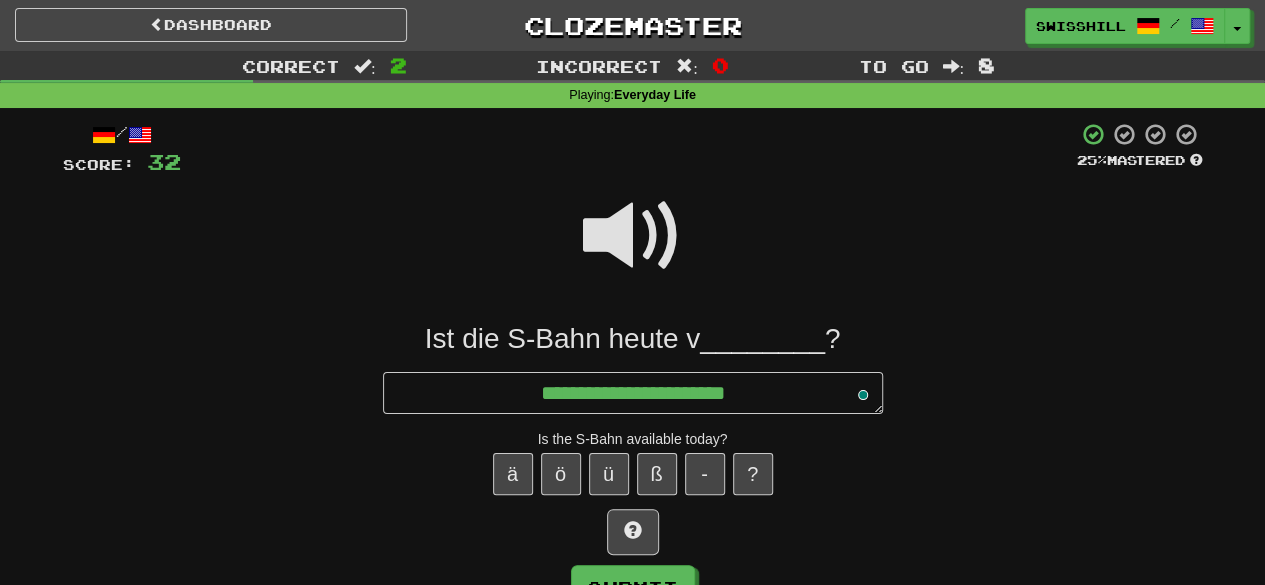 type on "*" 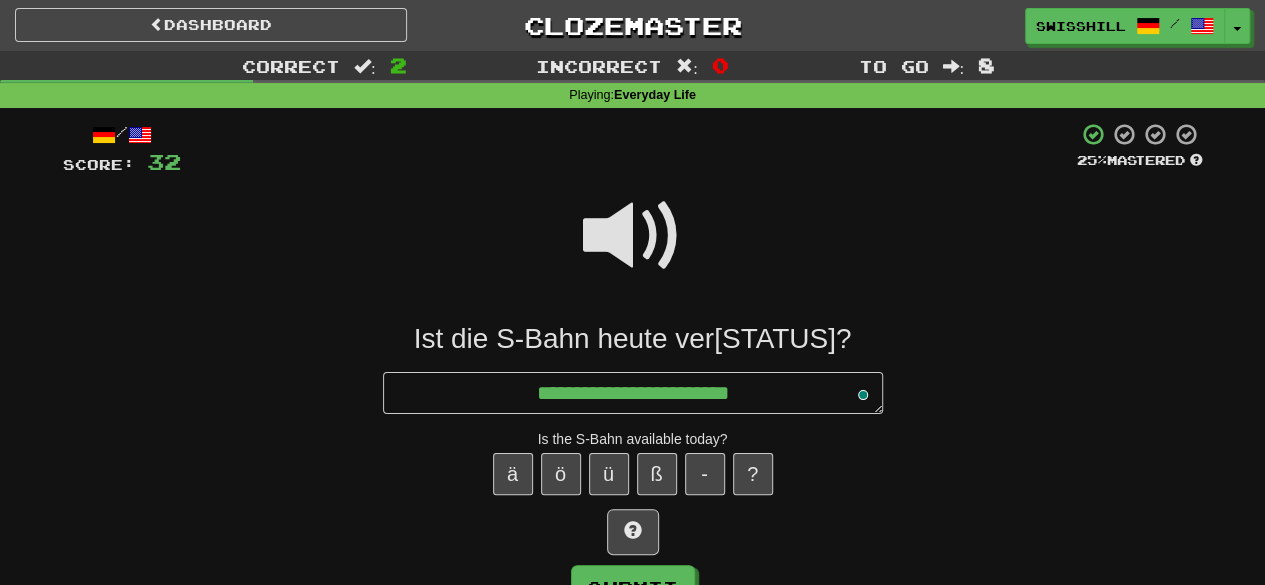 type on "*" 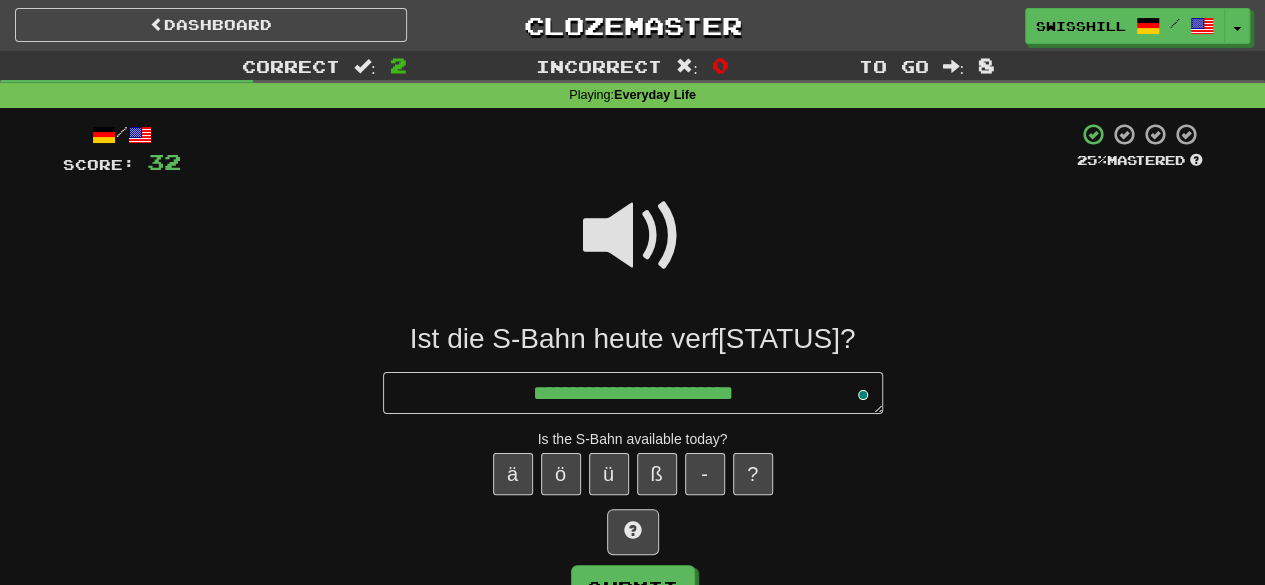 type on "*" 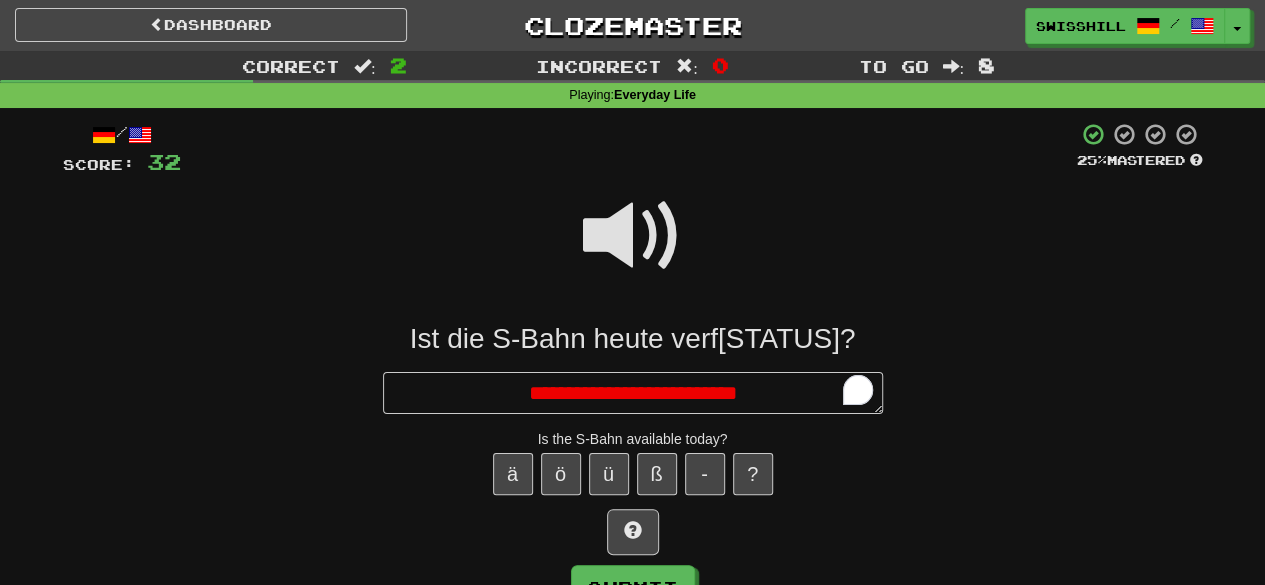 type on "*" 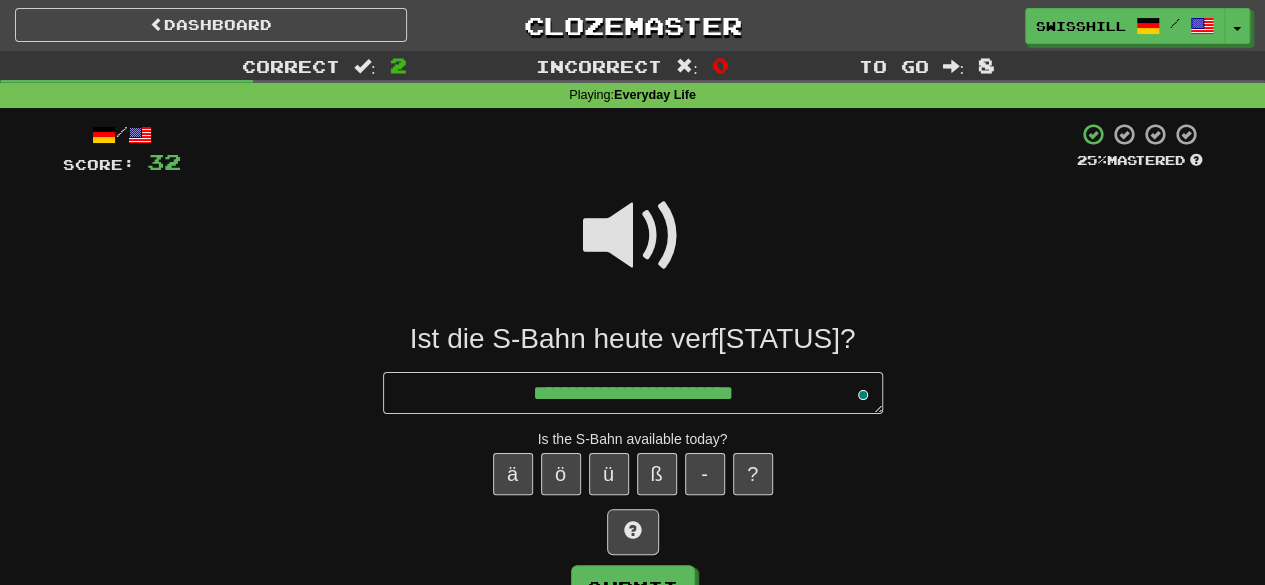 type on "*" 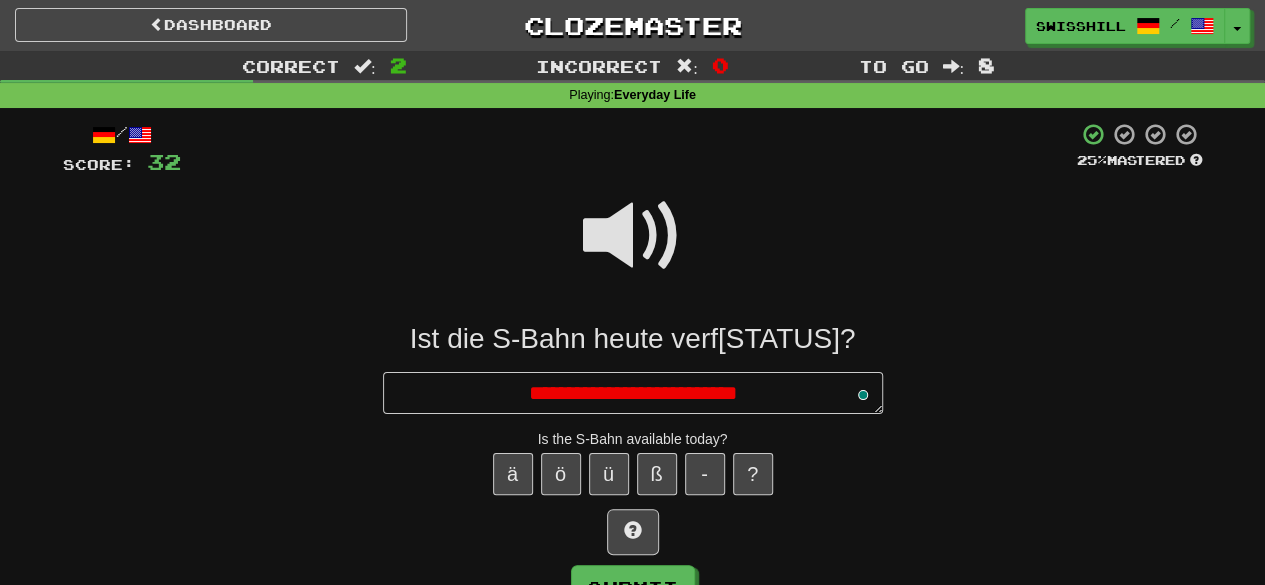 type on "*" 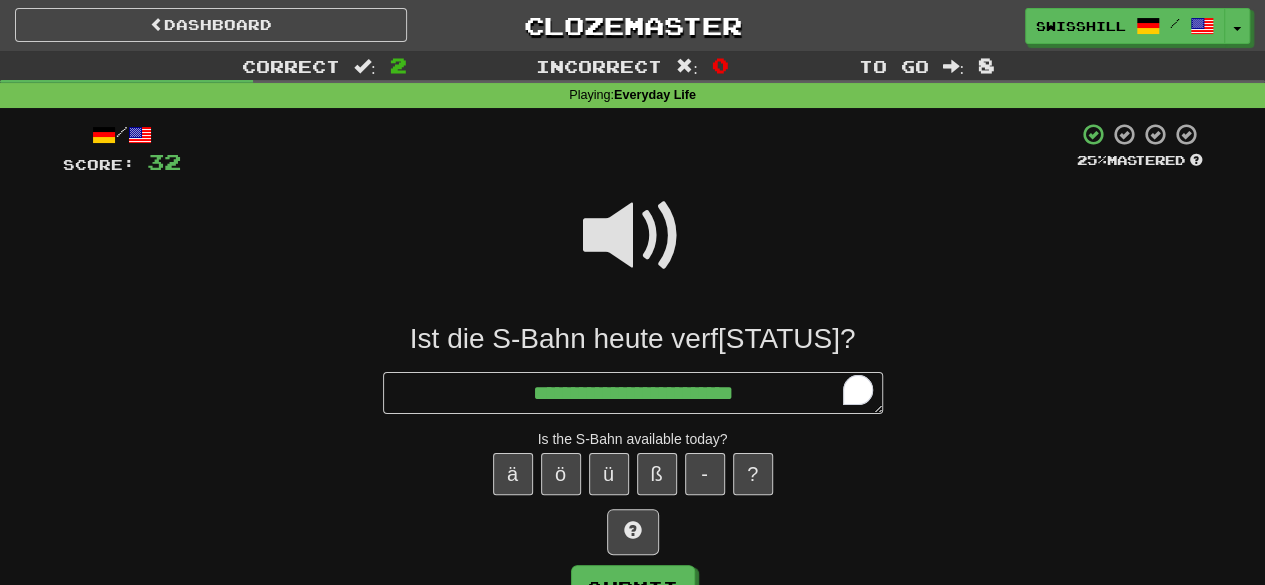 drag, startPoint x: 0, startPoint y: 0, endPoint x: 784, endPoint y: 396, distance: 878.3348 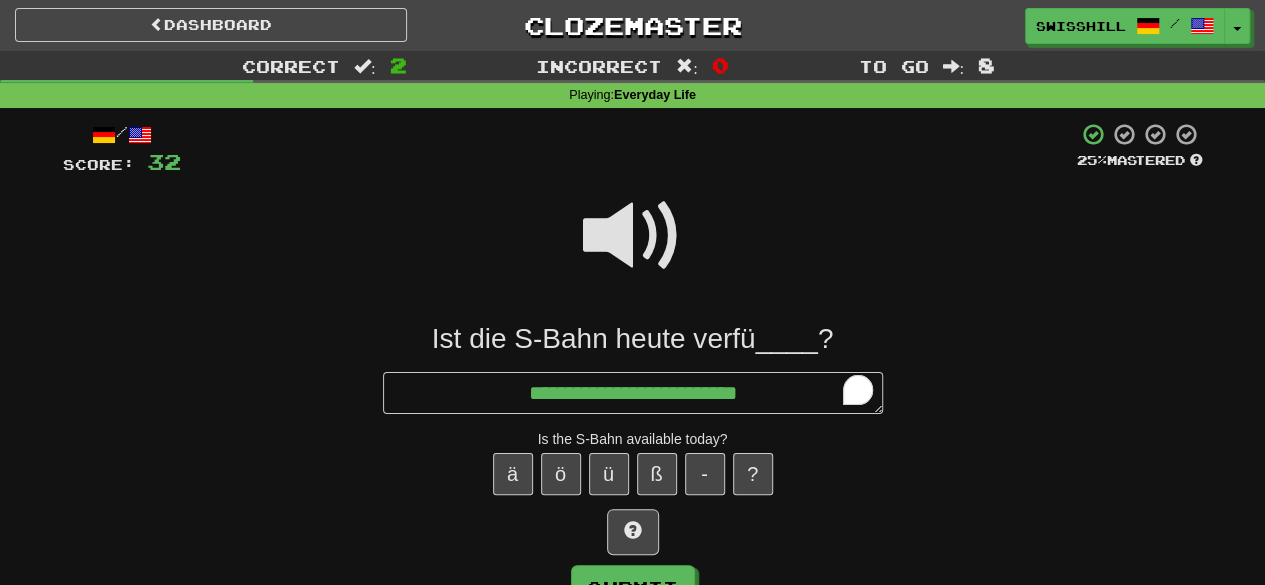 type on "*" 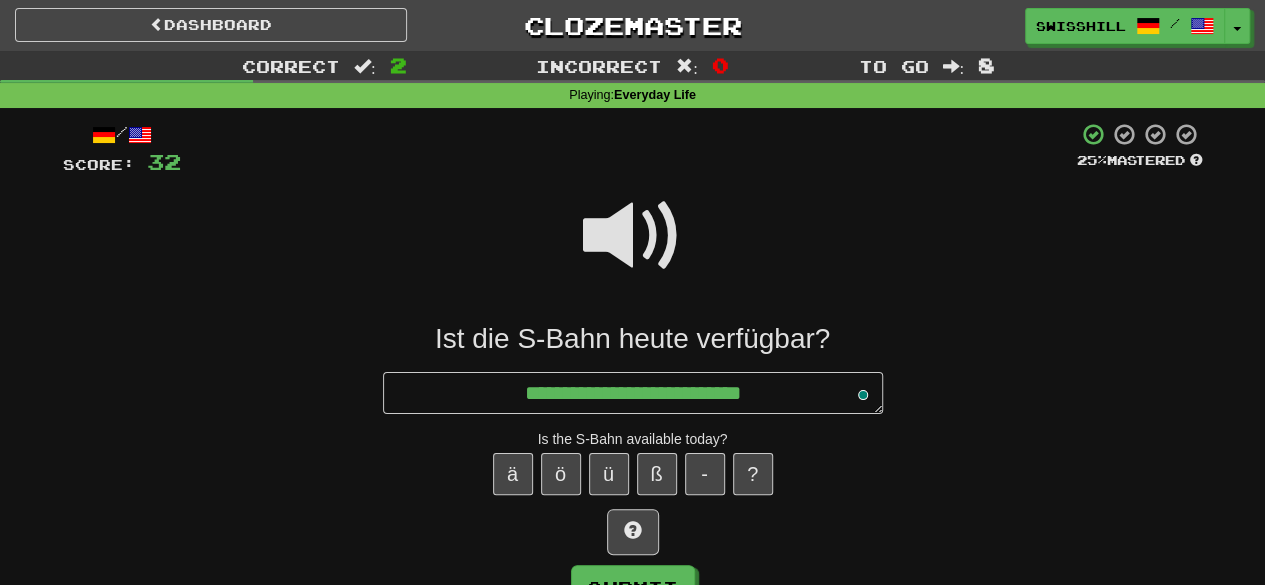 type on "*" 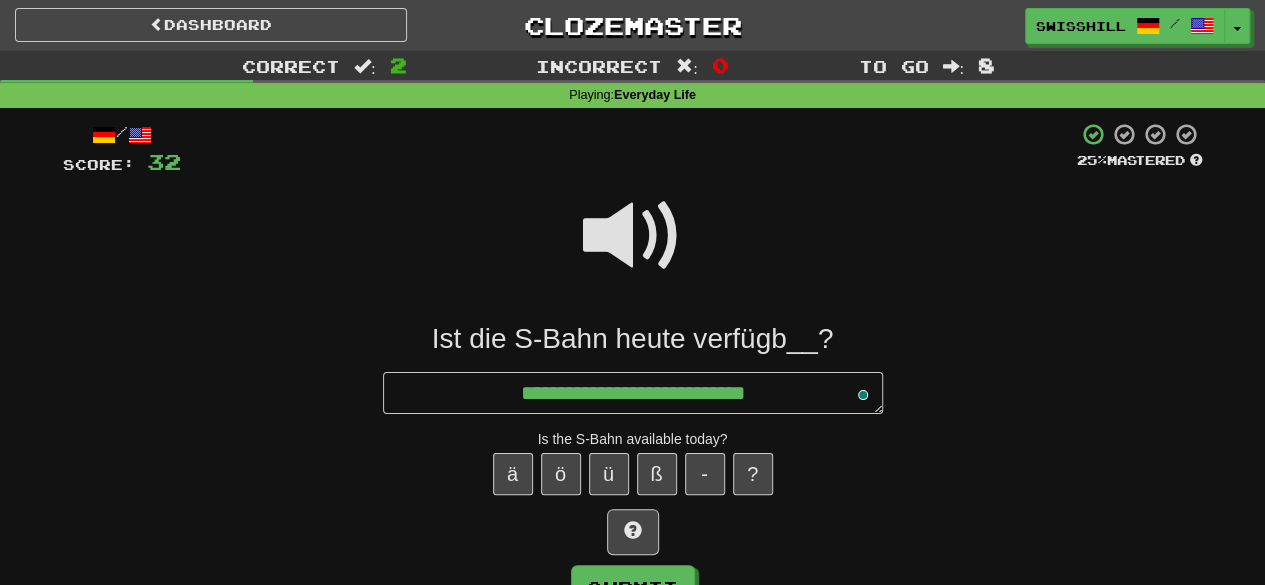 type on "*" 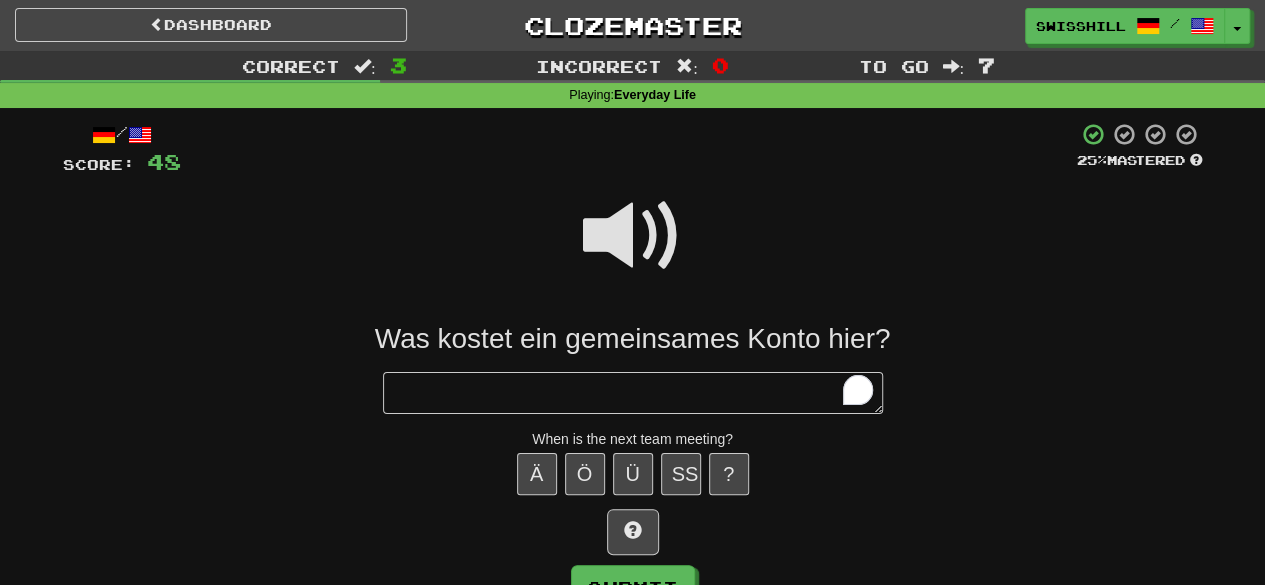 type on "*" 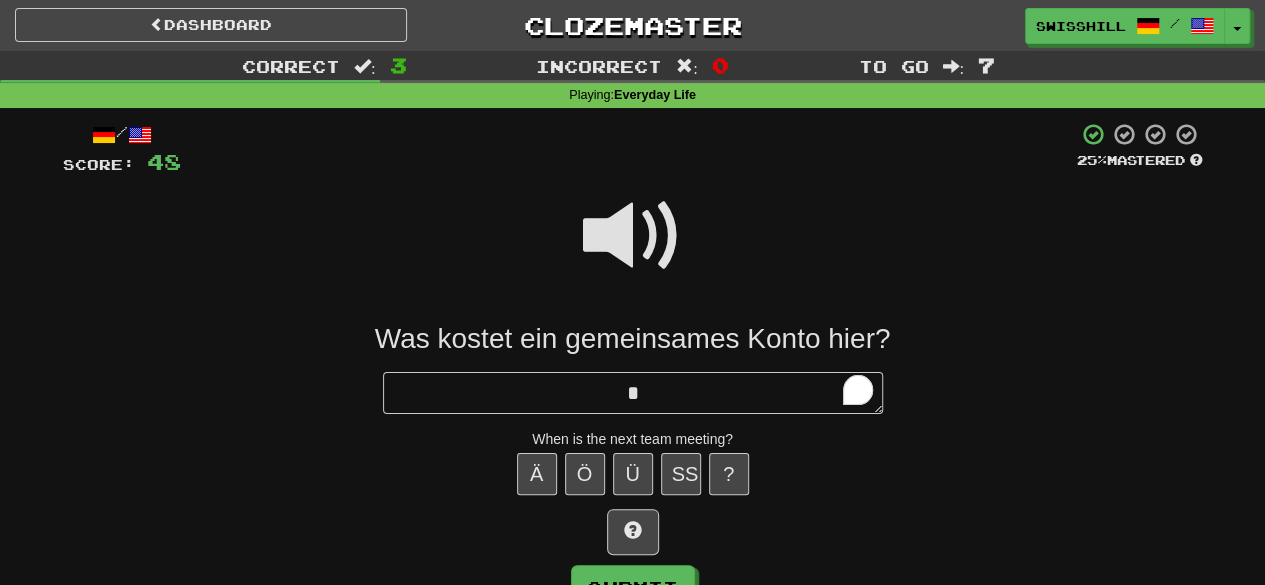 type on "*" 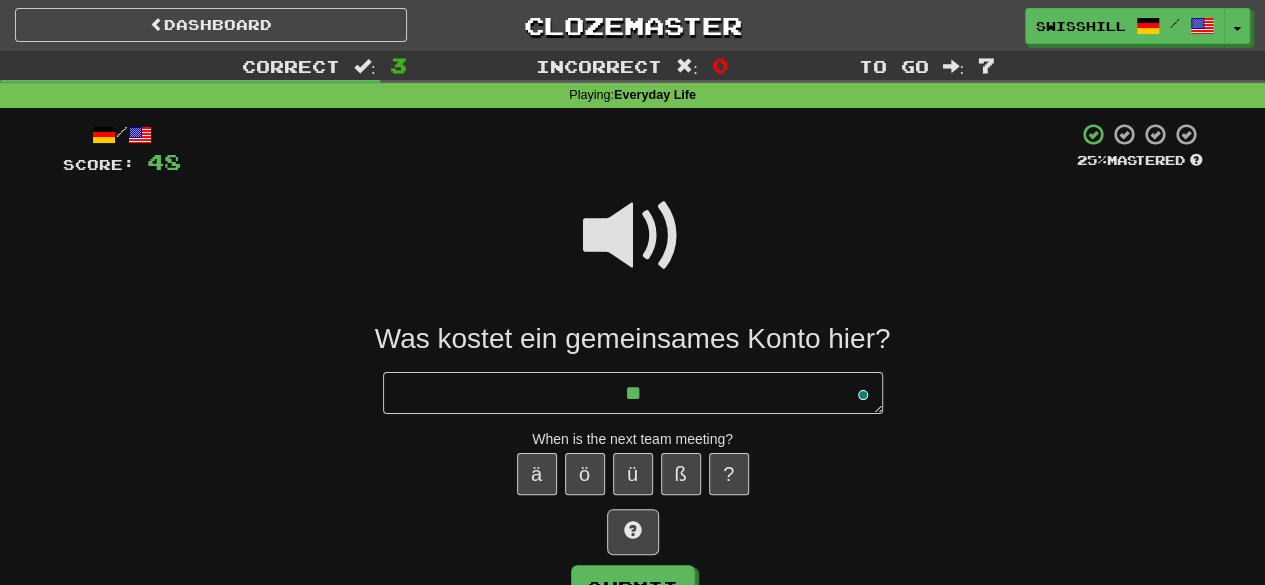type on "*" 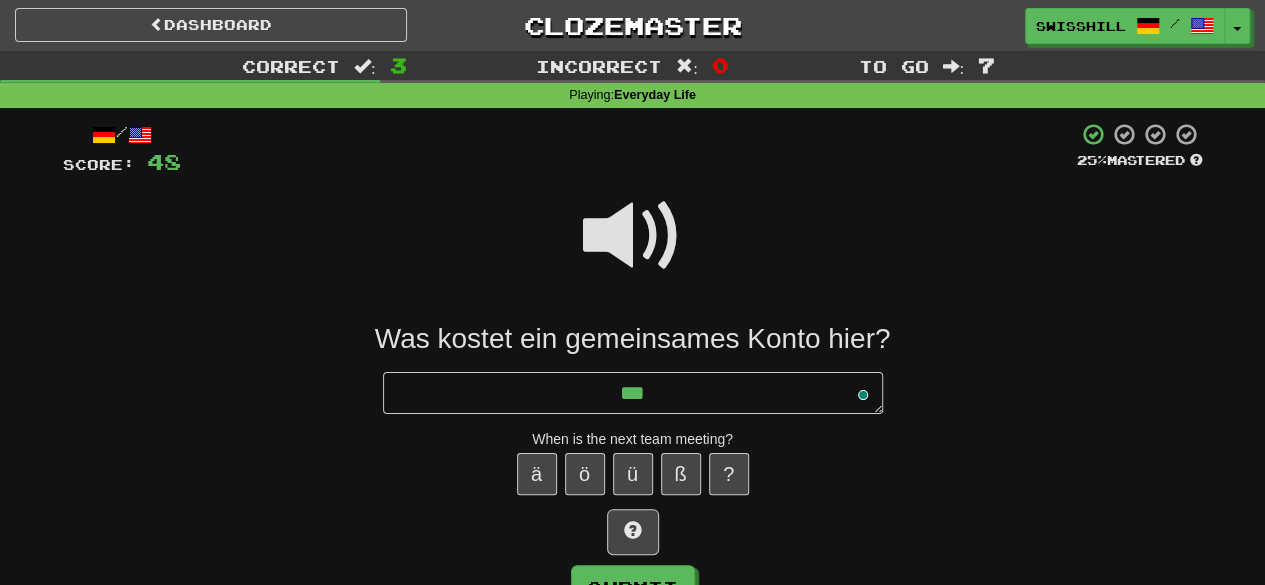 type on "*" 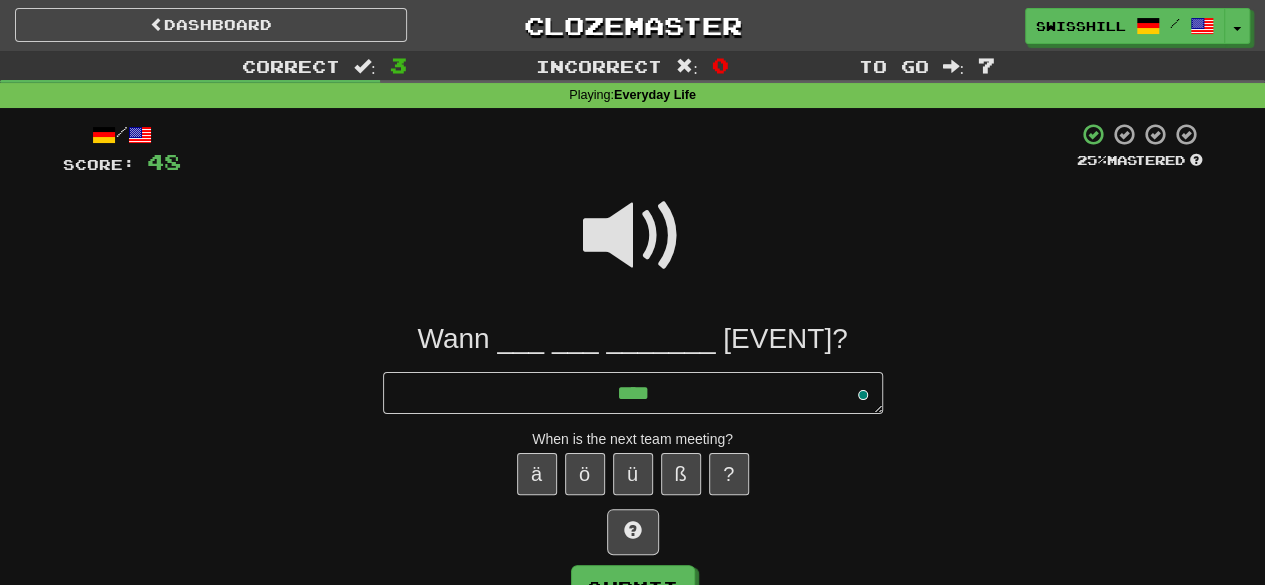 type on "*" 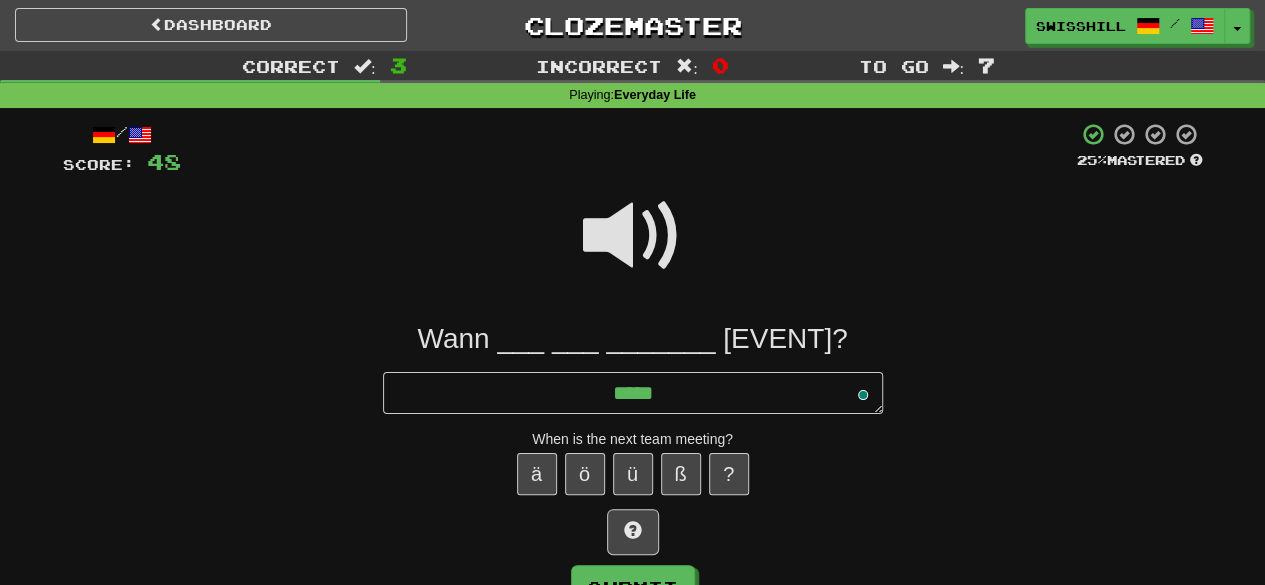type 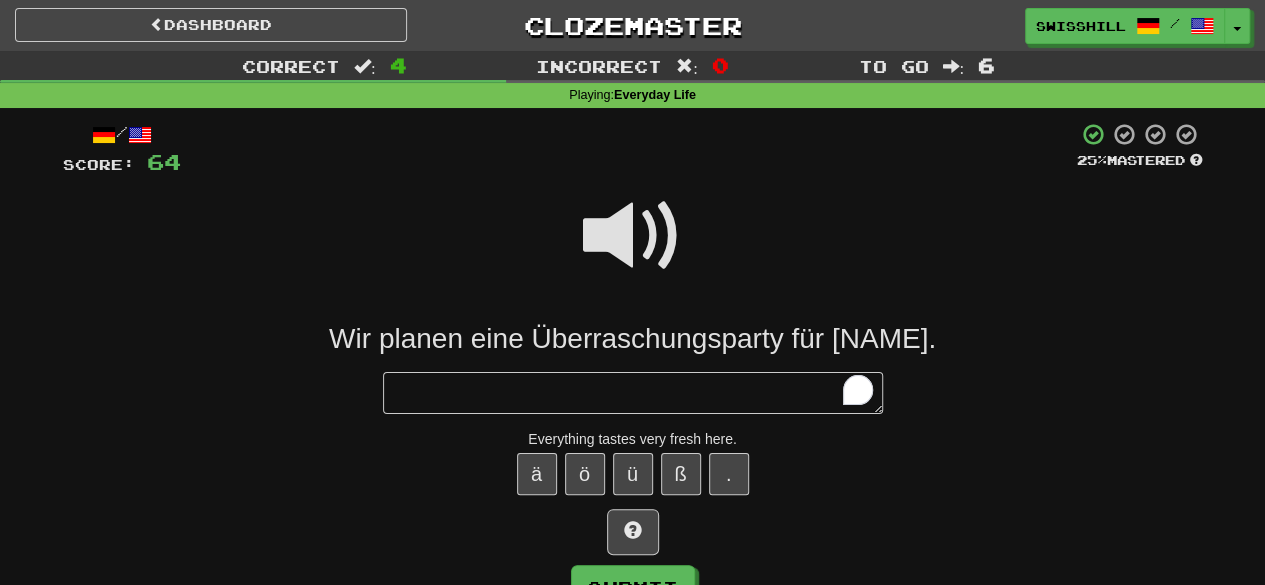 click at bounding box center [633, 236] 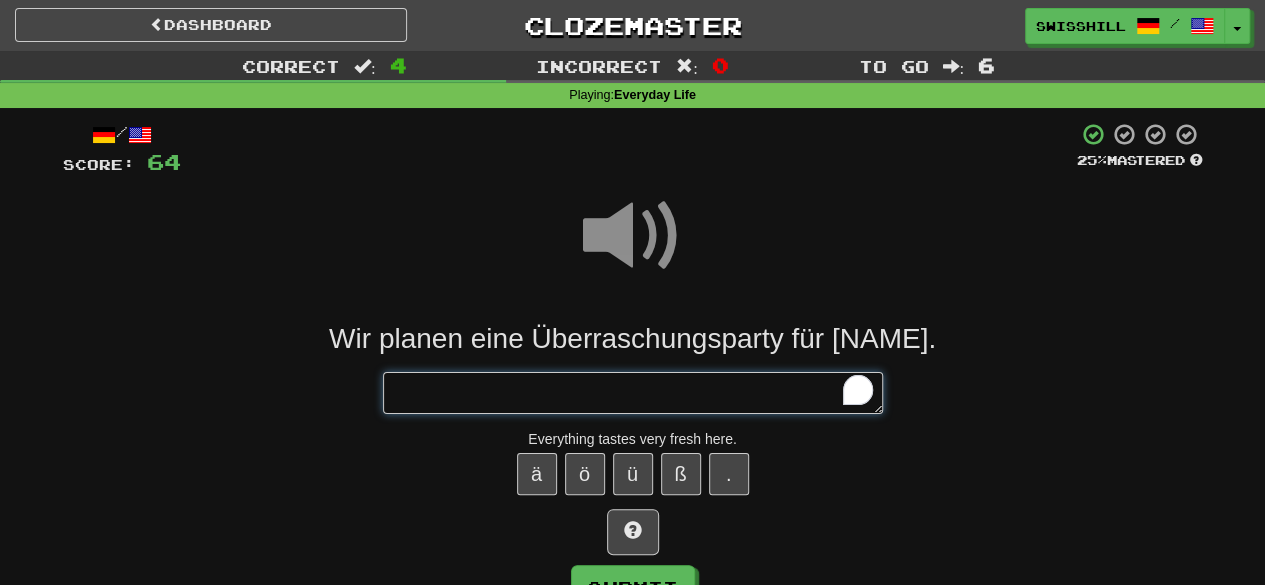 click at bounding box center [633, 392] 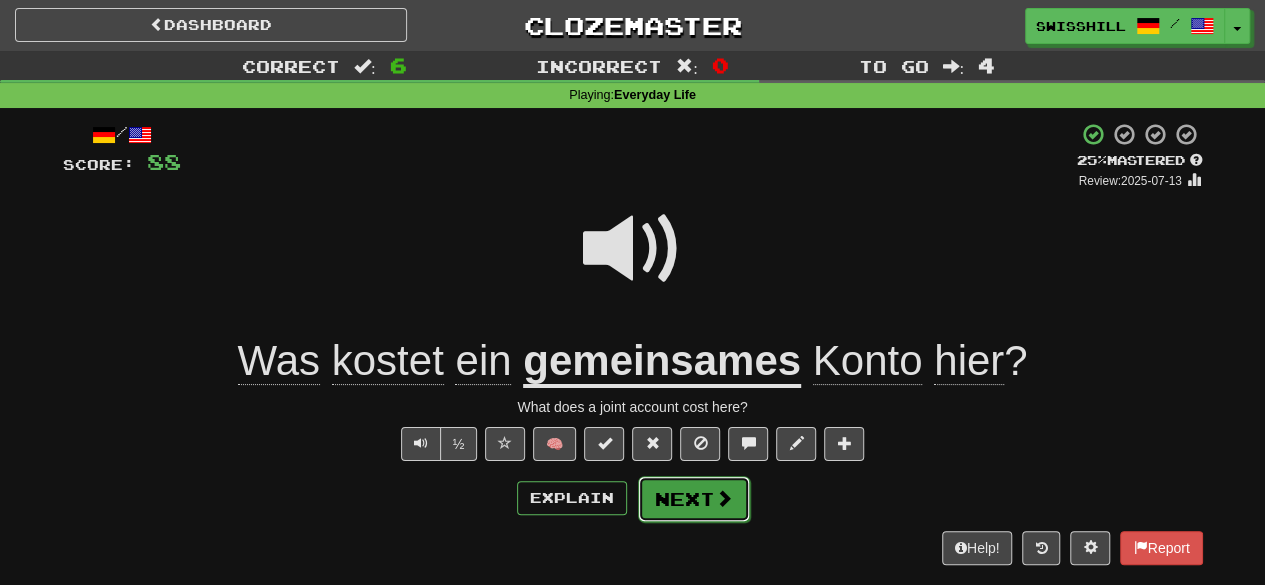 click on "Next" at bounding box center (694, 499) 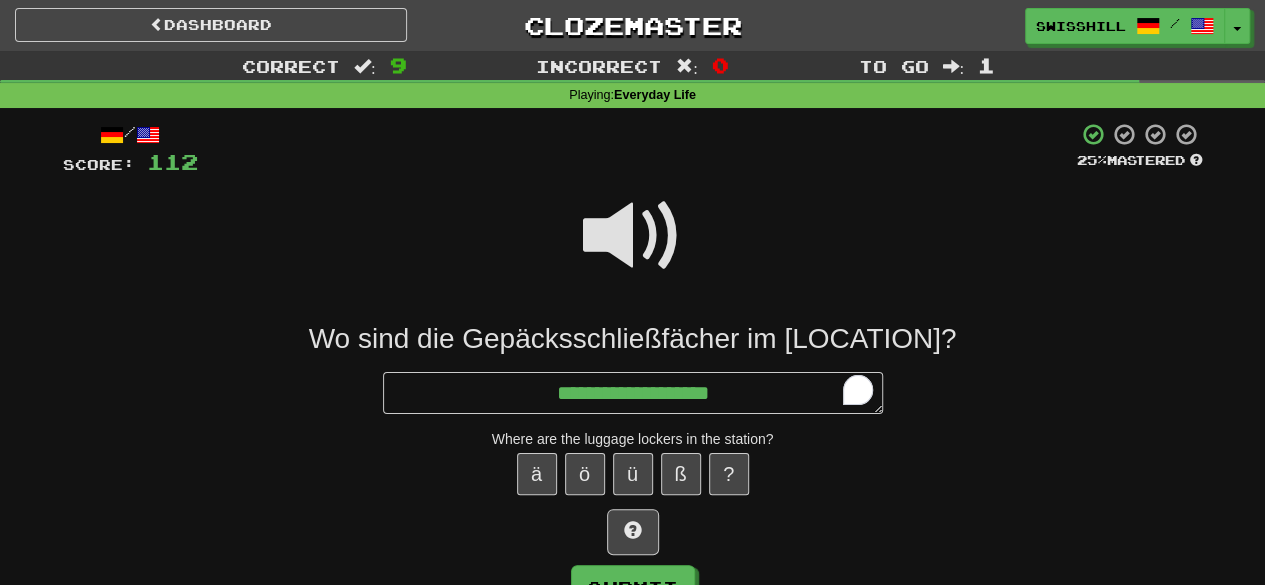 click at bounding box center (633, 236) 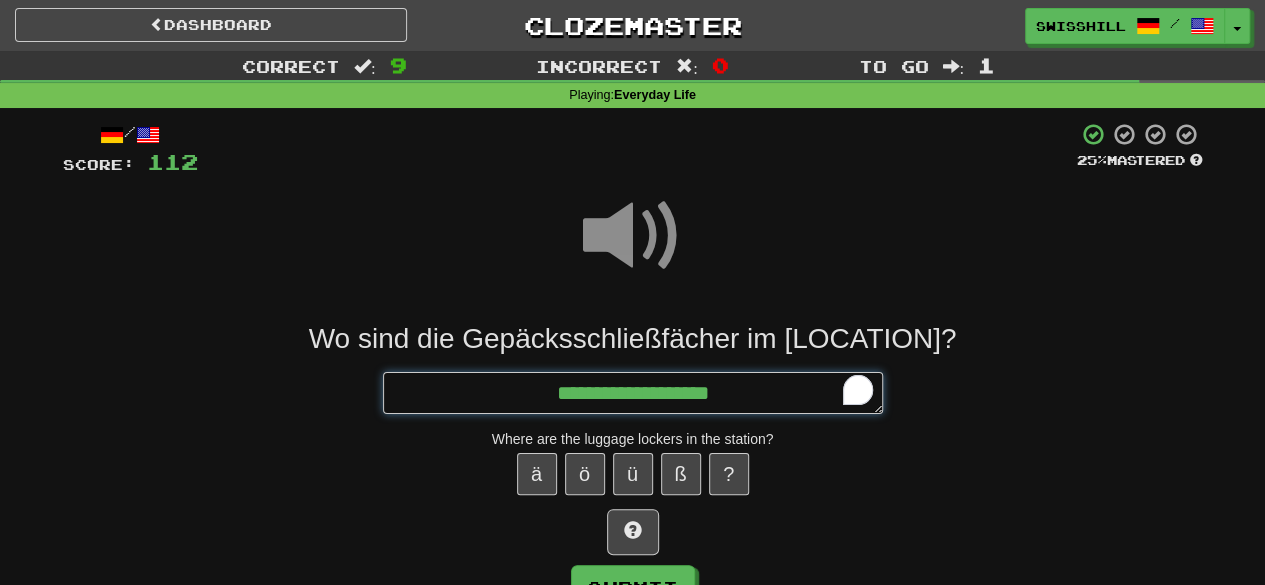 click on "**********" at bounding box center [633, 392] 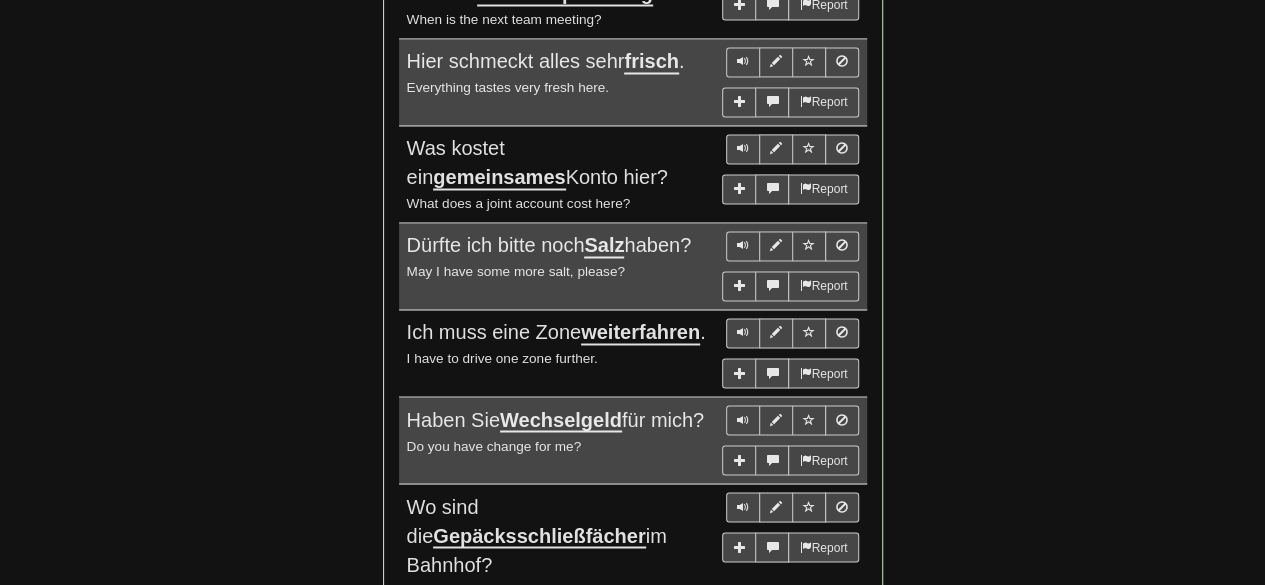 scroll, scrollTop: 1538, scrollLeft: 0, axis: vertical 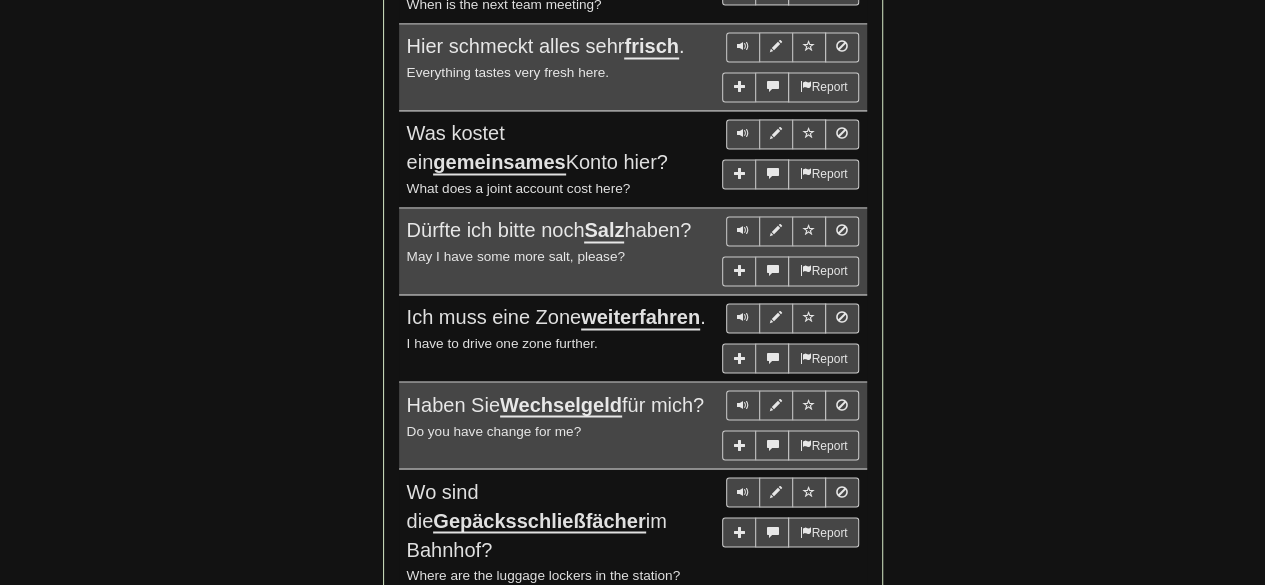 click on "weiterfahren" at bounding box center (640, 318) 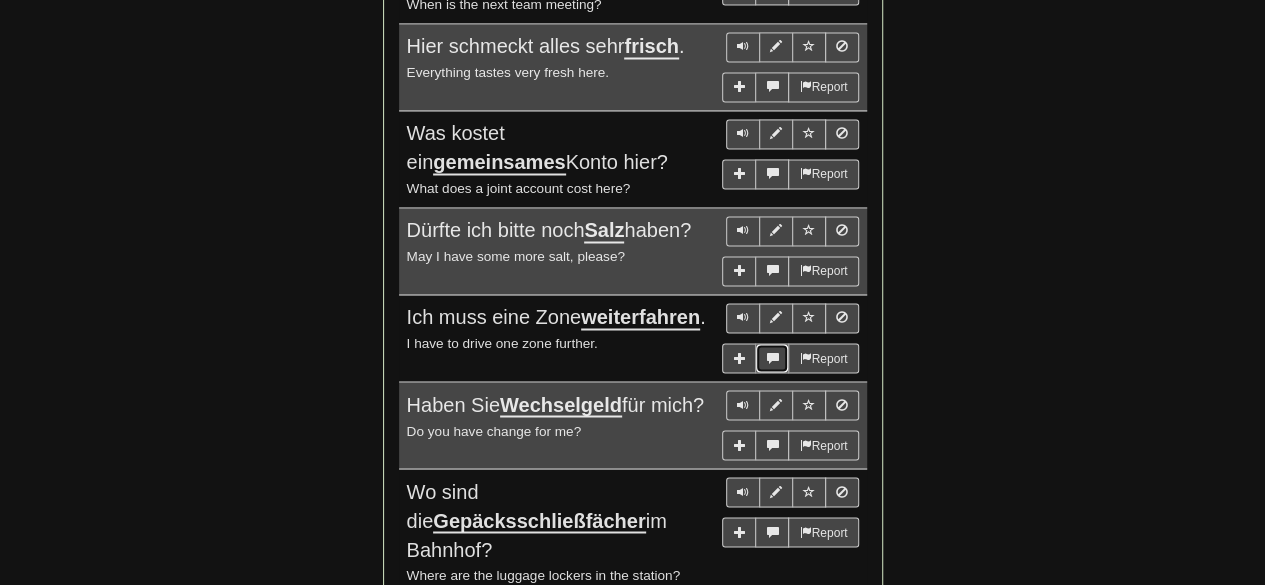 click at bounding box center [772, 357] 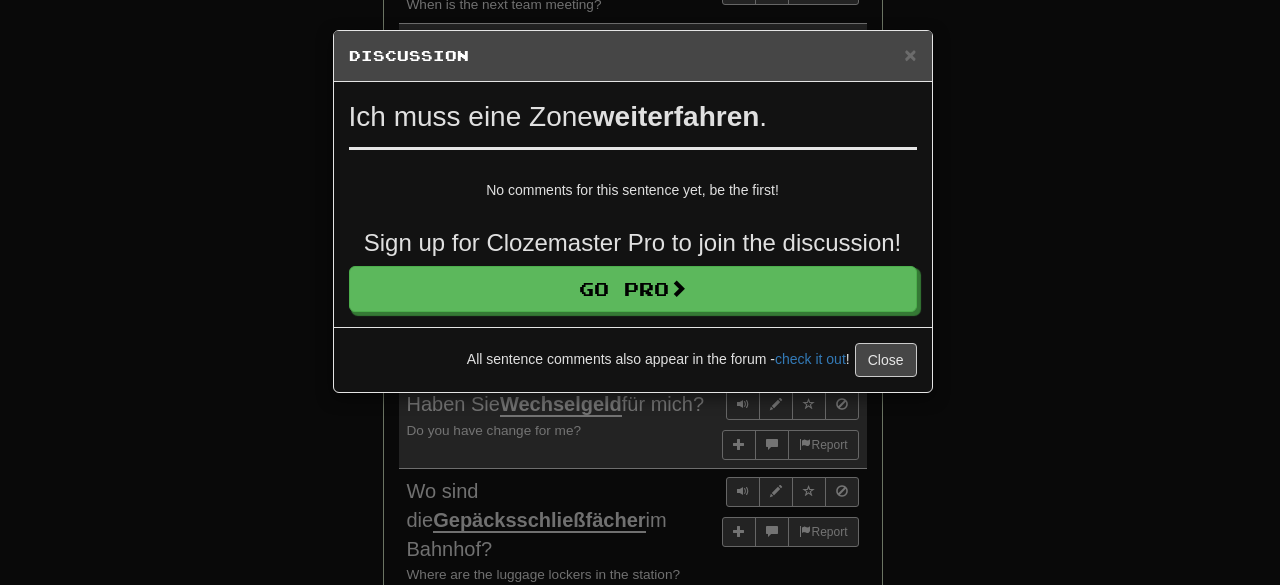 click on "× Discussion View in the forum" at bounding box center (633, 56) 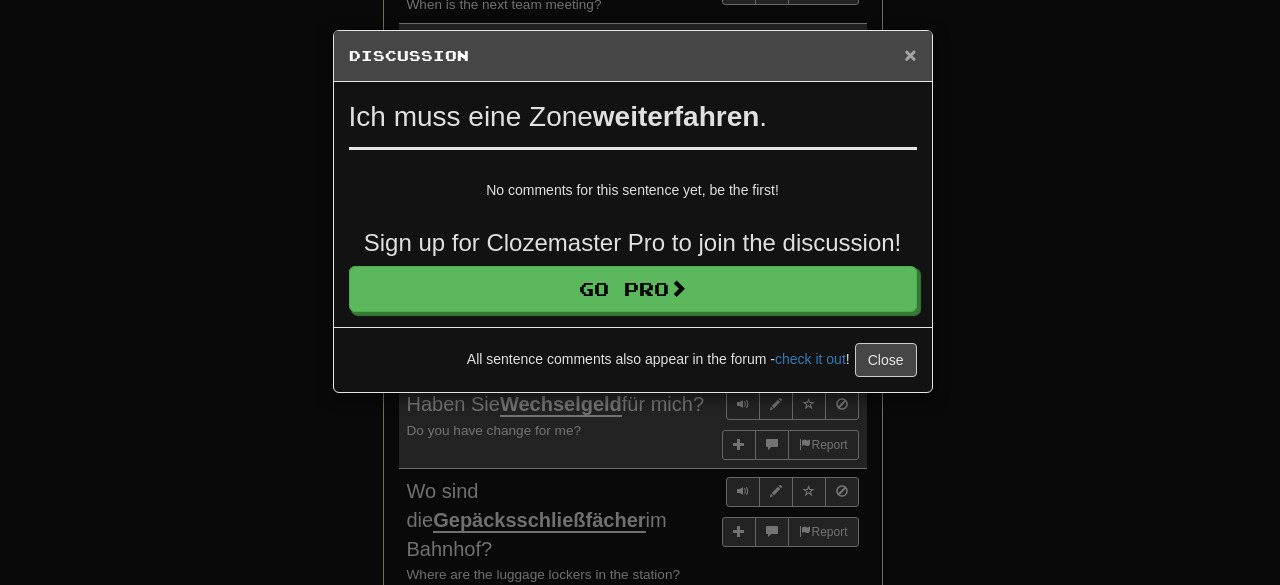 click on "×" at bounding box center [910, 54] 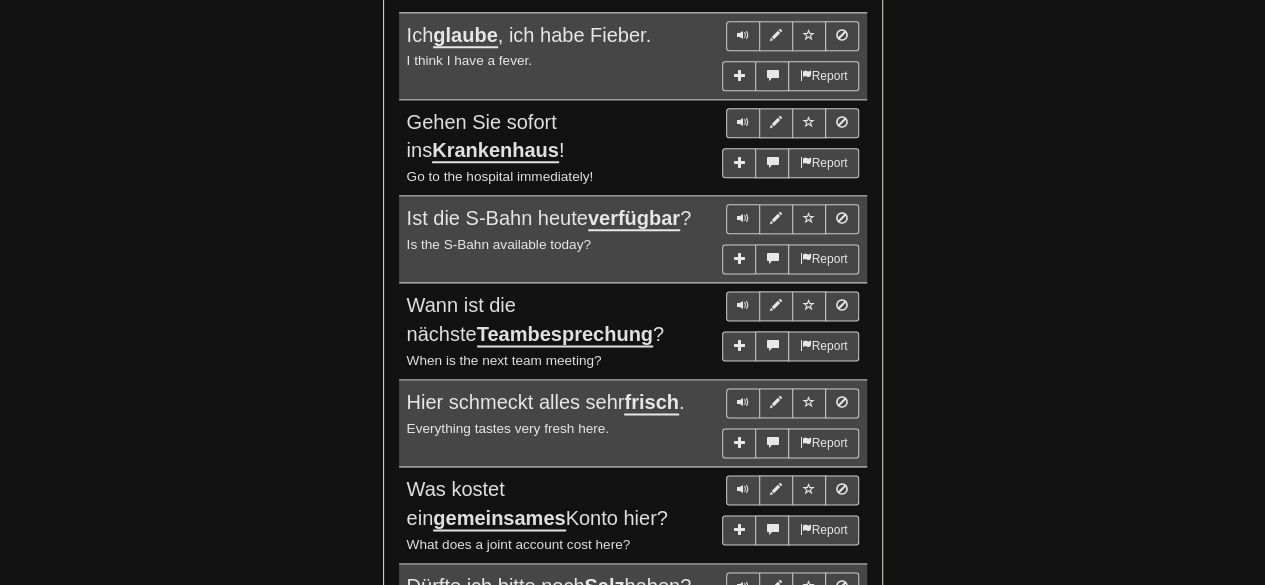 scroll, scrollTop: 1178, scrollLeft: 0, axis: vertical 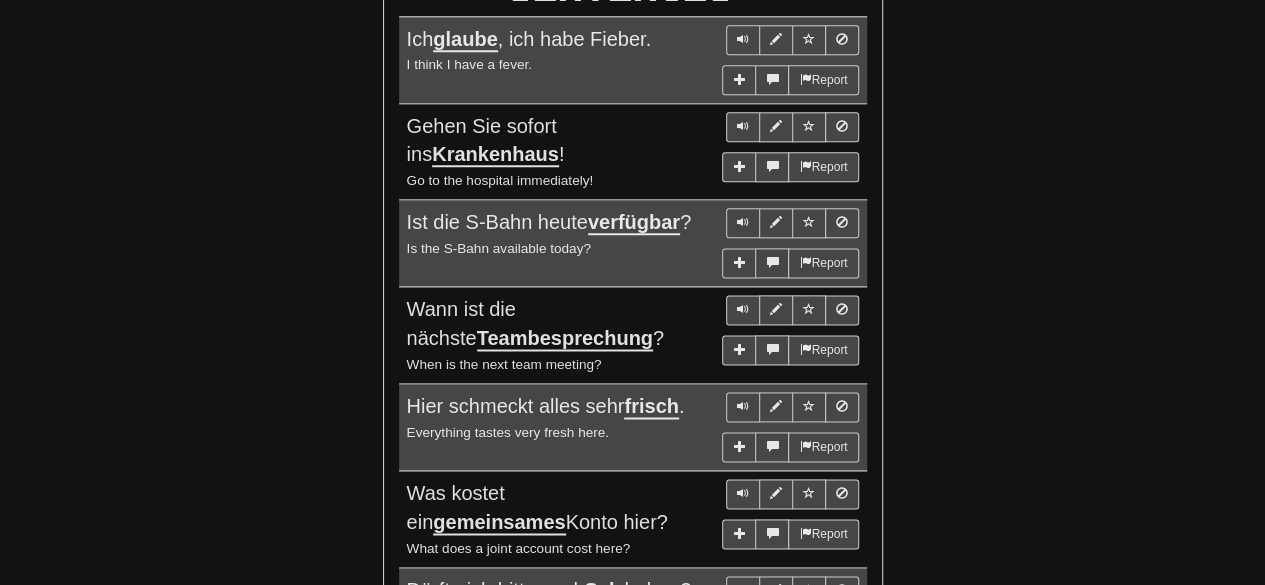 click on "Ich glaube, ich habe Fieber." at bounding box center [633, 30] 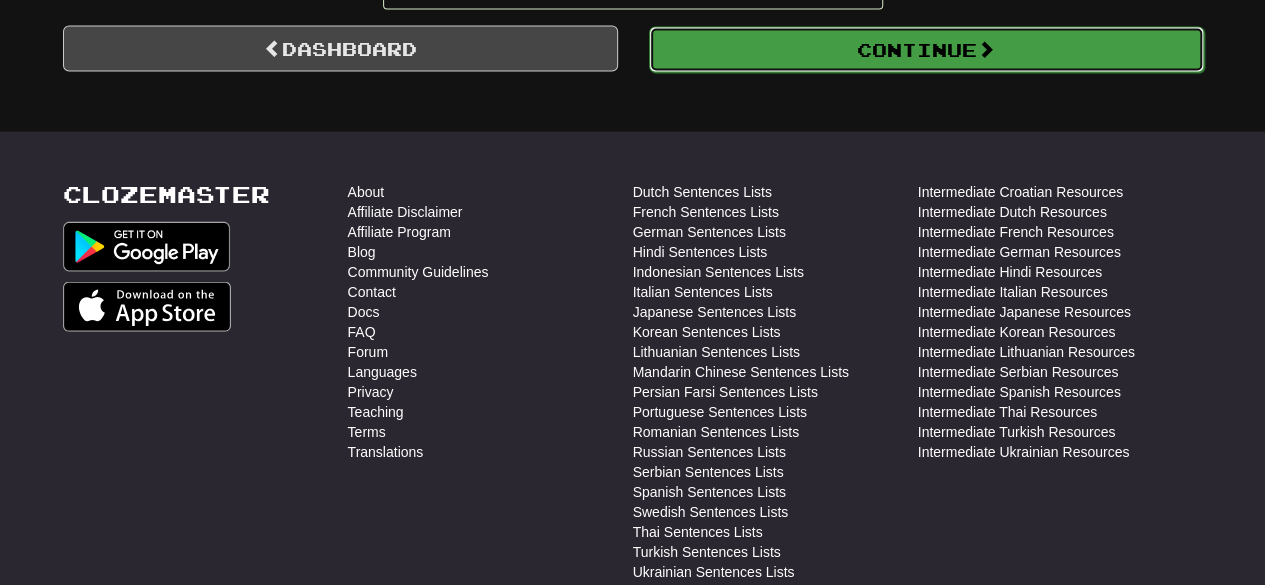 click on "Continue" at bounding box center [926, 50] 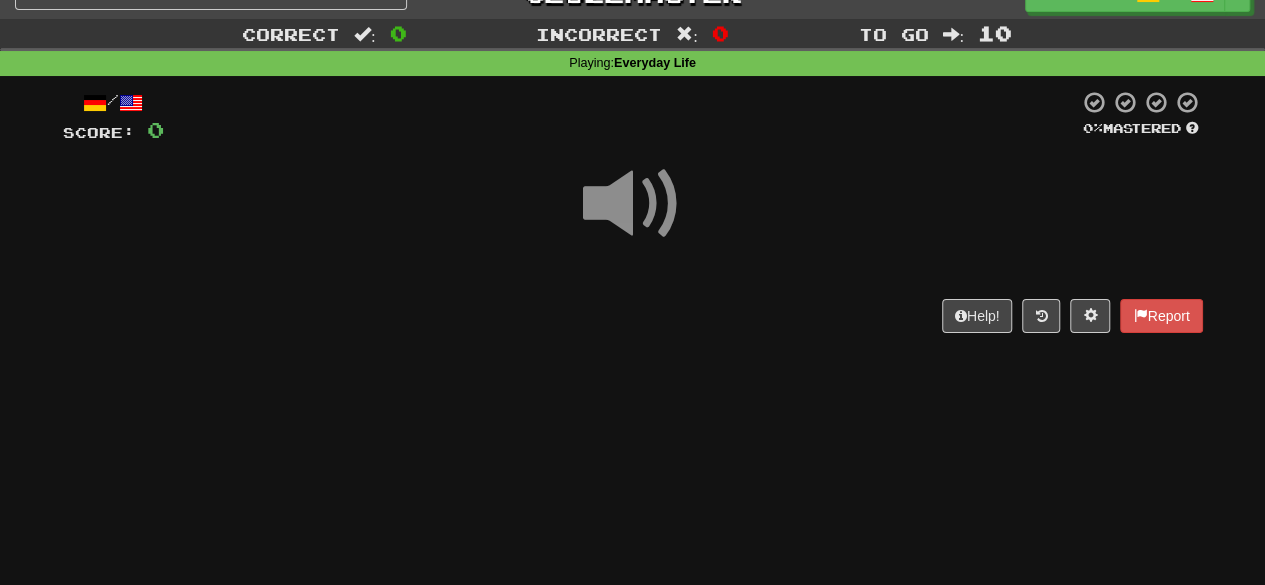 scroll, scrollTop: 0, scrollLeft: 0, axis: both 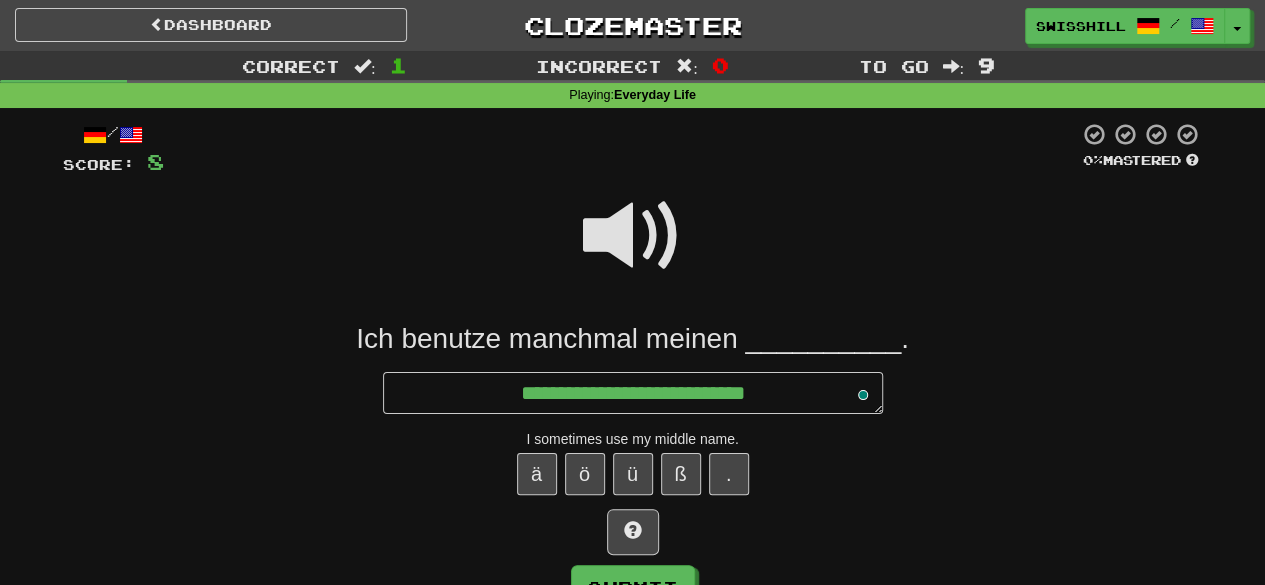 click at bounding box center (633, 236) 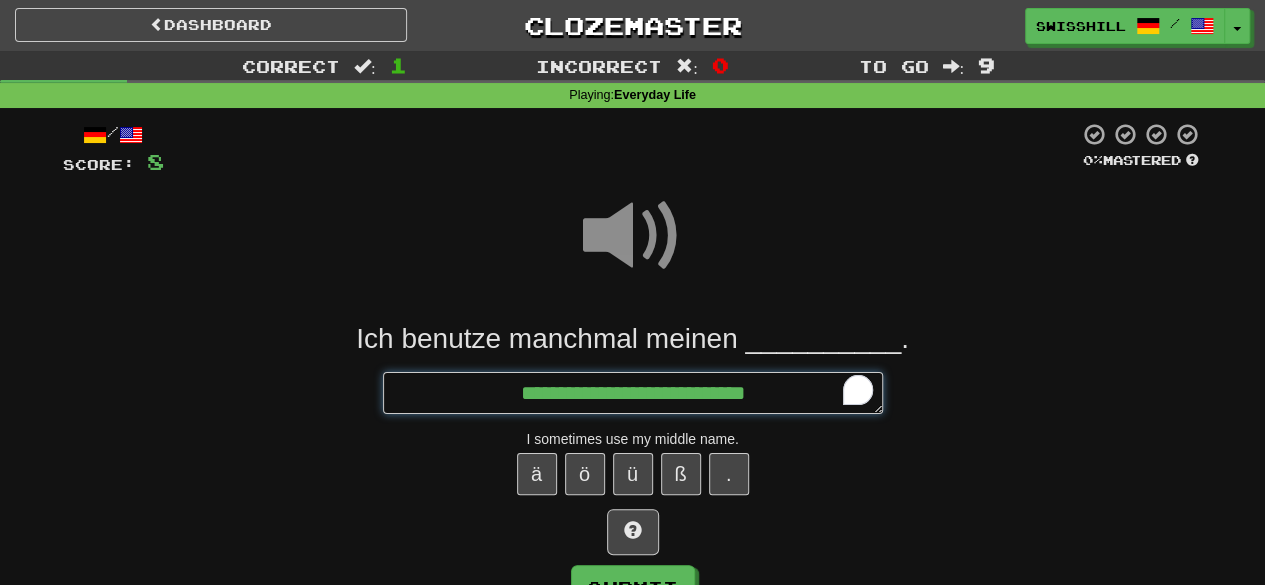 click on "**********" at bounding box center [633, 392] 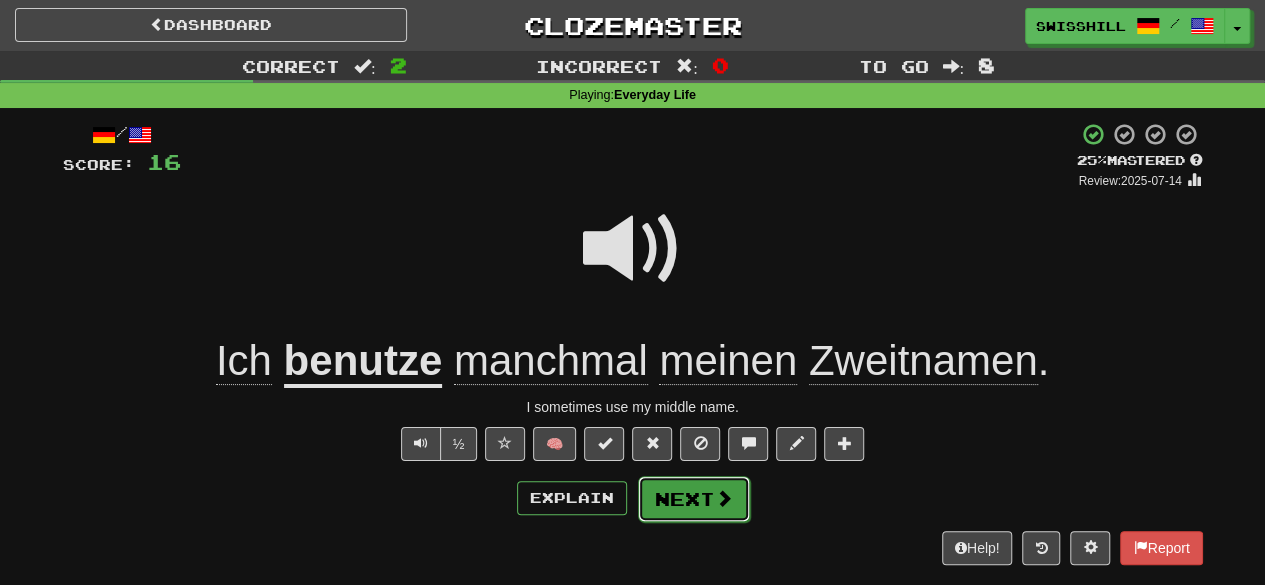 click on "Next" at bounding box center [694, 499] 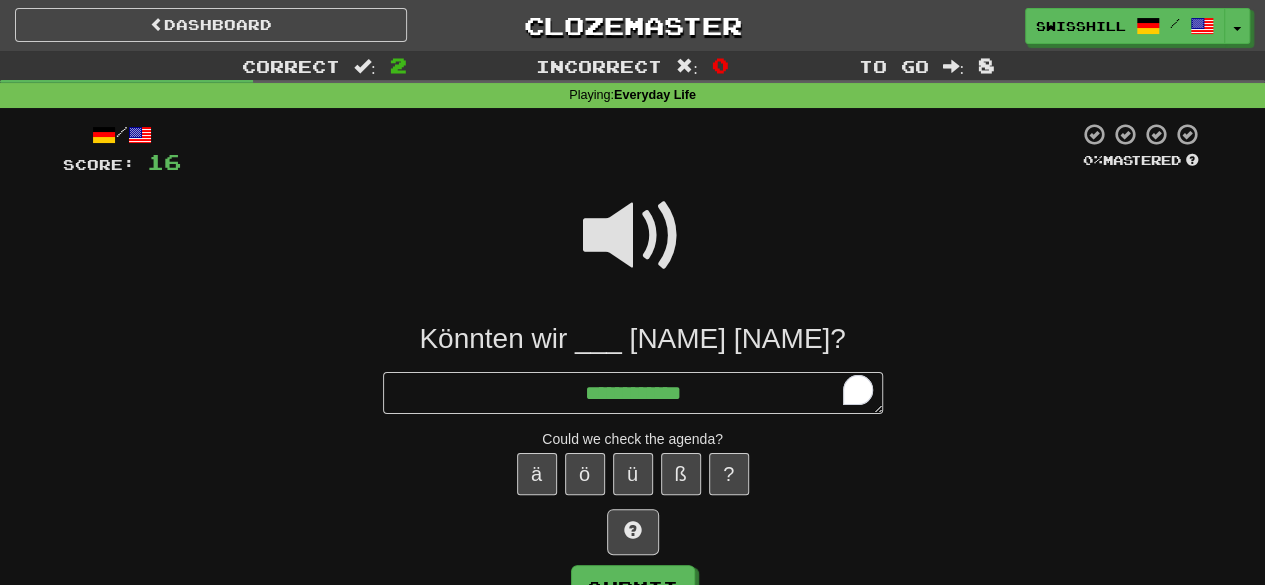 click at bounding box center (633, 236) 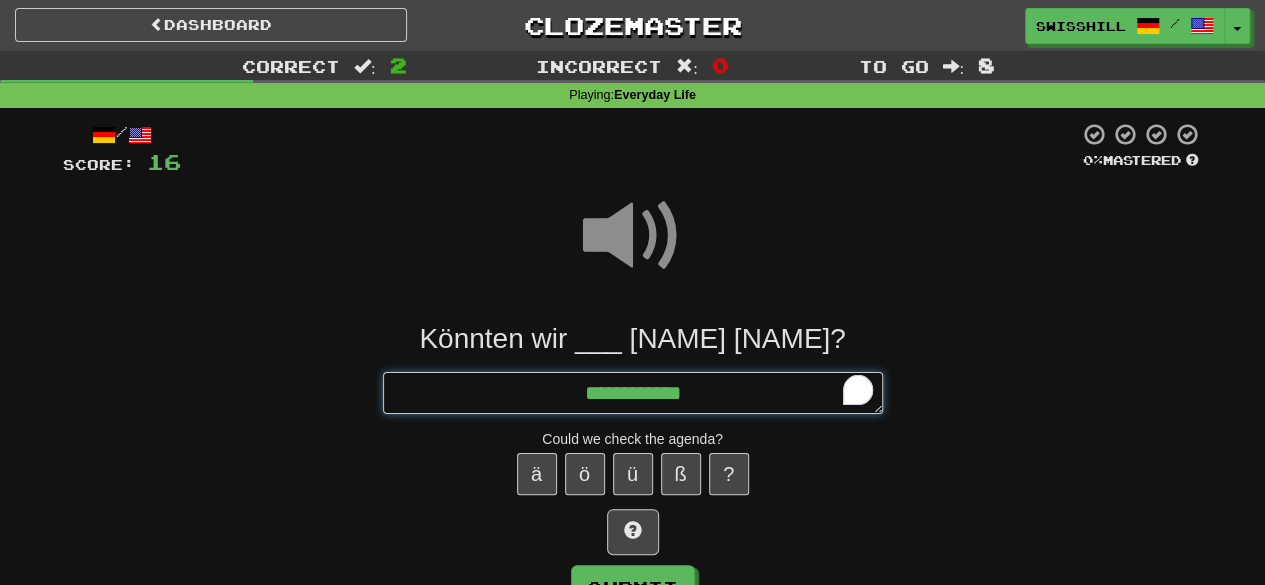 click on "**********" at bounding box center [633, 392] 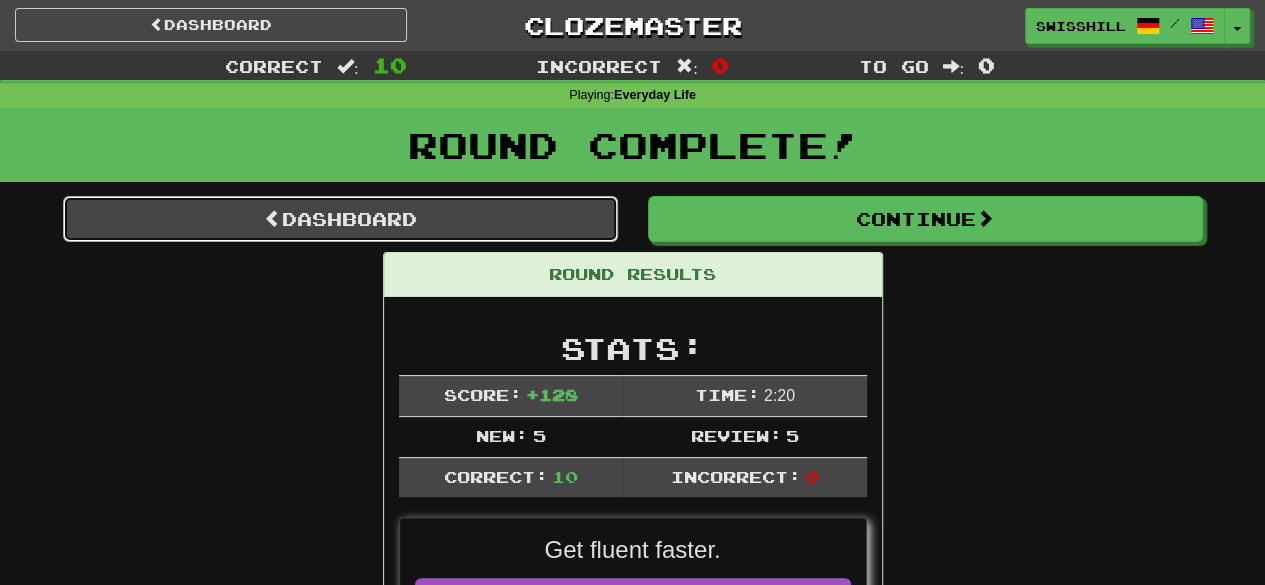 click on "Dashboard" at bounding box center (340, 219) 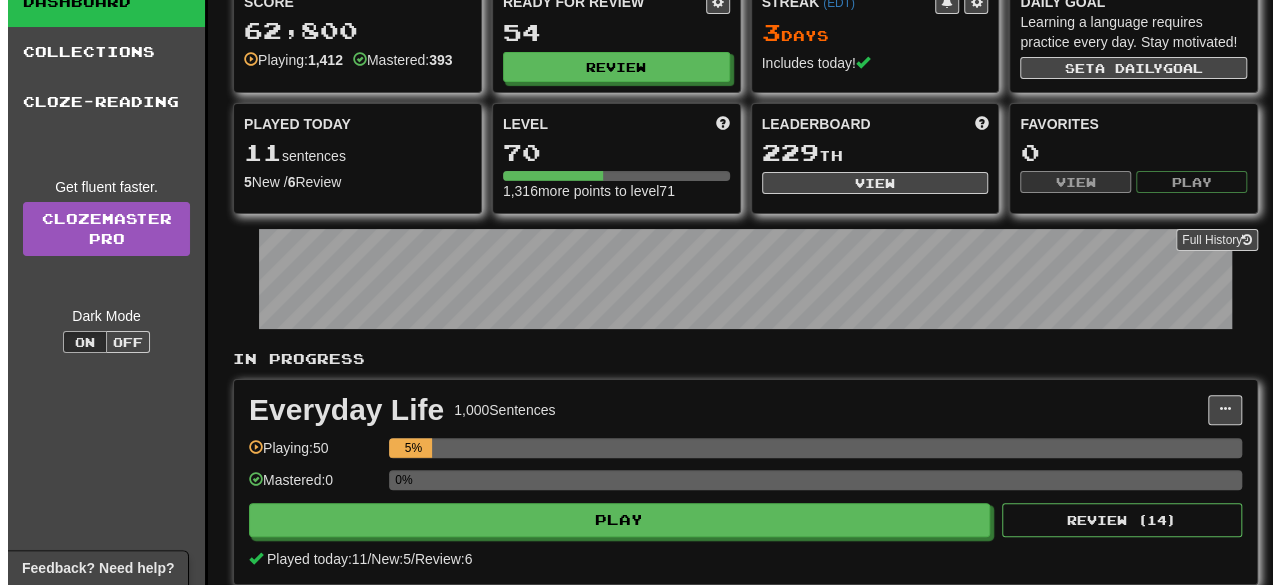 scroll, scrollTop: 0, scrollLeft: 0, axis: both 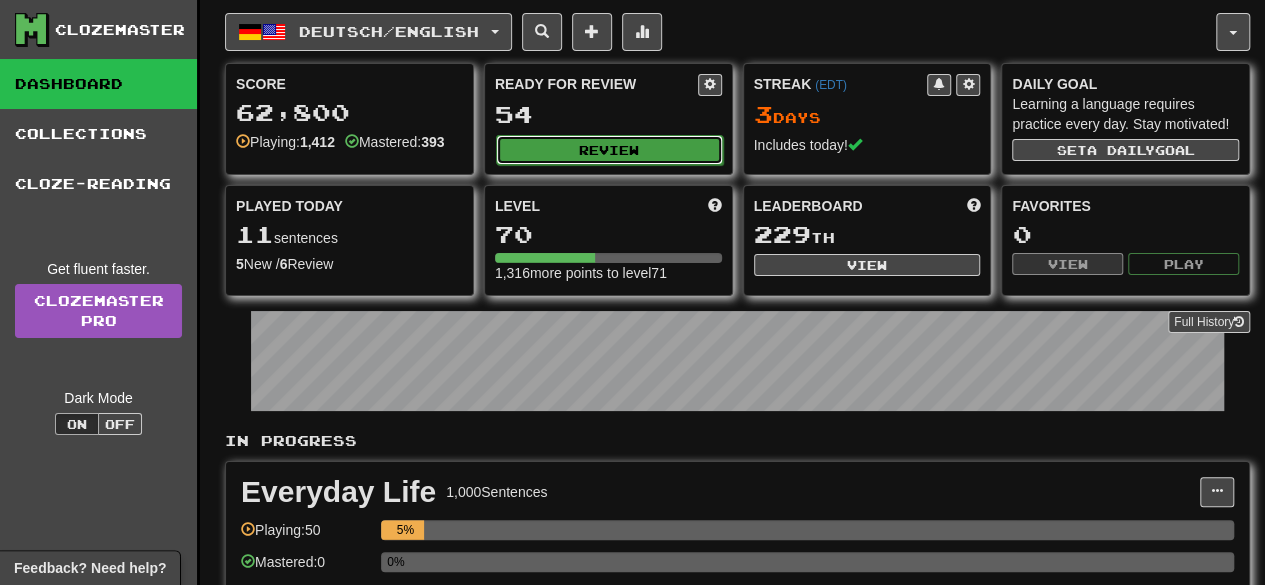 click on "Review" at bounding box center (609, 150) 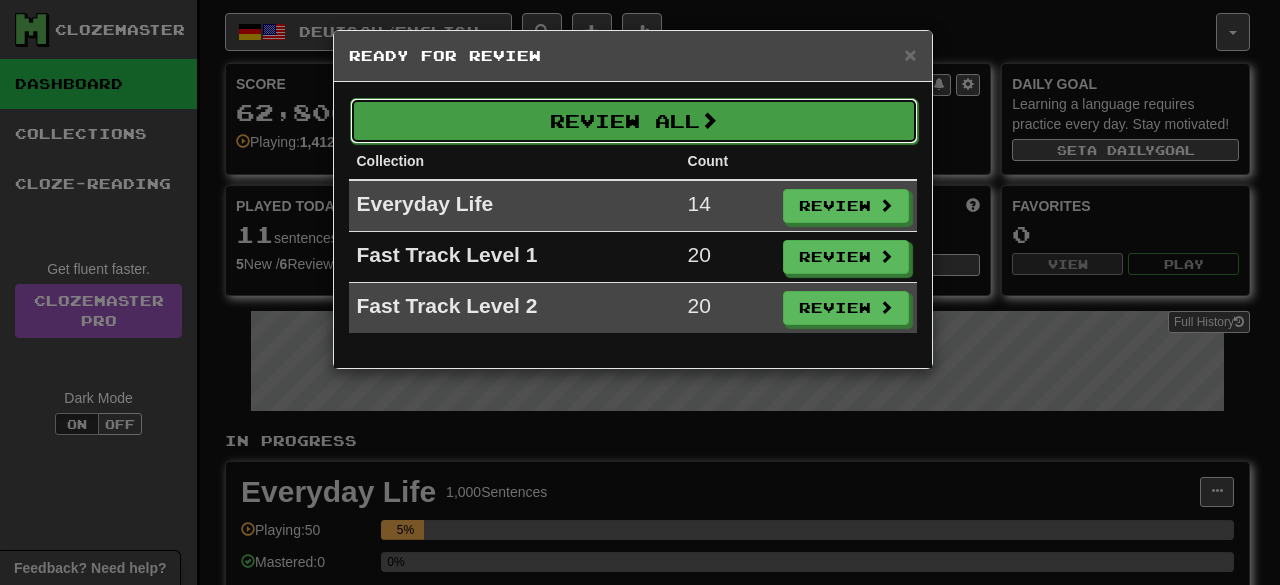 click on "Review All" at bounding box center [634, 121] 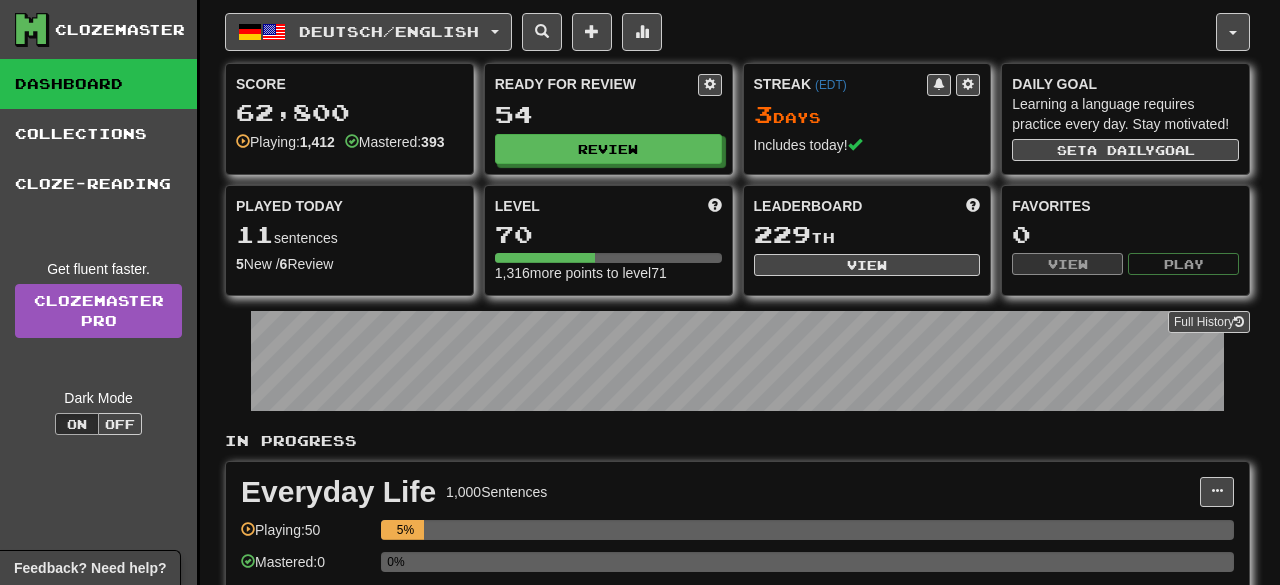 select on "**" 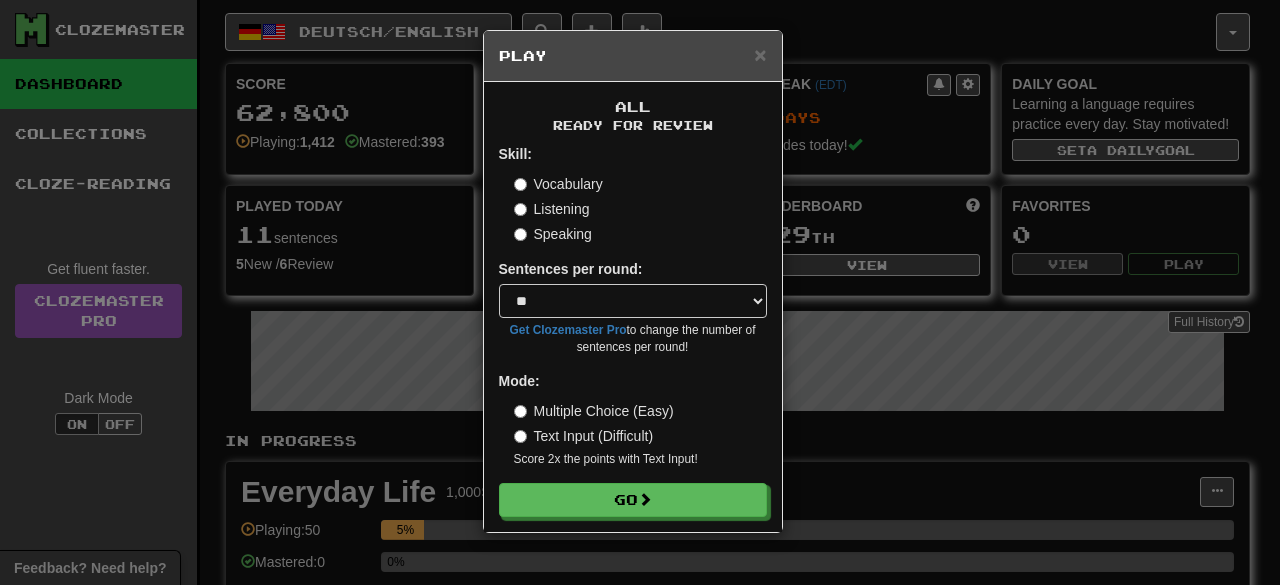 click on "Text Input (Difficult)" at bounding box center [584, 436] 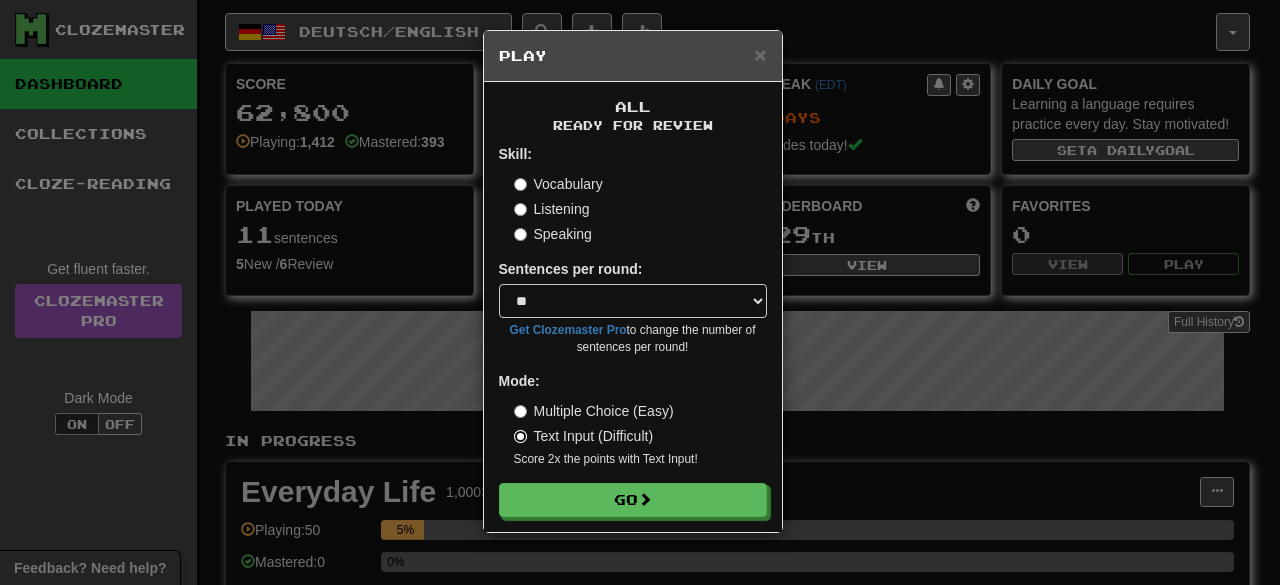 click on "Go" at bounding box center [633, 500] 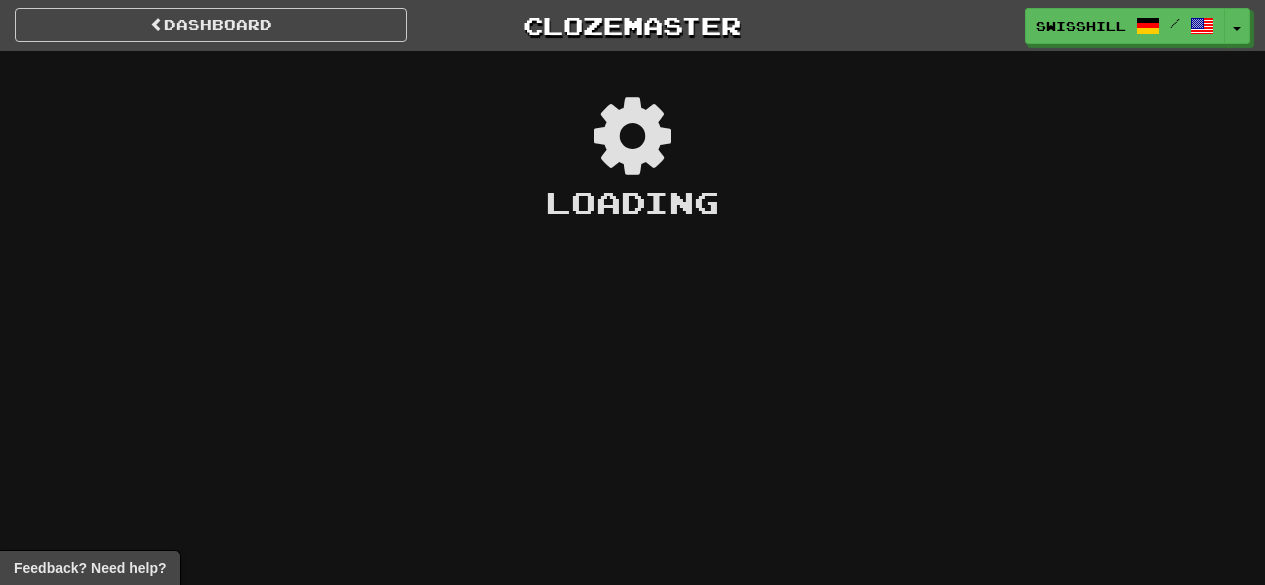scroll, scrollTop: 0, scrollLeft: 0, axis: both 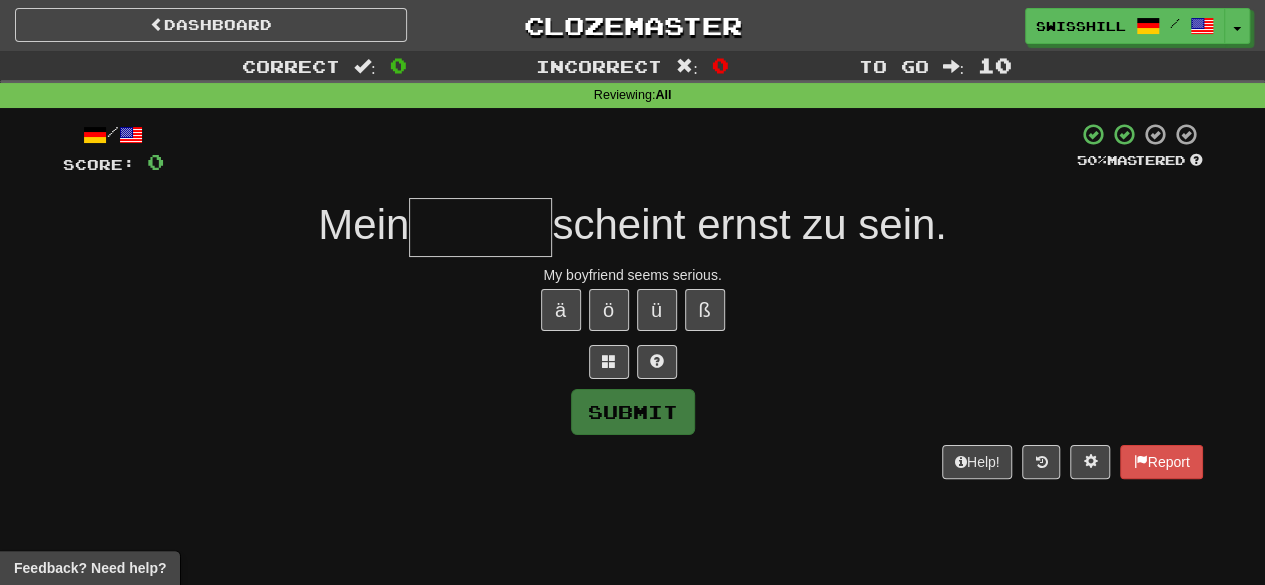 click on "ä ö ü ß" at bounding box center [633, 310] 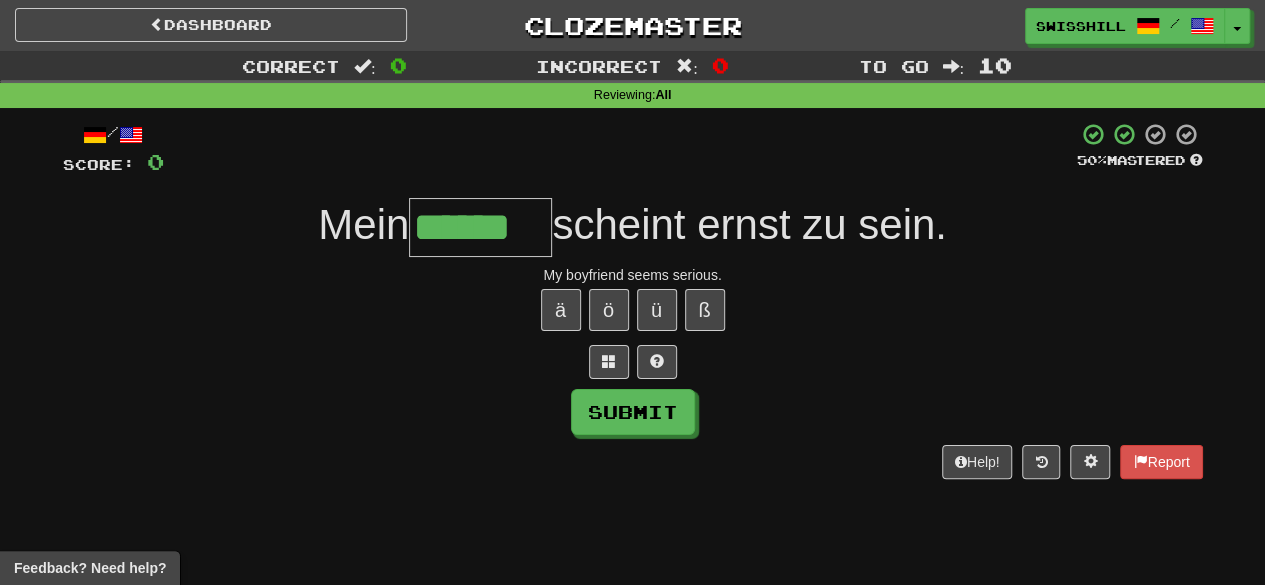type on "******" 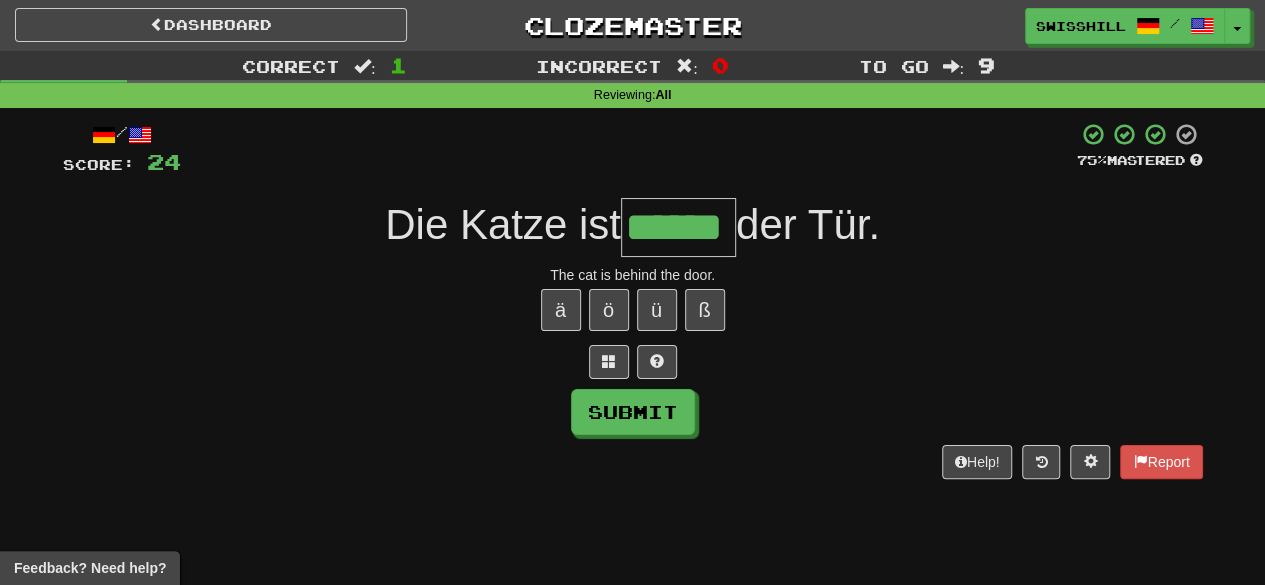 type on "******" 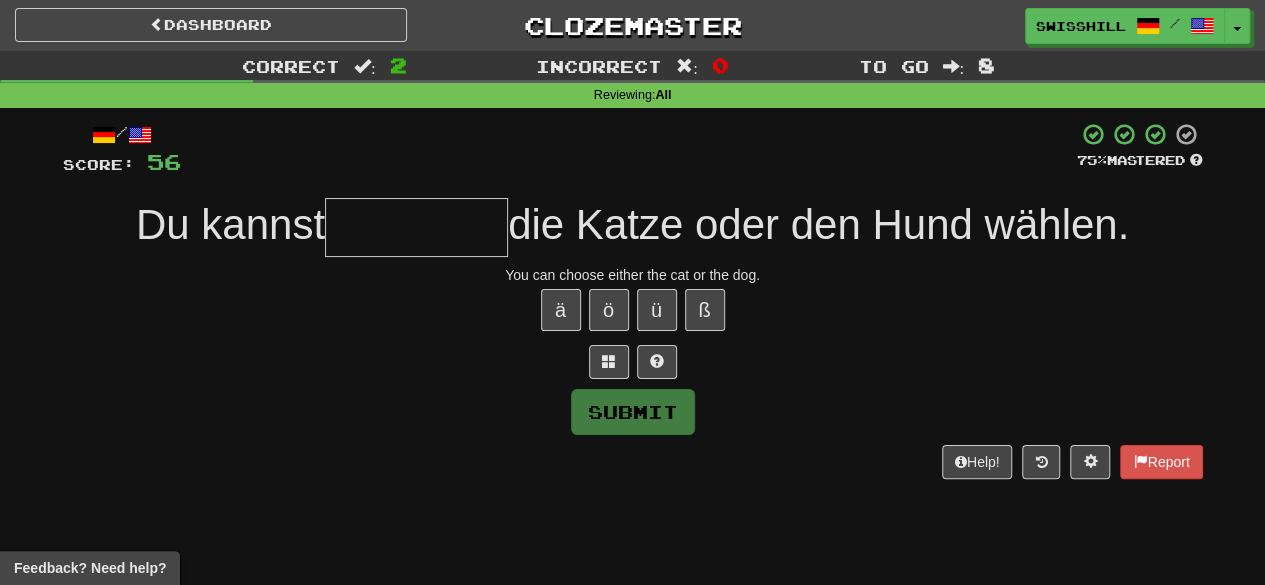 type on "*" 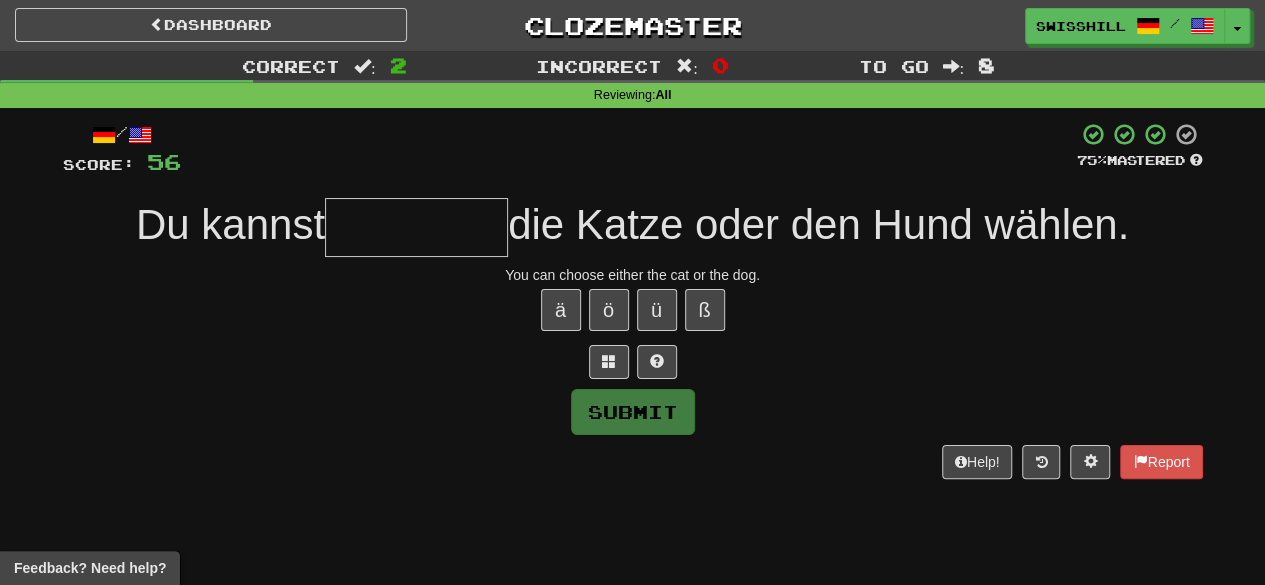 type on "*" 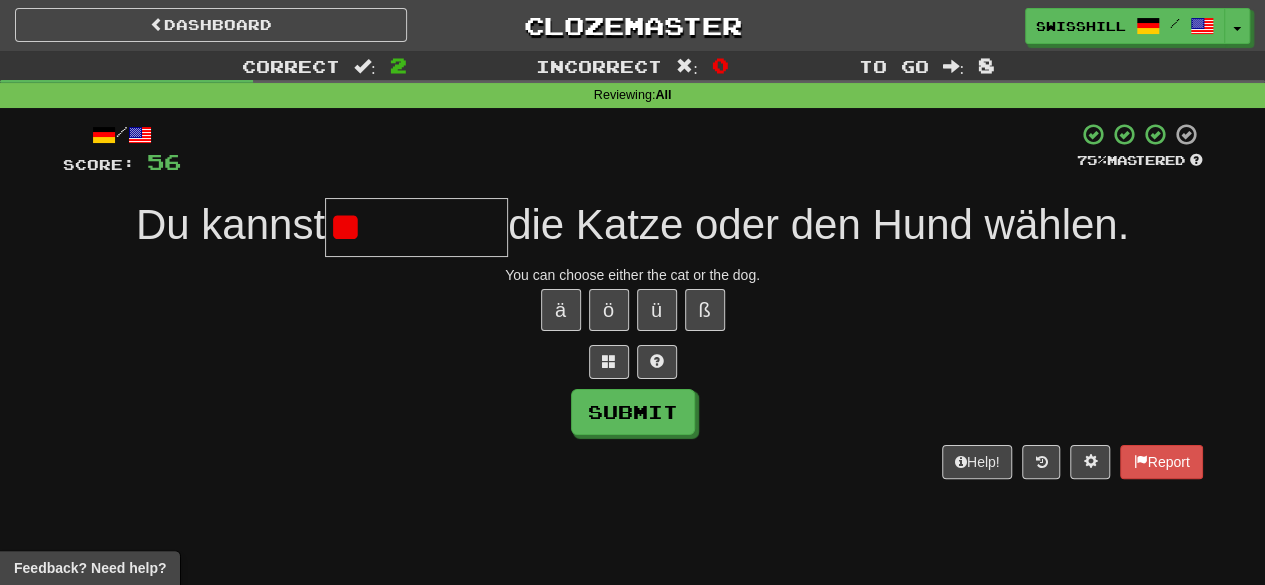 type on "*" 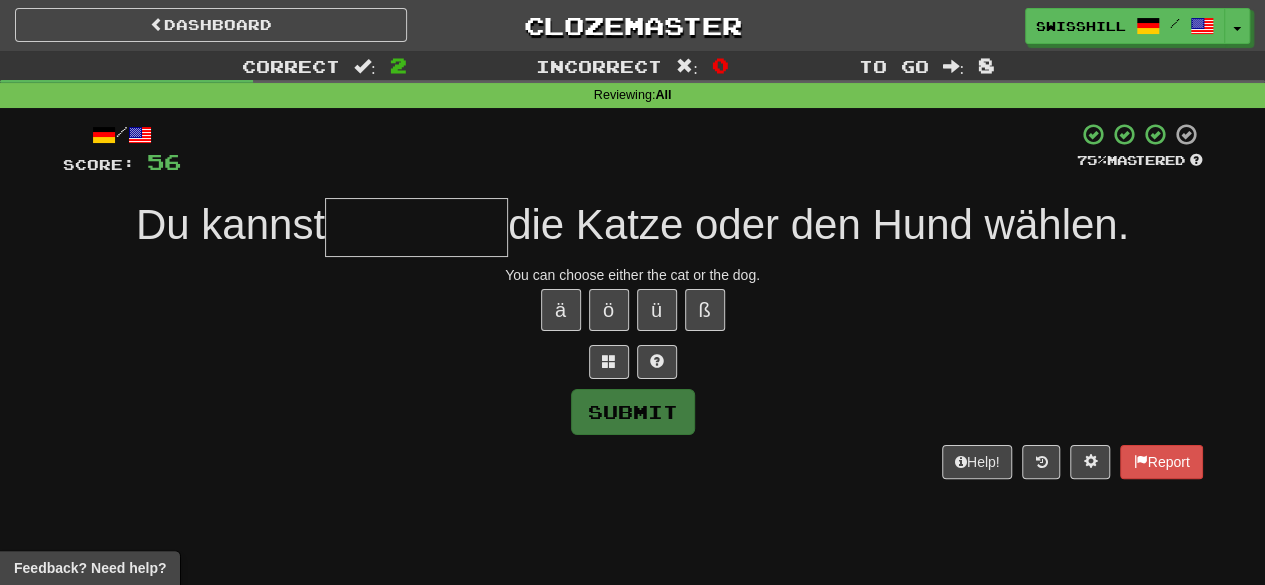 type on "*" 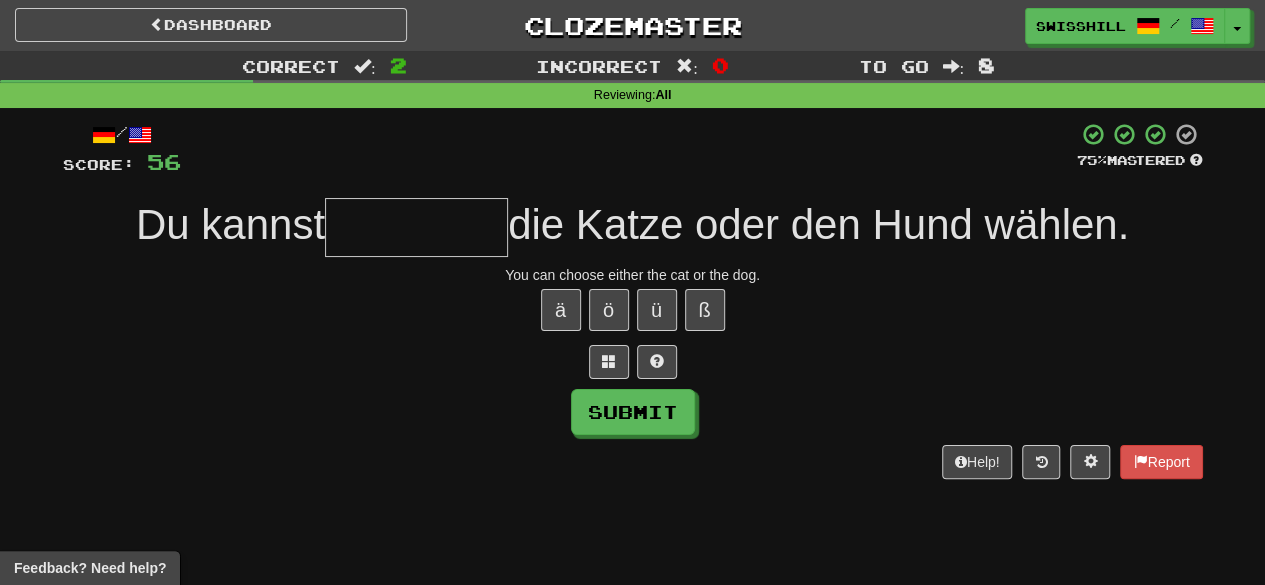 type on "*" 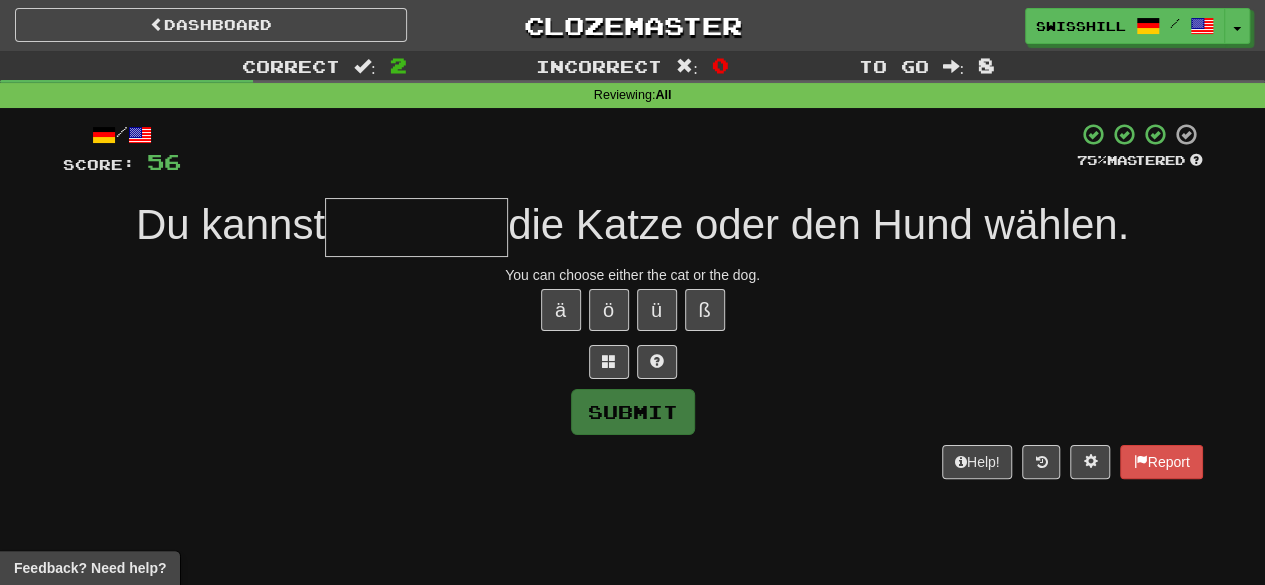 type on "*" 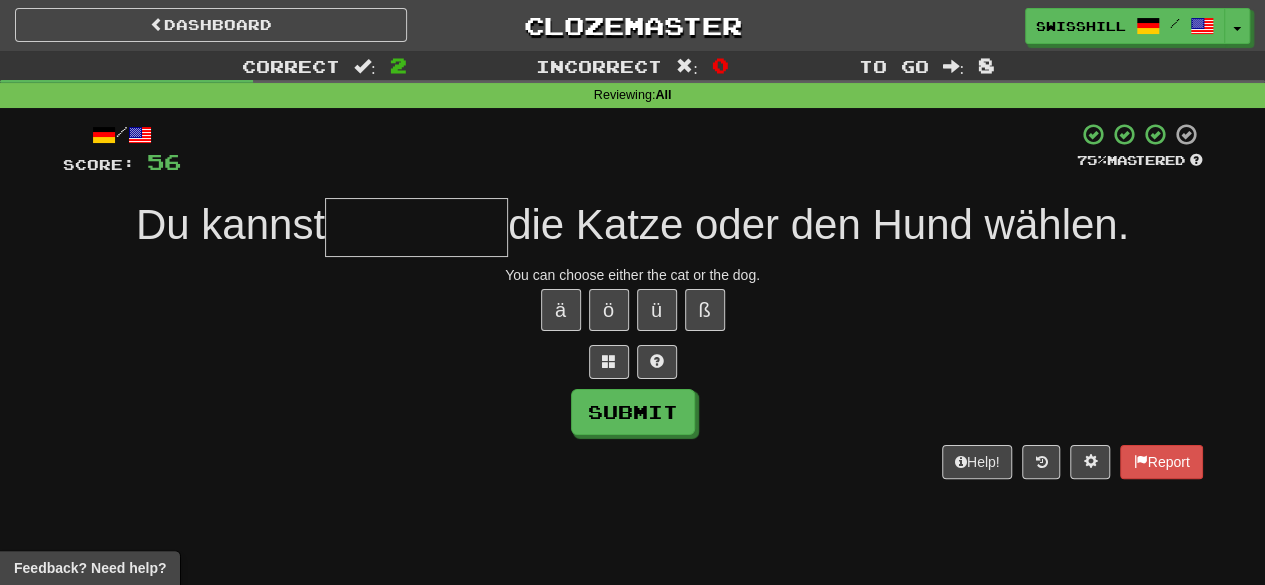 type on "*" 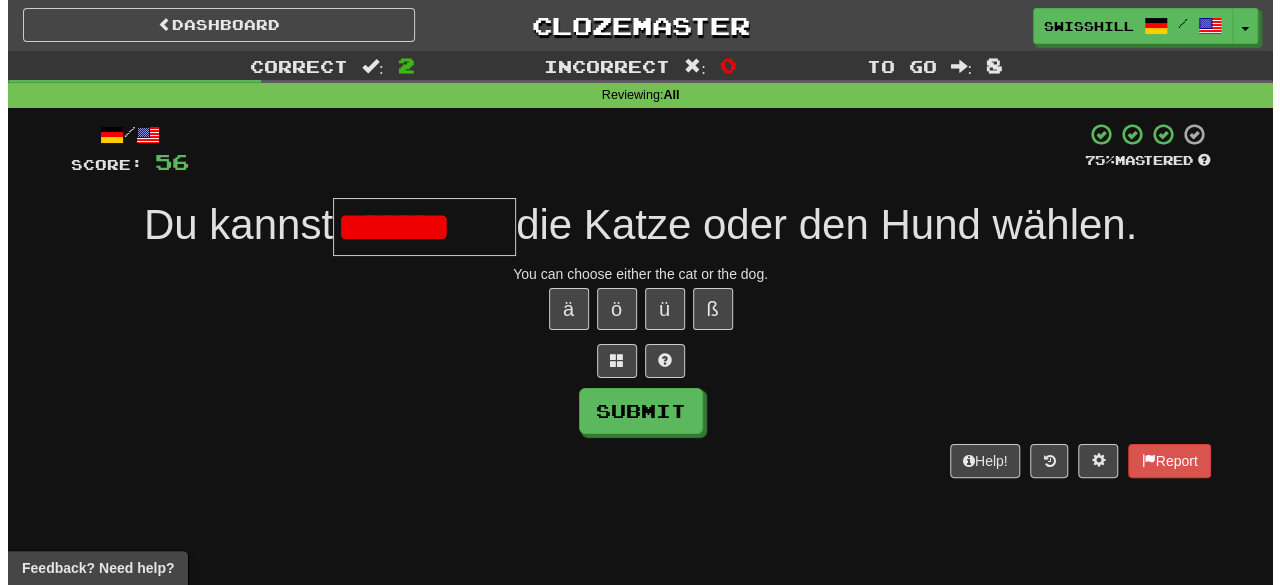 scroll, scrollTop: 0, scrollLeft: 0, axis: both 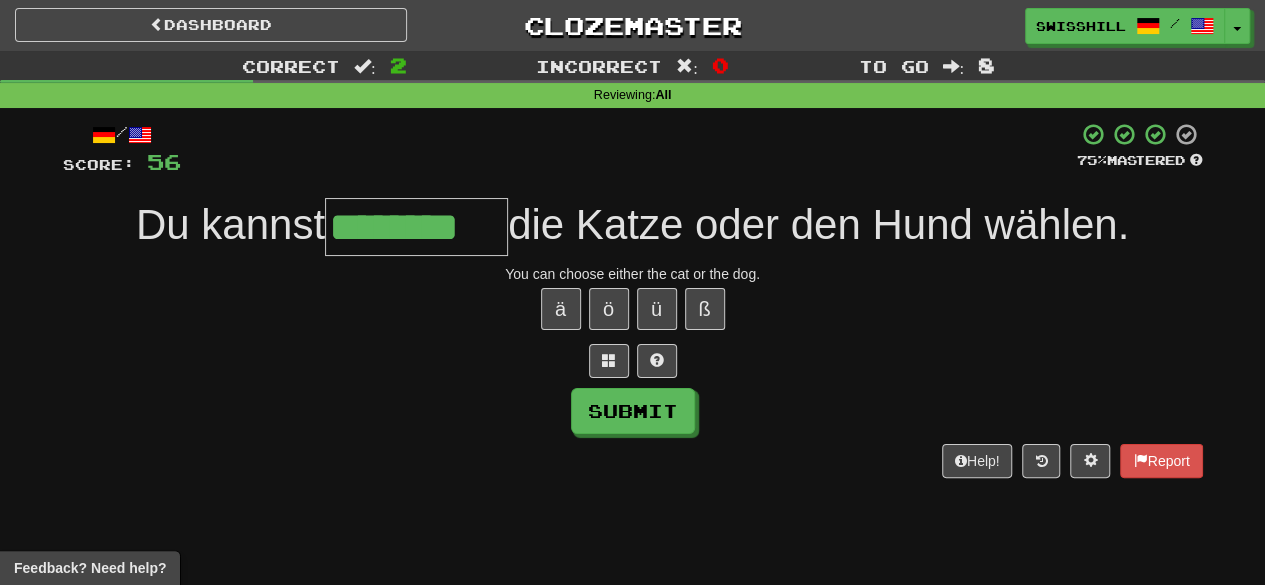 type on "********" 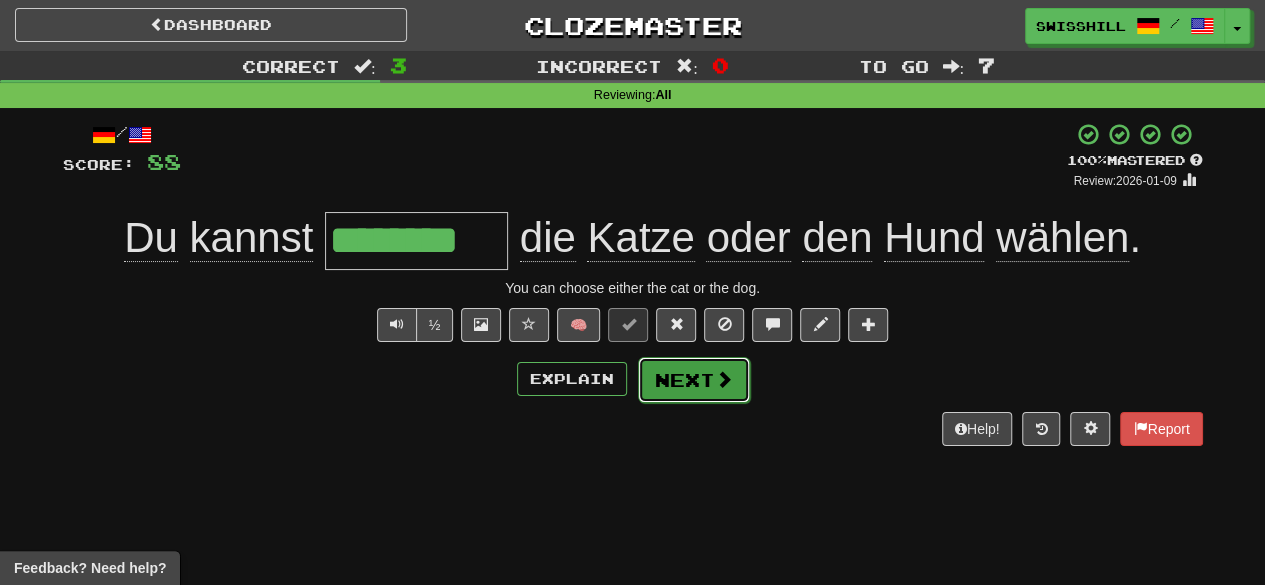click on "Next" at bounding box center [694, 380] 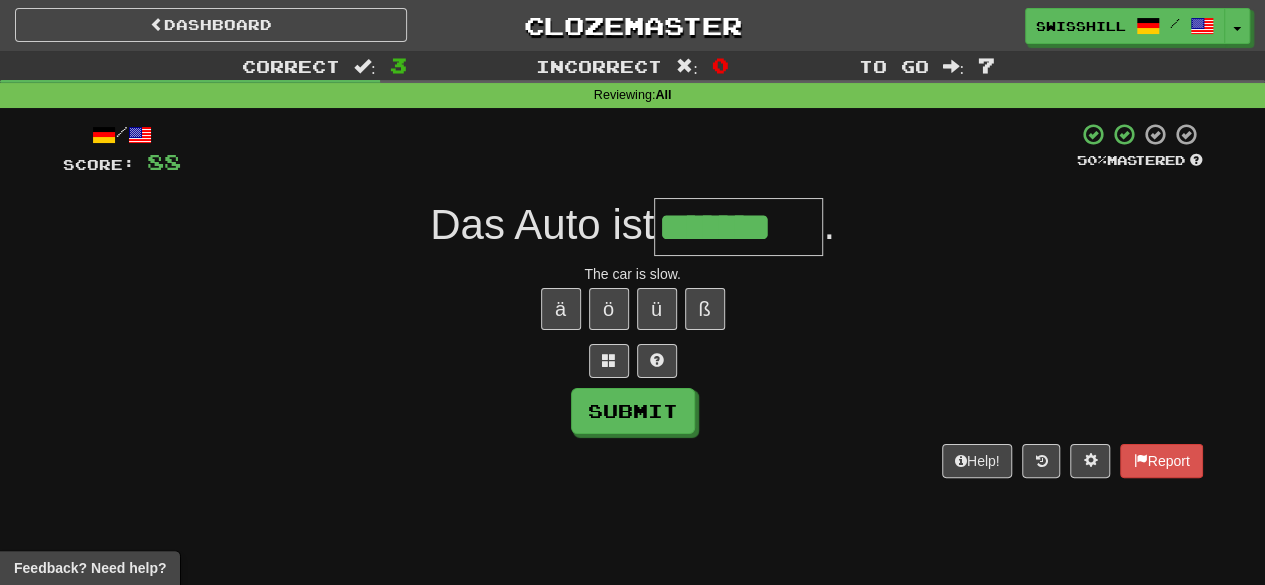 type on "*******" 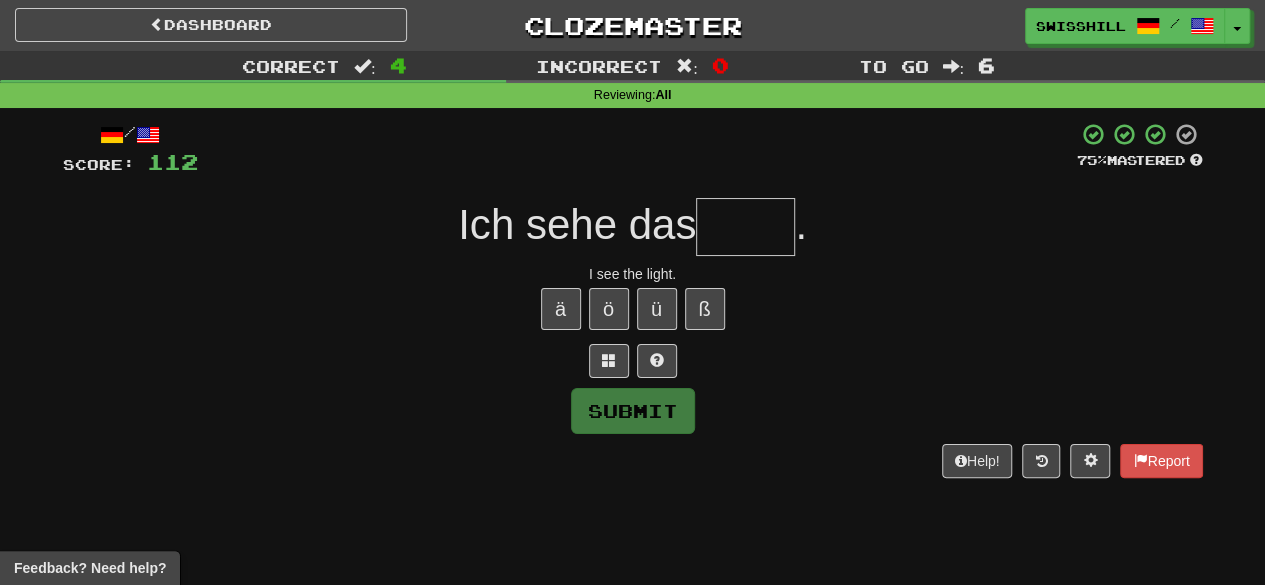 type on "*" 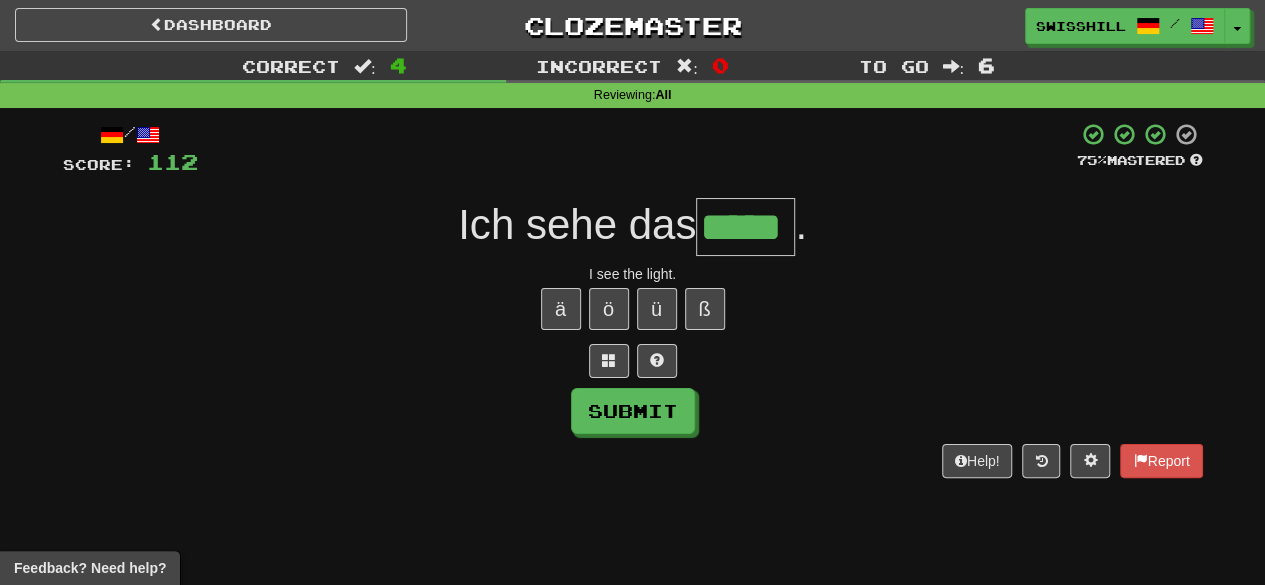 type on "*****" 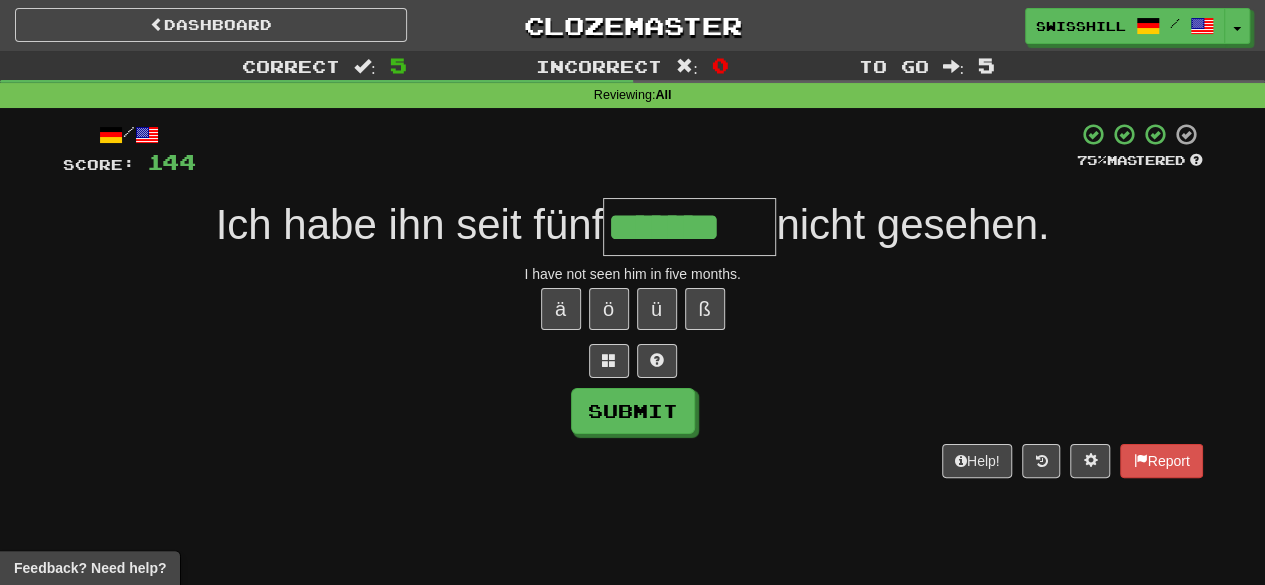 type on "*******" 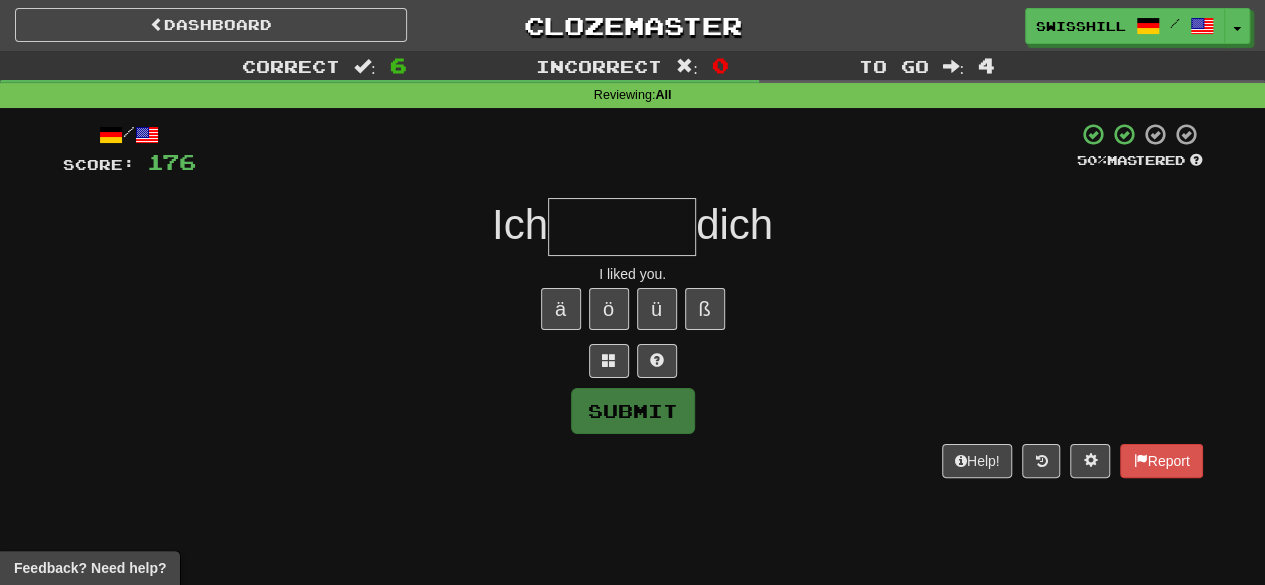 type on "*" 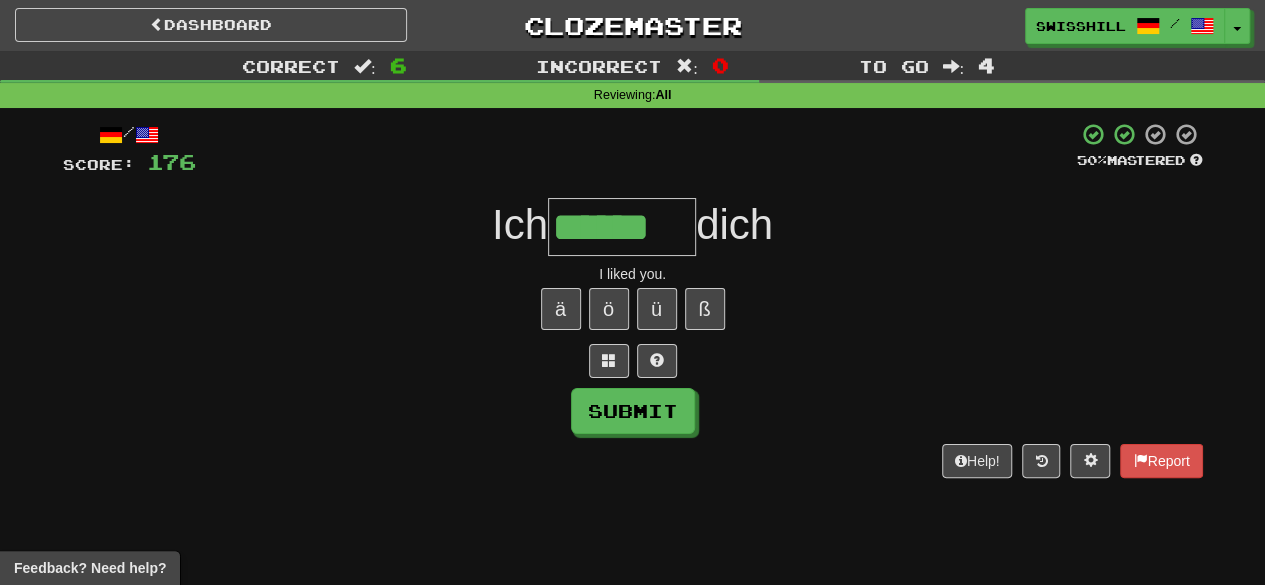 type on "******" 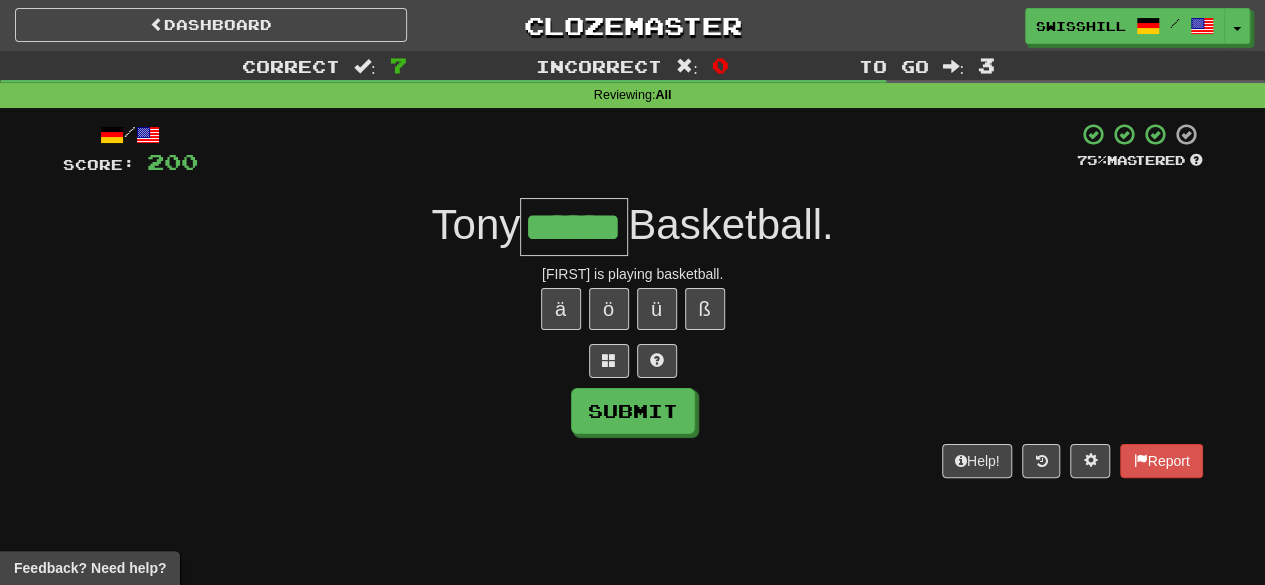 type on "******" 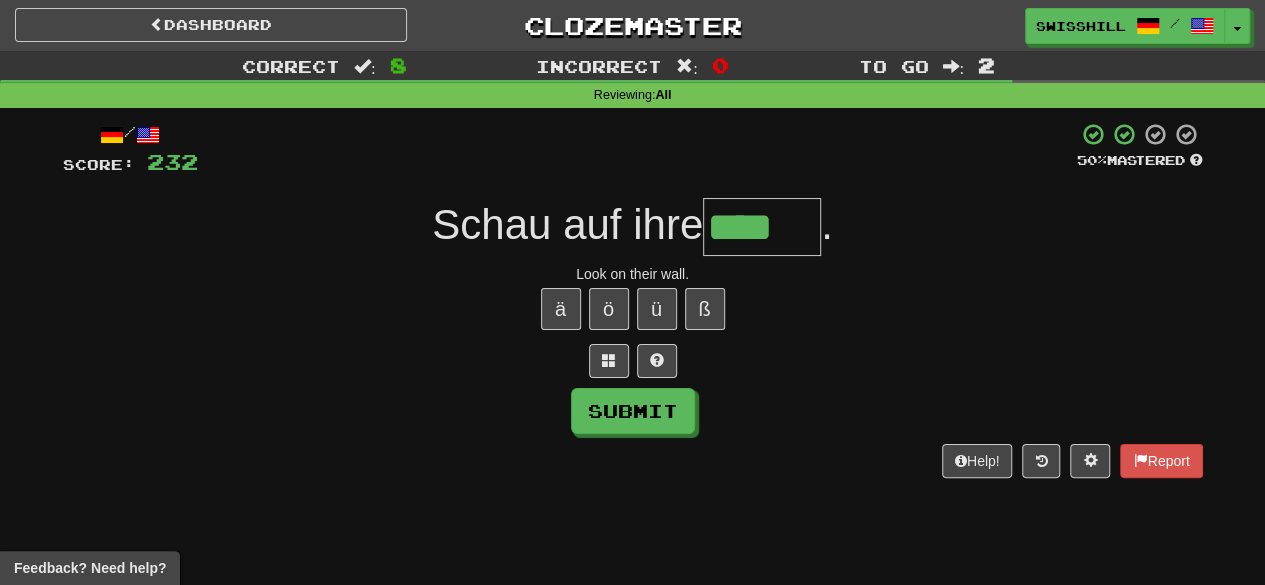 type on "****" 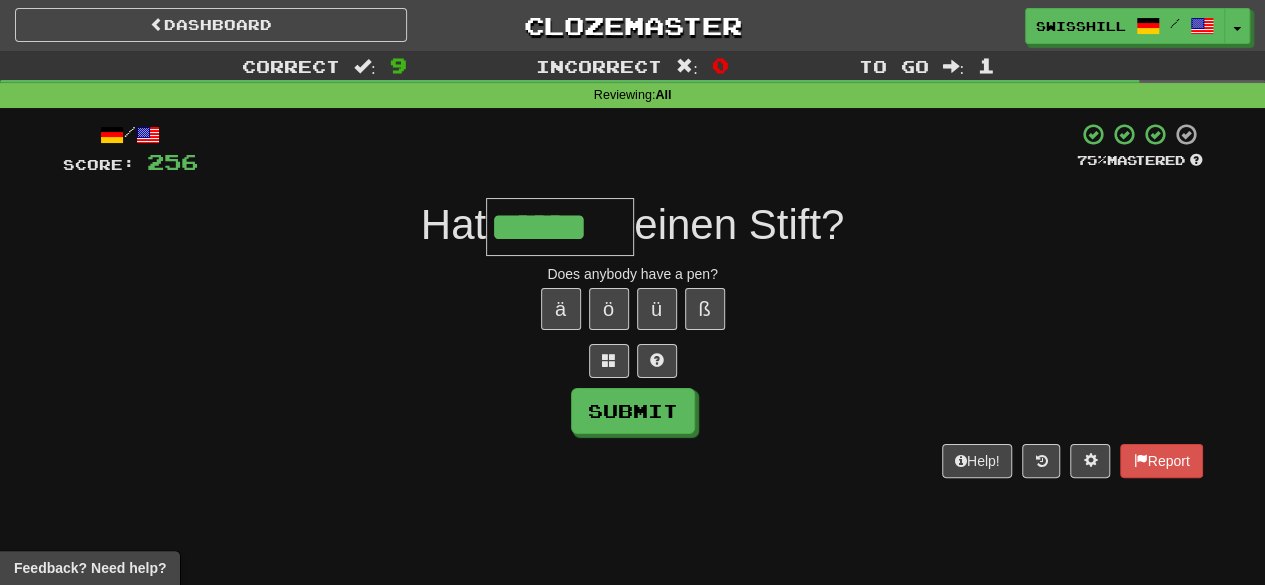 type on "******" 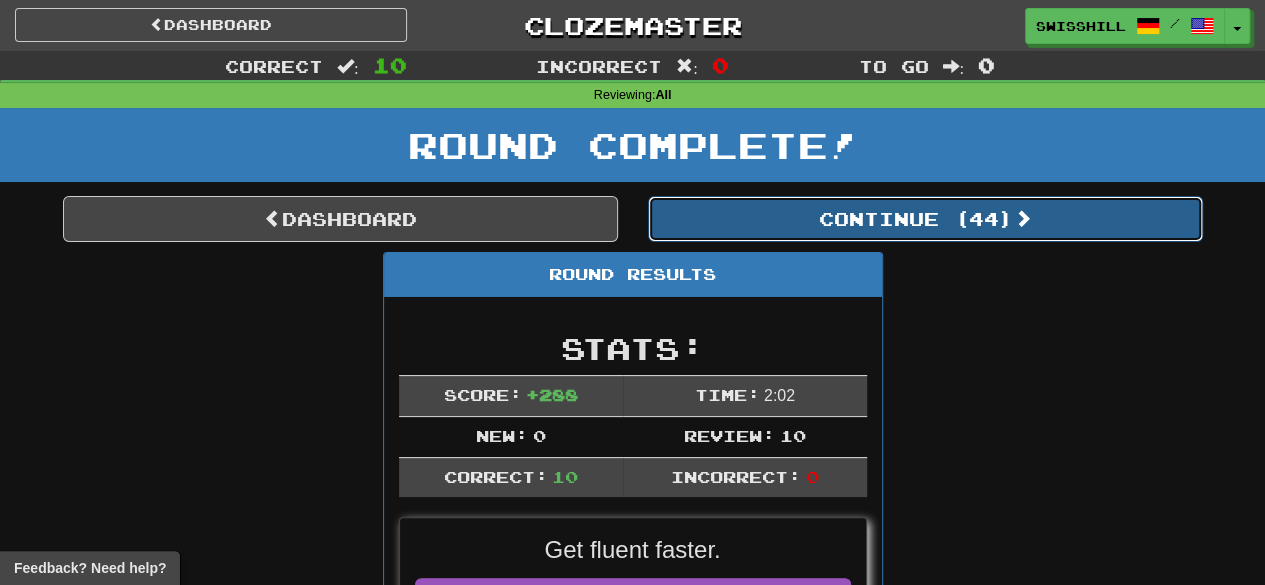 click on "Continue ( 44 )" at bounding box center (925, 219) 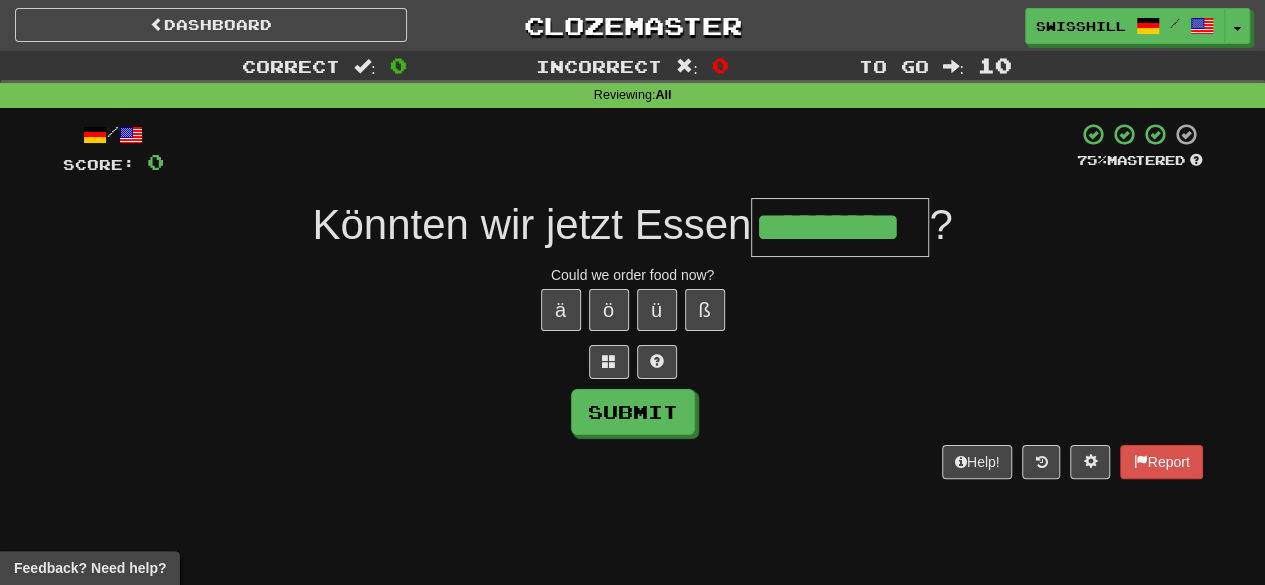 type on "*********" 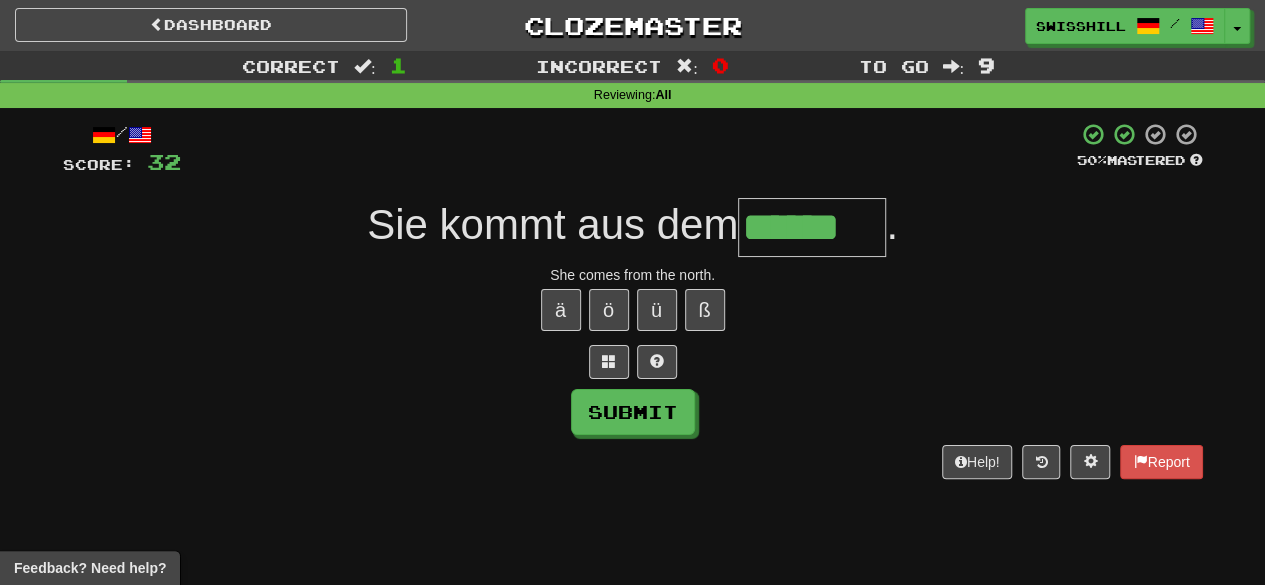 type on "******" 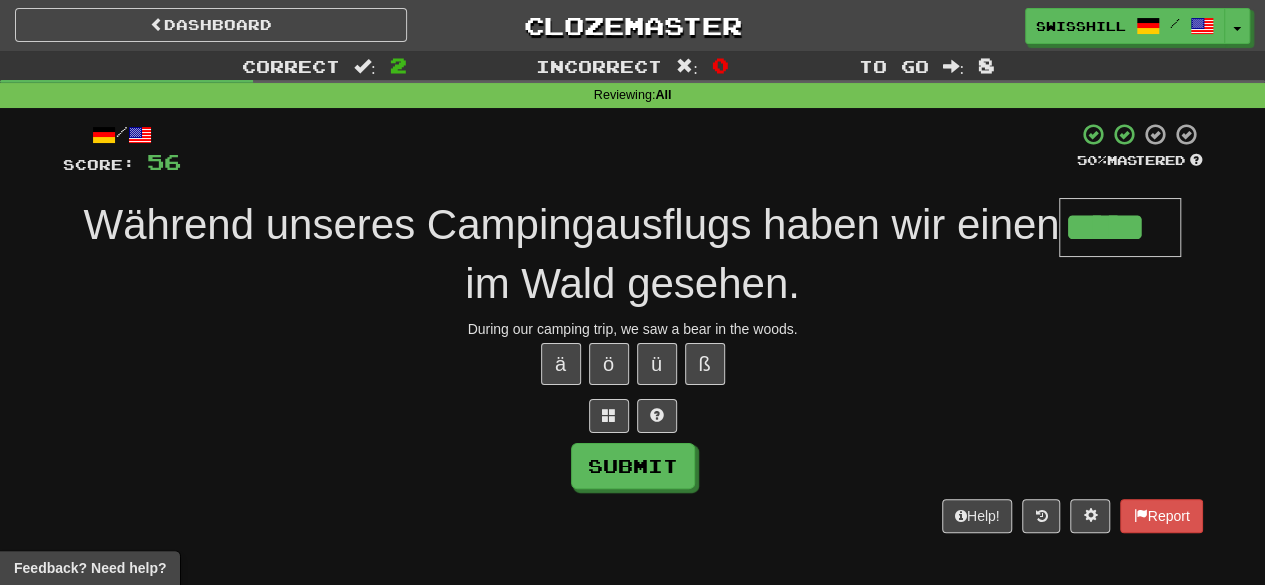 type on "*****" 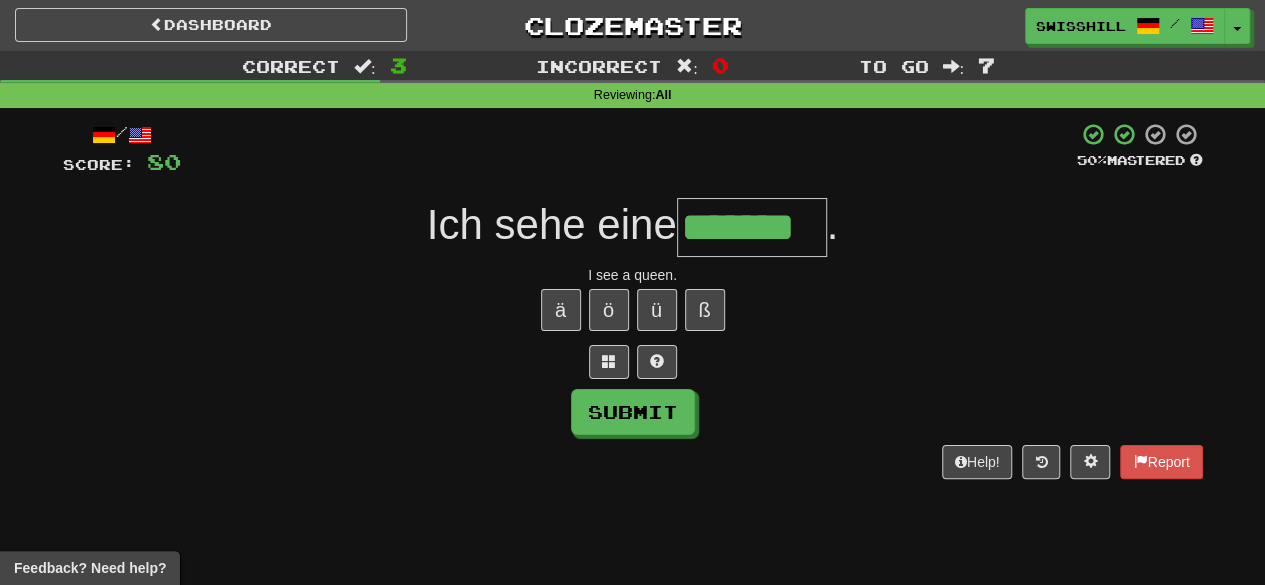 type on "*******" 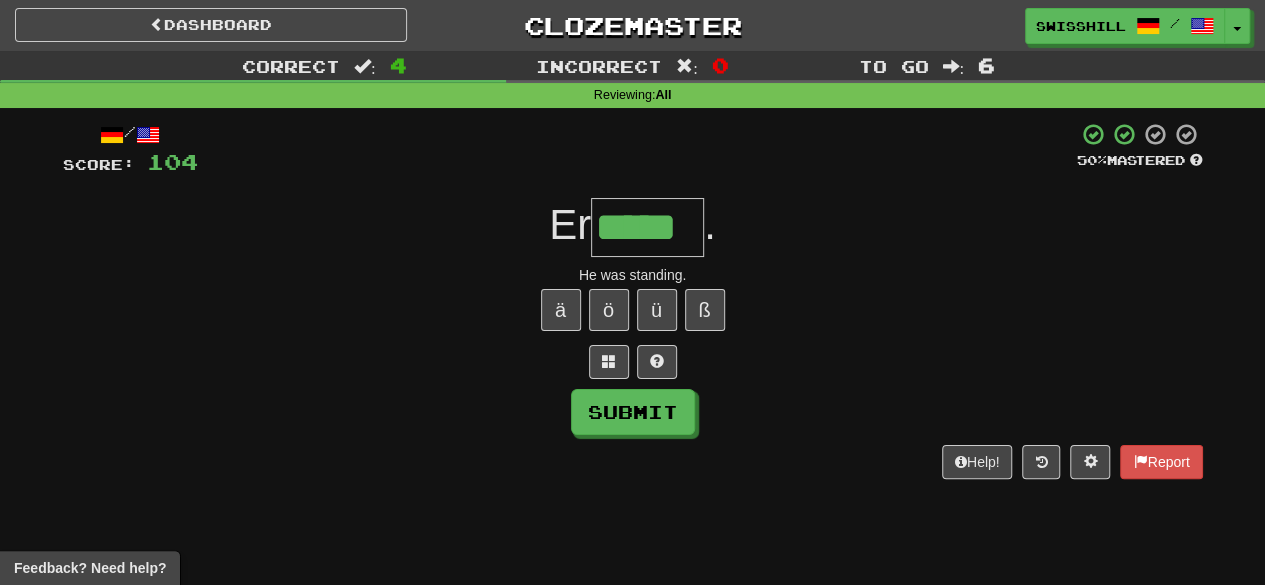 type on "*****" 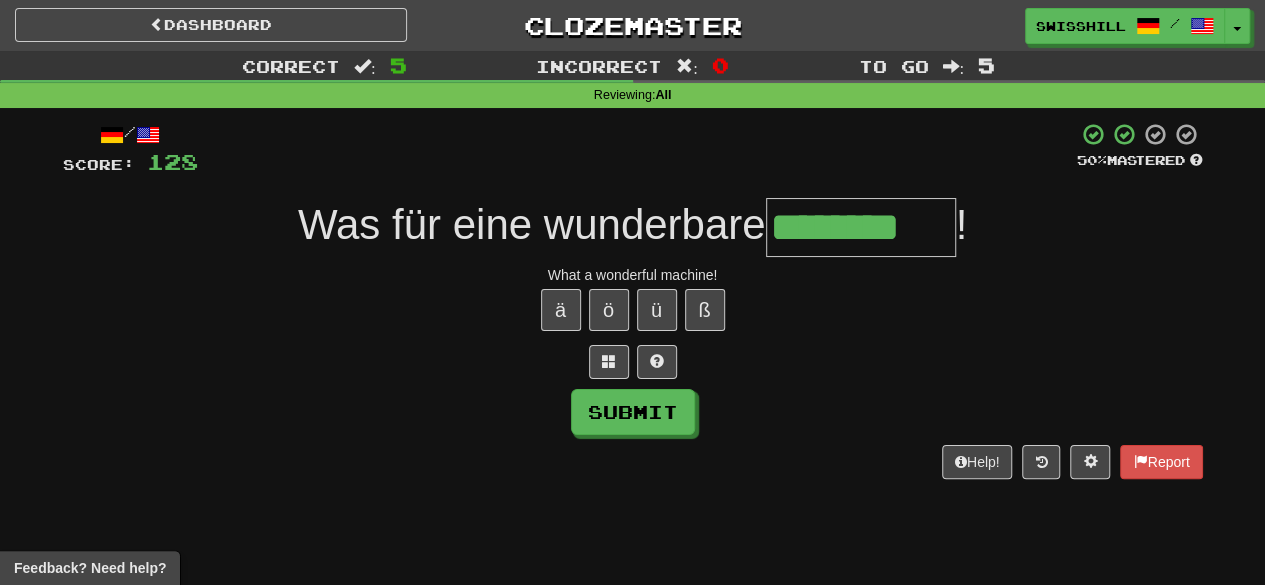 type on "********" 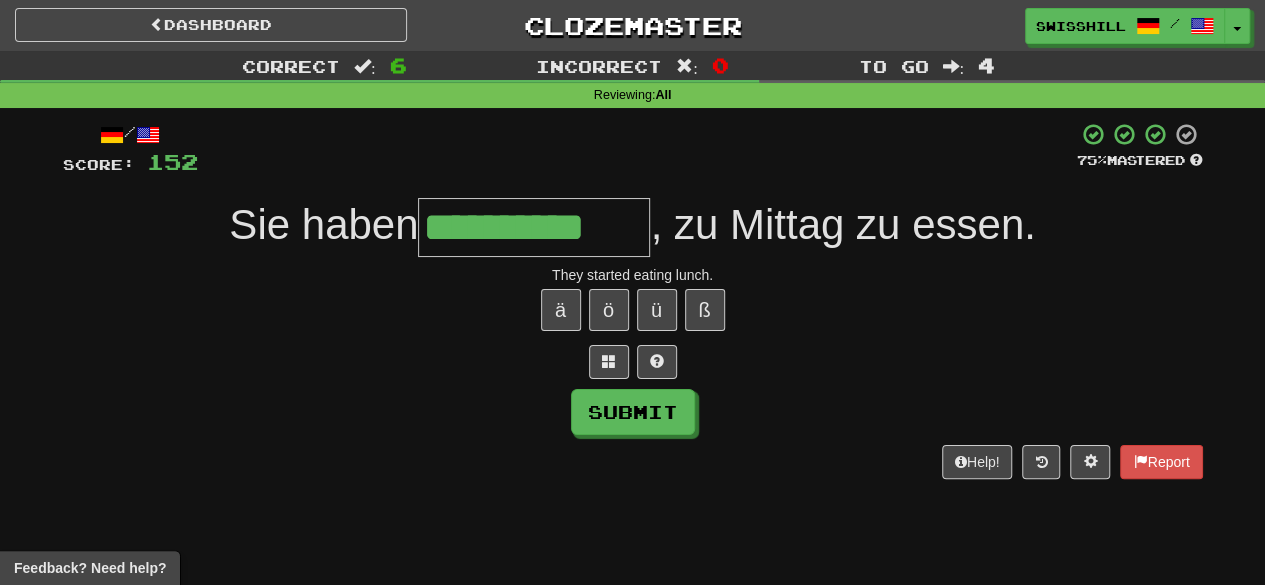 type on "**********" 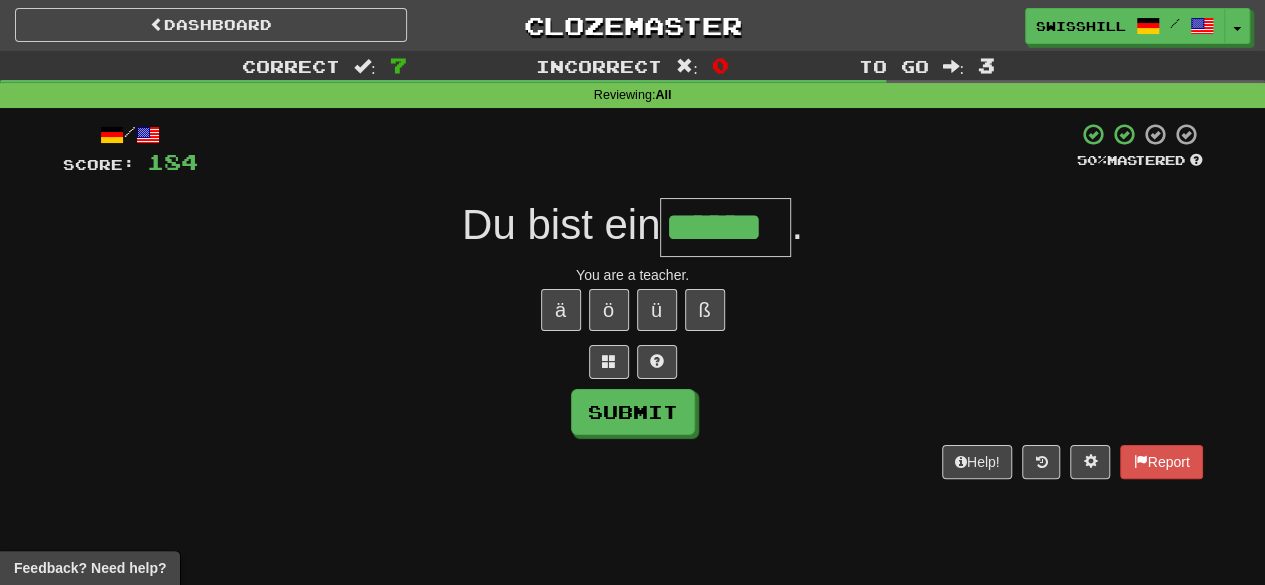 type on "******" 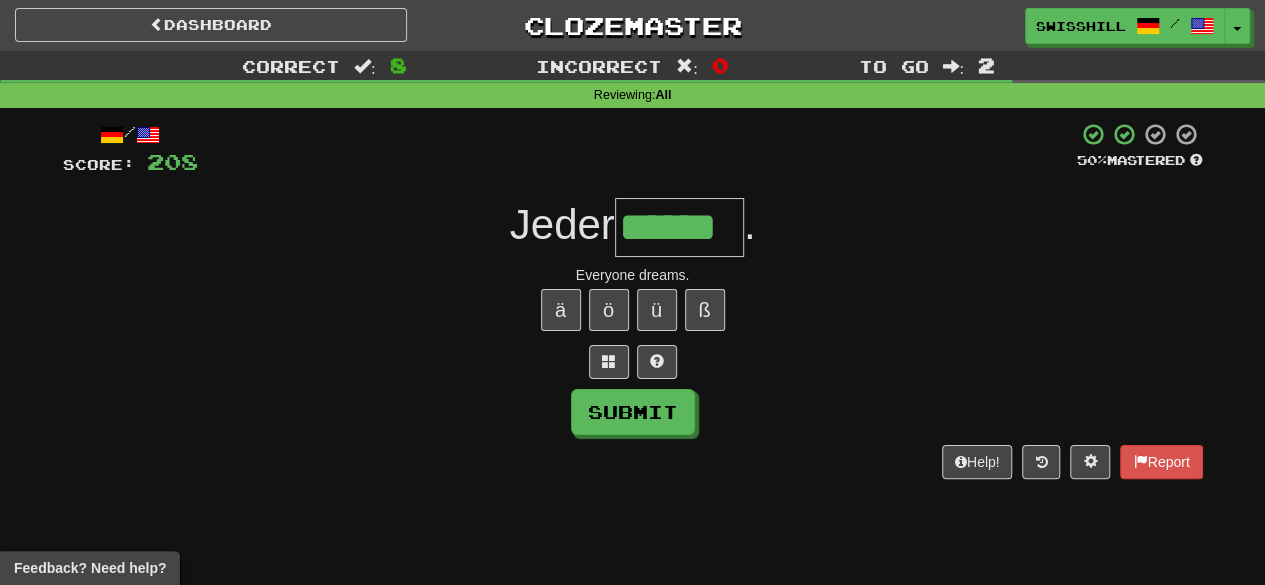 type on "******" 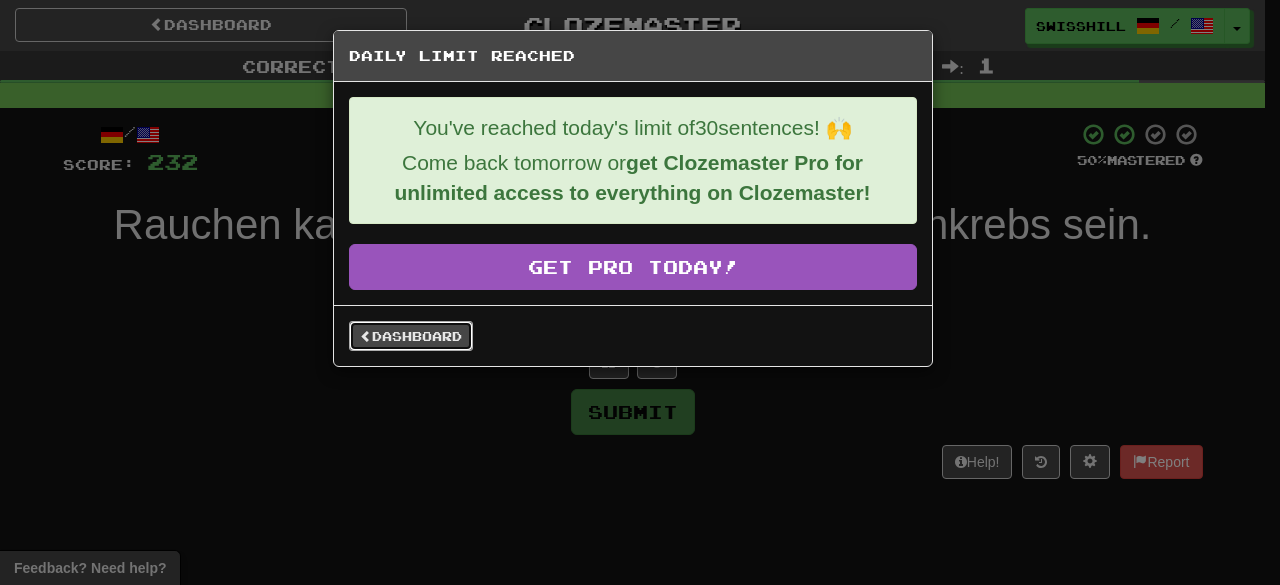 click on "Dashboard" at bounding box center [411, 336] 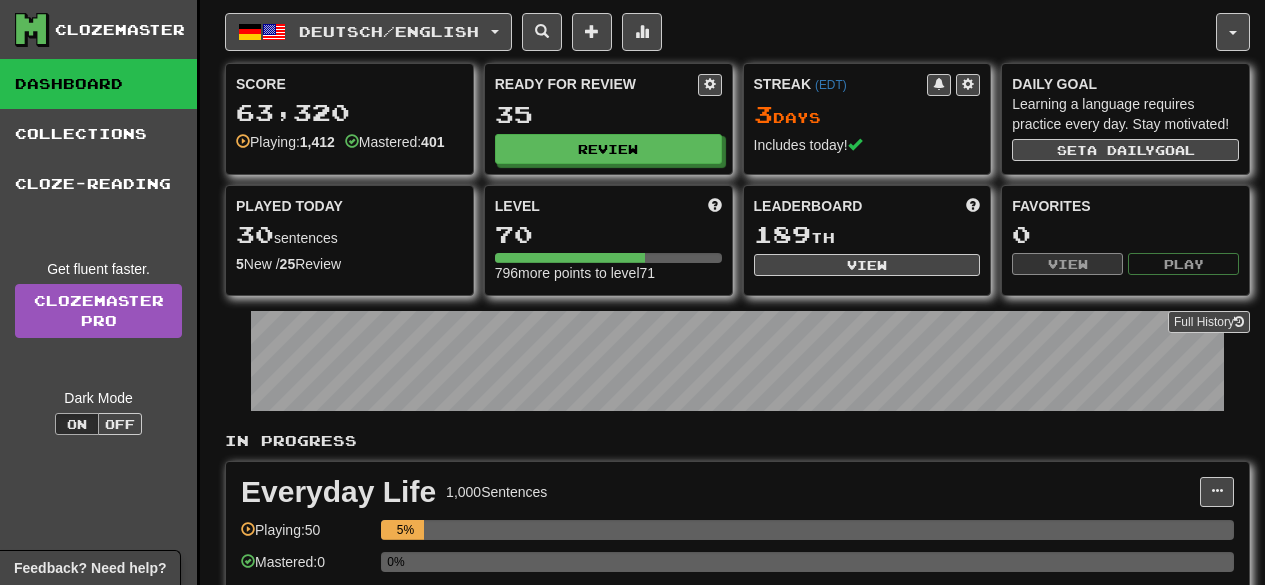 scroll, scrollTop: 0, scrollLeft: 0, axis: both 